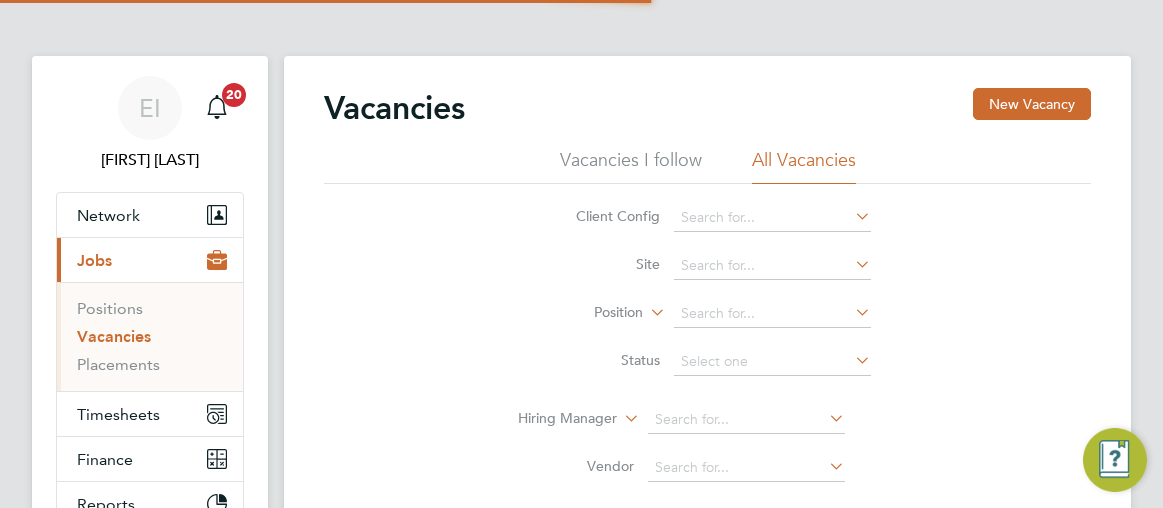 scroll, scrollTop: 0, scrollLeft: 0, axis: both 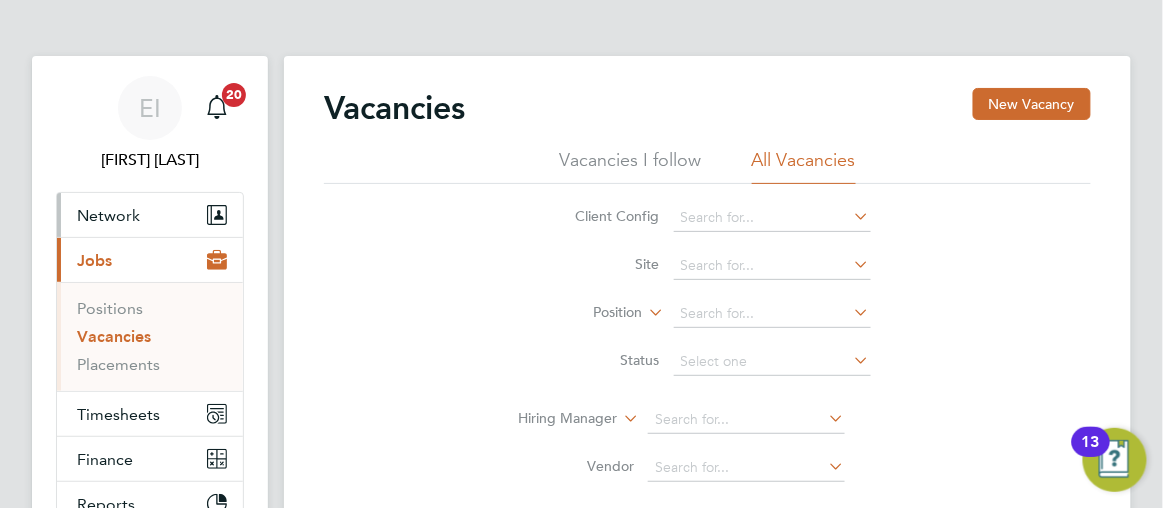 click on "Network" at bounding box center [108, 215] 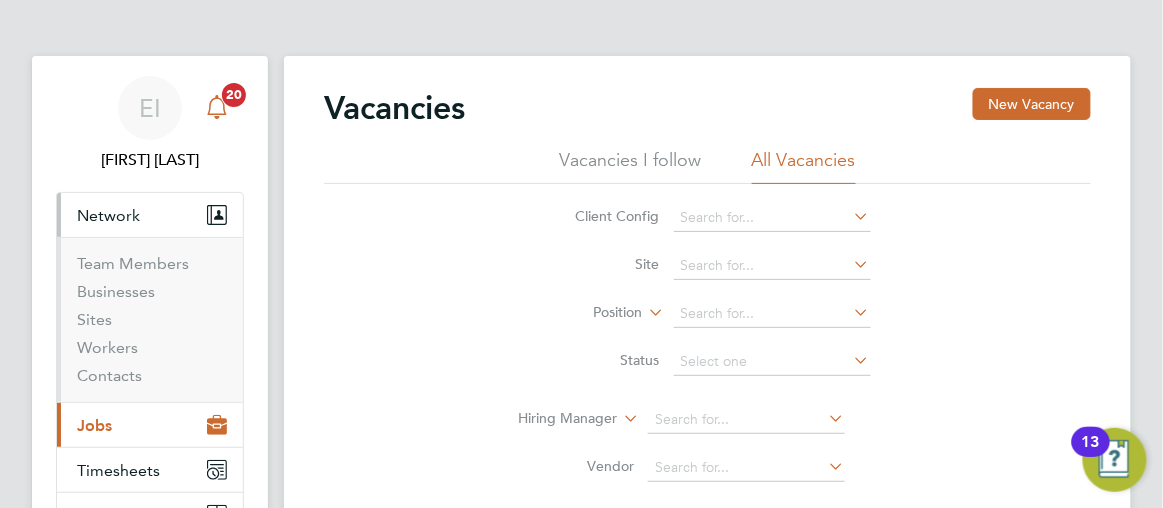 click on "20" at bounding box center (234, 95) 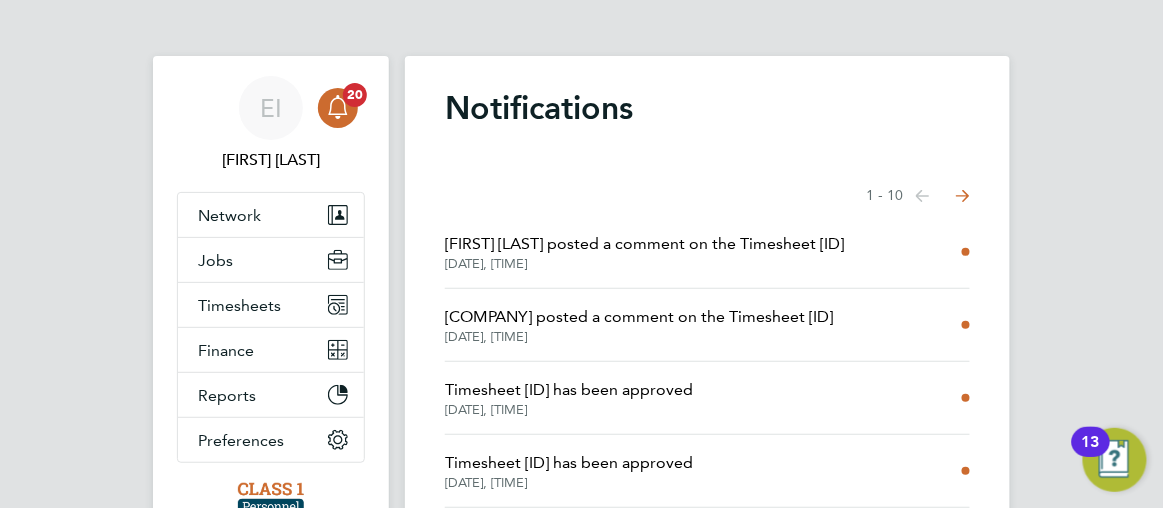 click on "04 Aug 2025, 13:25" 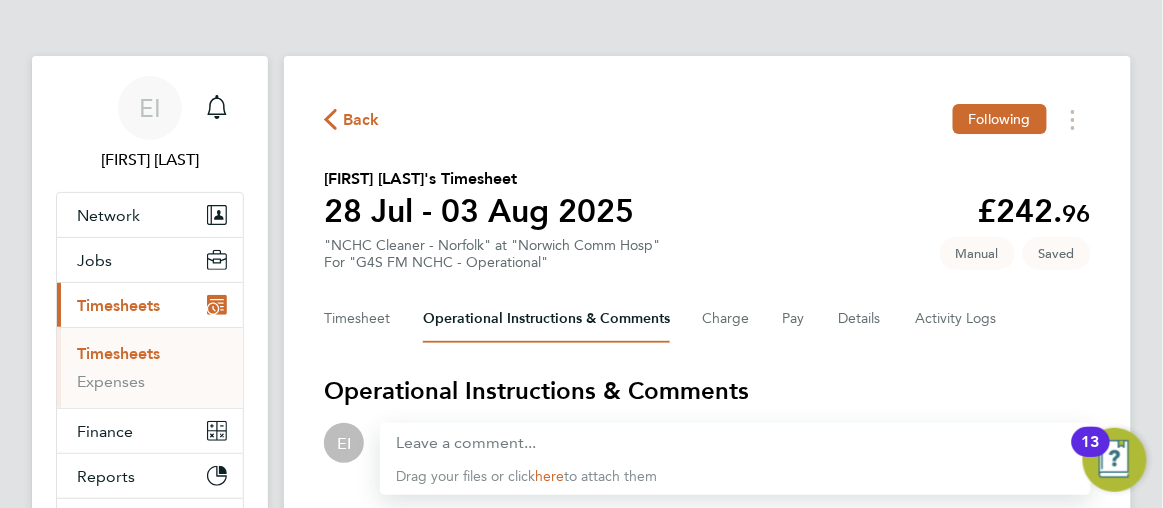 click on "Back  Following
Joseph Coffey's Timesheet   28 Jul - 03 Aug 2025   £242. 96  "NCHC Cleaner - Norfolk" at "Norwich Comm Hosp"  For "G4S FM NCHC - Operational"  Saved   Manual   Timesheet   Operational Instructions & Comments   Charge   Pay   Details   Activity Logs  Operational Instructions & Comments  EI
Drop your files here  Supported files: JPG, JPEG, PNG, GIF or PDF Drag your files or click  here  to attach them  Post   Cancel   GB  gb  04 Aug 2025, 13:25   CL  Gianni Bernardi  GB   Gianni Bernardi   G4S Facilities Management (Uk) Limited  gianni.bernardi@uk.g4s.com 07703970095  could you please review and approve in  Alexandra Gergye  absence  04 Aug 2025, 13:18   CL  Angela Sabaroche  AS   Angela Sabaroche   Class 1 Personnel Limited  angela@class1personnel.com   Esther Isaac  EI   Esther Isaac   Class 1 Personnel Limited  esther.isaac@class1personnel.com  could you please review and submit for approval if all is correct.  04 Aug 2025, 08:20" 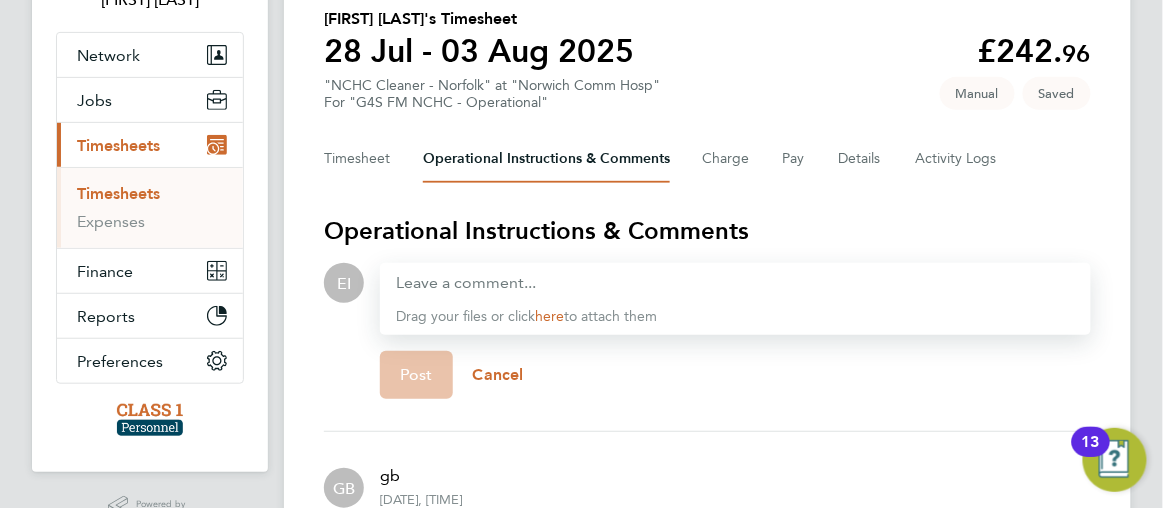 scroll, scrollTop: 0, scrollLeft: 0, axis: both 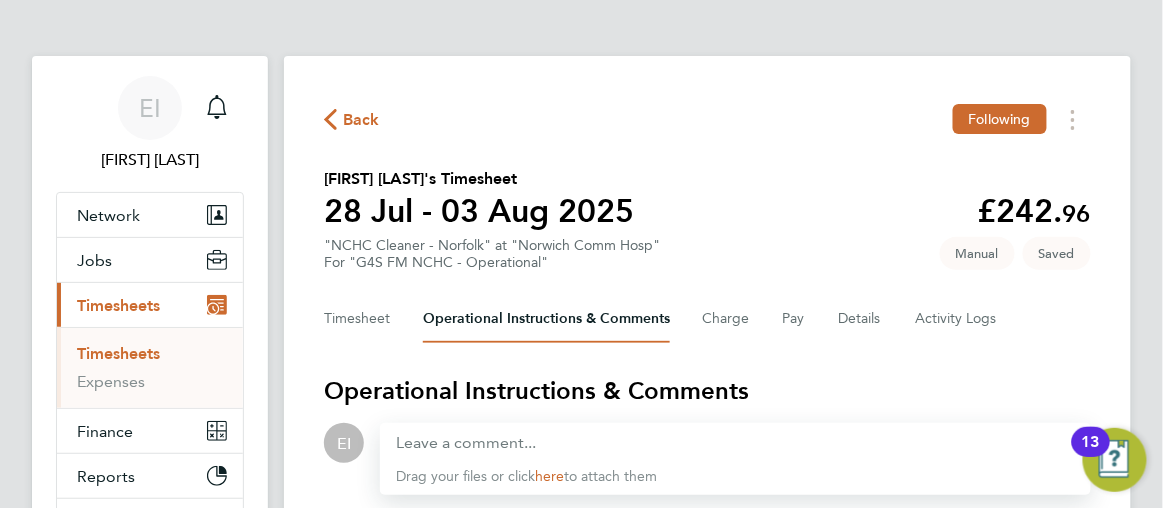 click 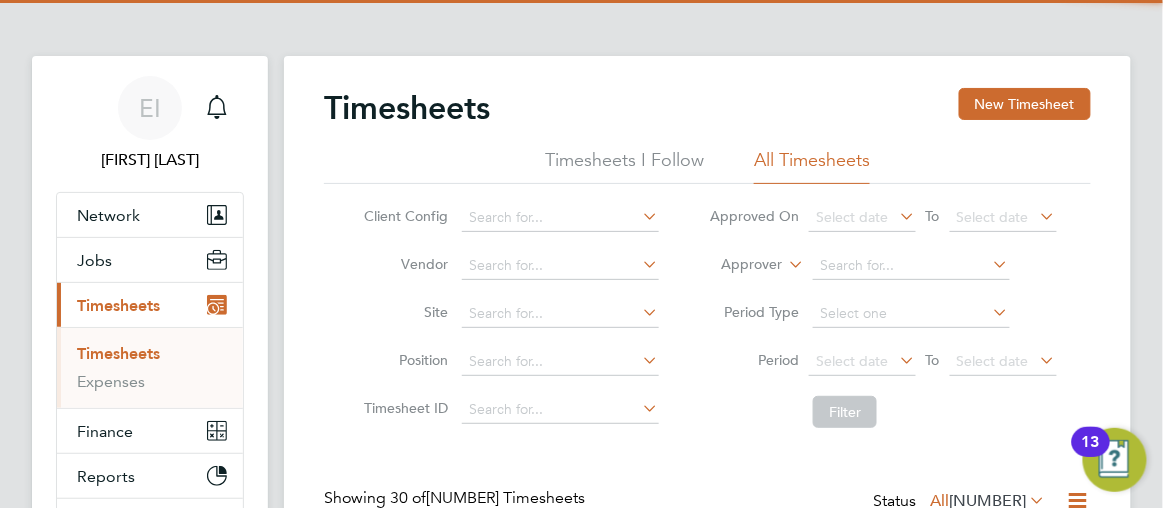scroll, scrollTop: 10, scrollLeft: 9, axis: both 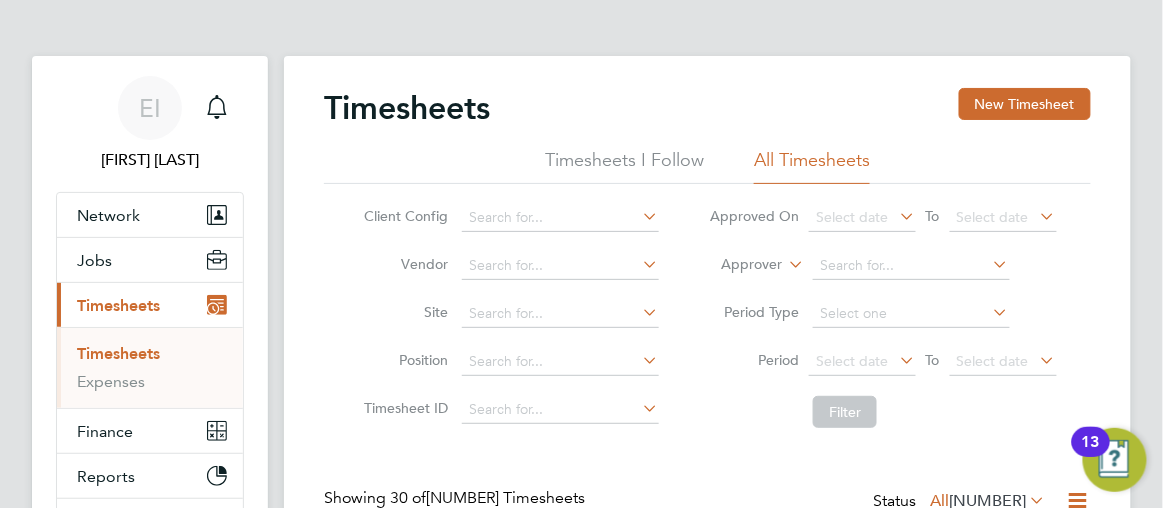 click on "Timesheets" at bounding box center (118, 305) 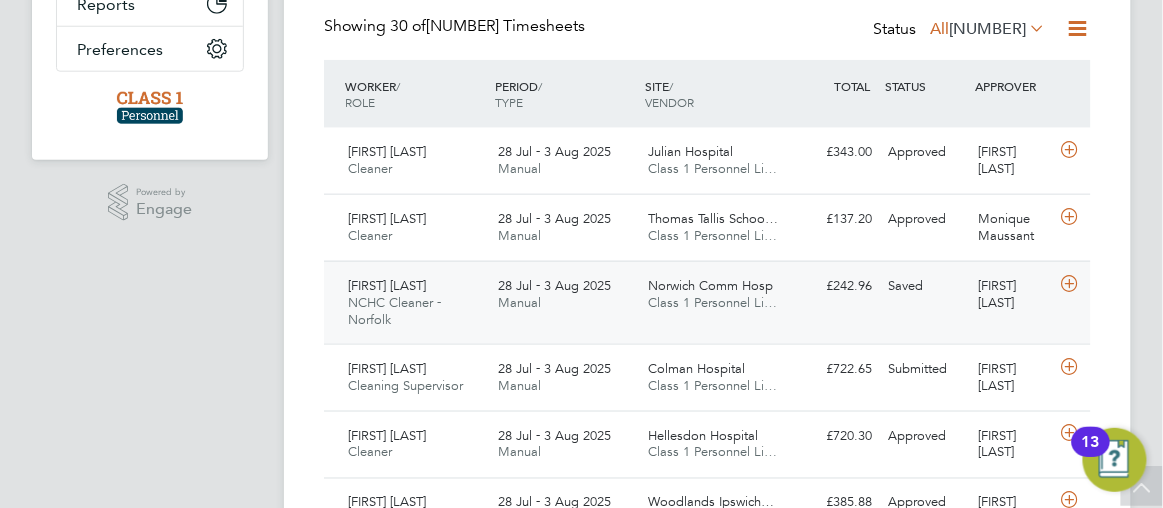 click on "Saved" 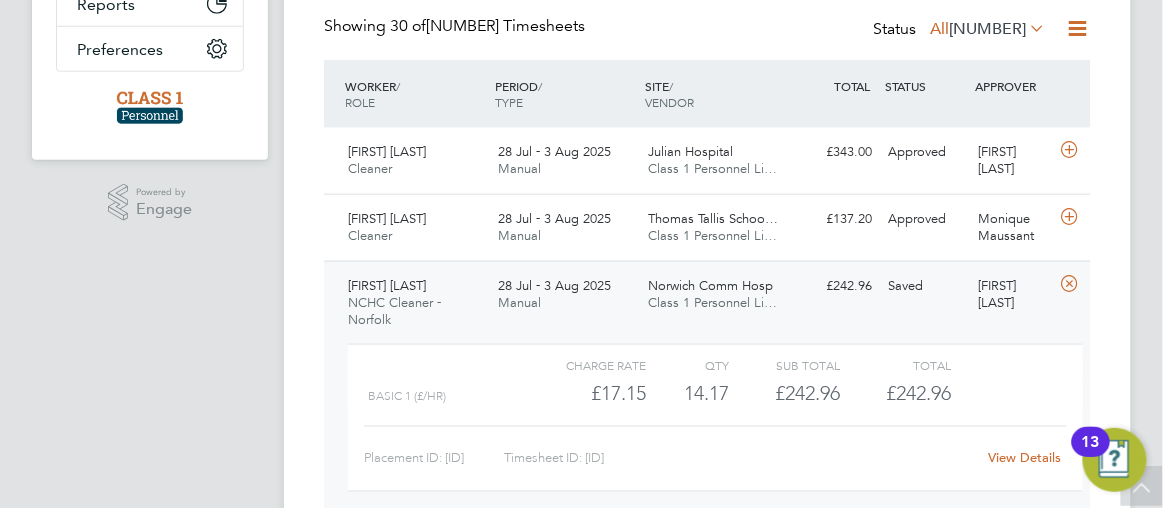 click on "Timesheets New Timesheet Timesheets I Follow All Timesheets Client Config   Vendor   Site   Position   Timesheet ID   Approved On
Select date
To
Select date
Approver     Period Type   Period
Select date
To
Select date
Filter Showing   30 of  1038 Timesheets Status  All  1038  WORKER  / ROLE WORKER  / PERIOD PERIOD  / TYPE SITE  / VENDOR TOTAL   TOTAL  / STATUS STATUS APPROVER Samuel Wright Cleaner   28 Jul - 3 Aug 2025 28 Jul - 3 Aug 2025 Manual Julian Hospital Class 1 Personnel Li… £343.00 Approved Approved Gianni Bernardi Ifeoma Nkemehule Cleaner   28 Jul - 3 Aug 2025 28 Jul - 3 Aug 2025 Manual Thomas Tallis Schoo… Class 1 Personnel Li… £137.20 Approved Approved Monique Maussant Joseph Coffey NCHC Cleaner - Norfolk   28 Jul - 3 Aug 2025 28 Jul - 3 Aug 2025 Manual Norwich Comm Hosp Class 1 Personnel Li… £242.96 Saved Saved Alexandra Gergye   Charge rate QTY Sub Total Total Basic 1 (£/HR)     £17.15 14.166666666666668 14.17 14 £242.96 £242.96" 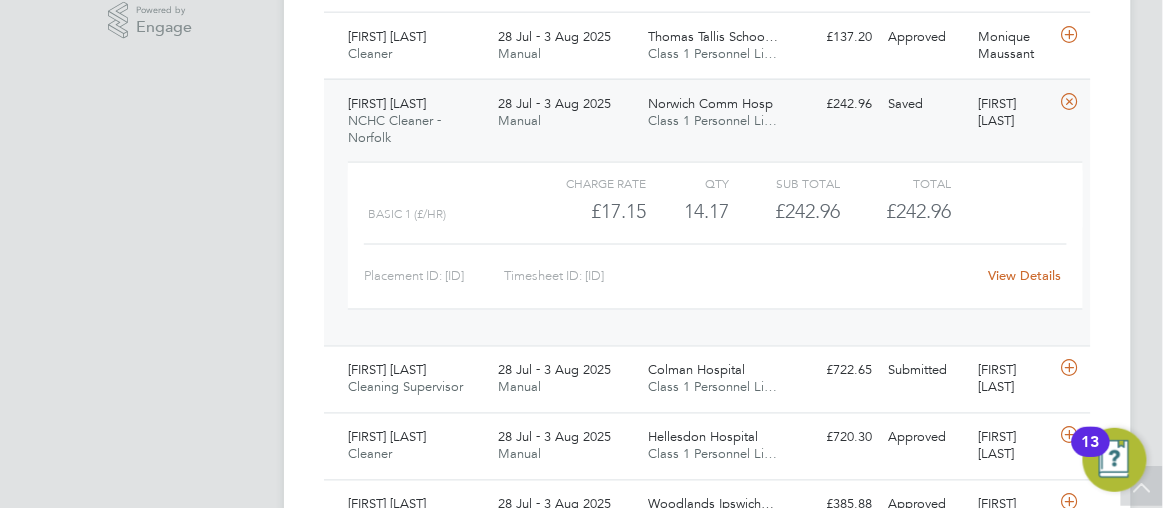 click on "View Details" 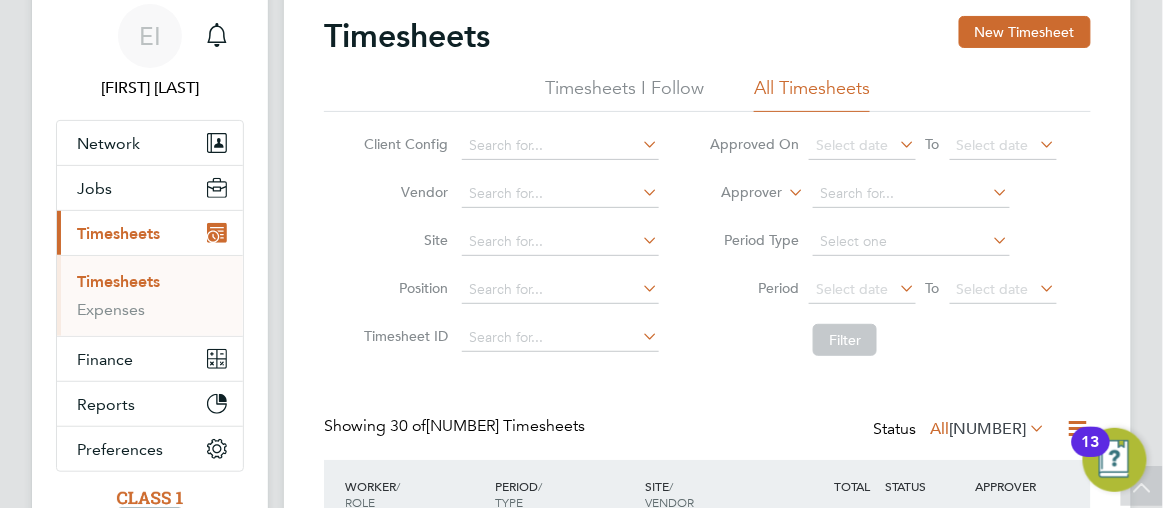 scroll, scrollTop: 0, scrollLeft: 0, axis: both 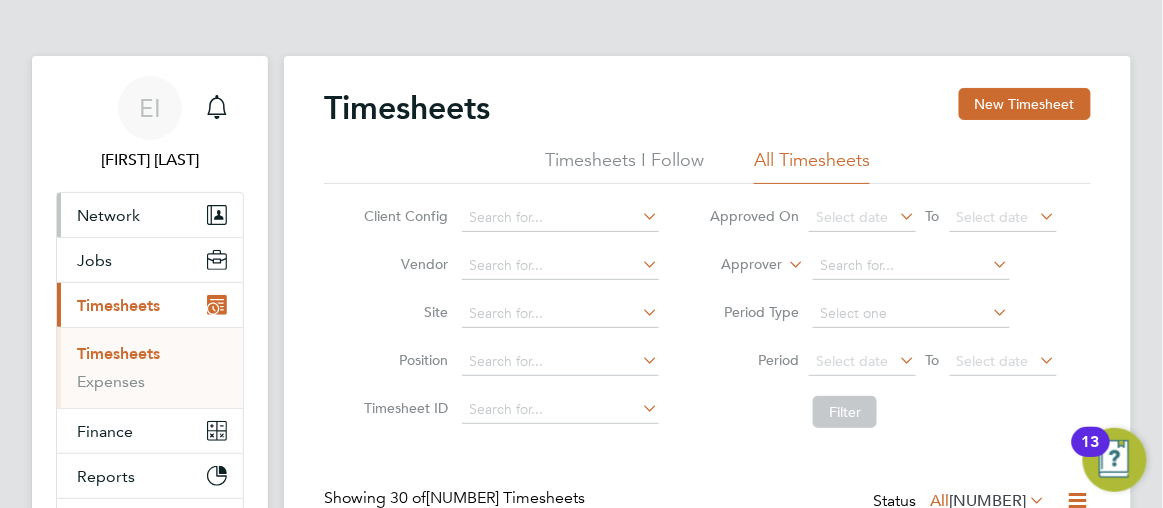 click on "Network" at bounding box center [108, 215] 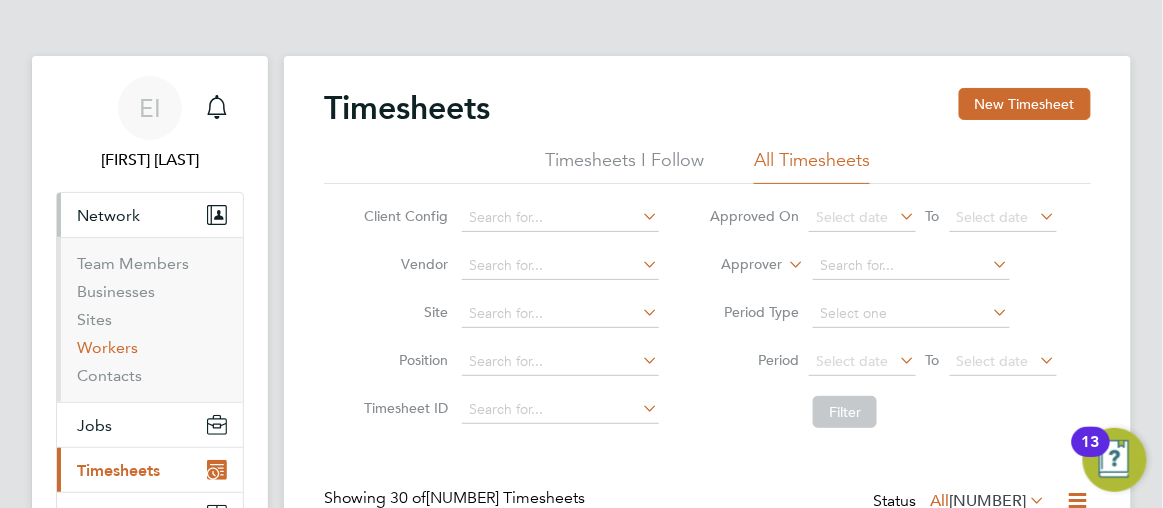 click on "Workers" at bounding box center [107, 347] 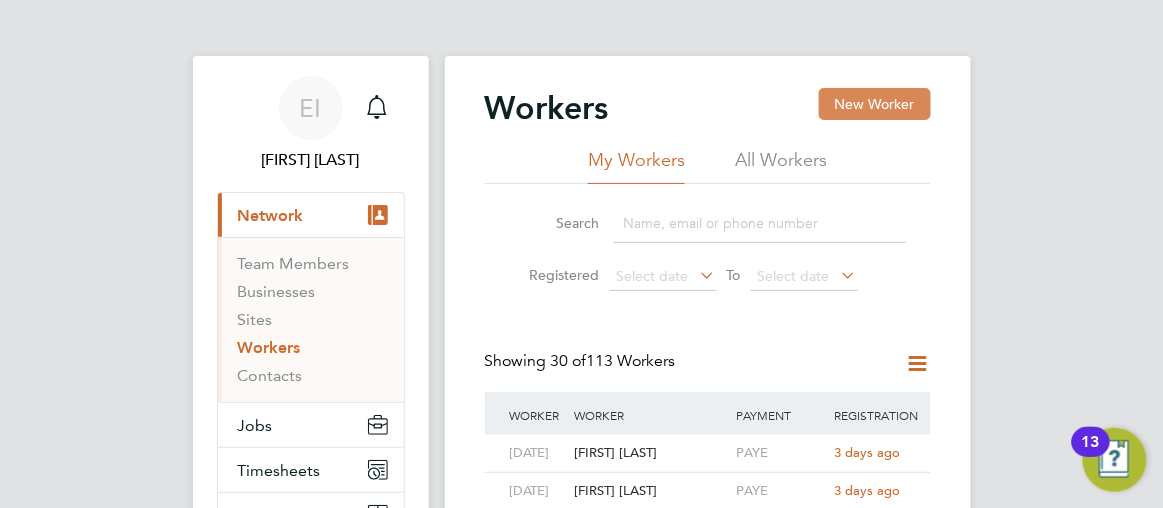click on "New Worker" 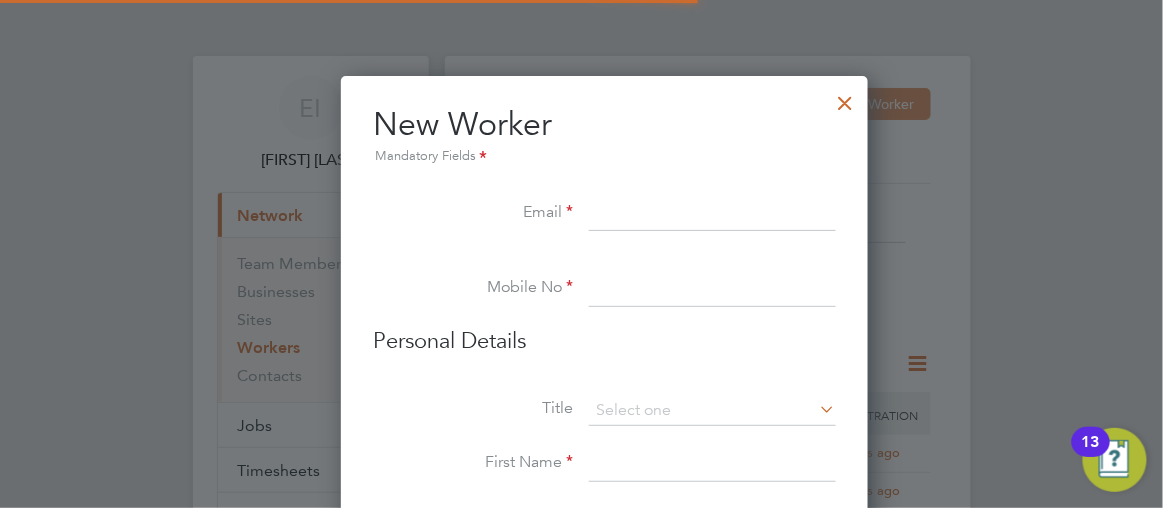 scroll, scrollTop: 9, scrollLeft: 9, axis: both 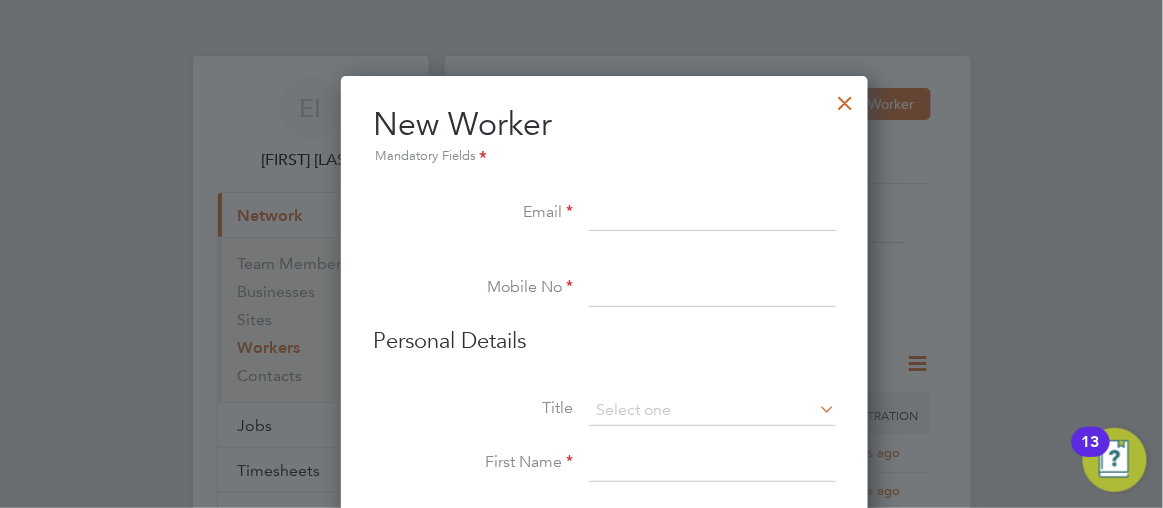 paste on "nelmartins2001@gmail.com" 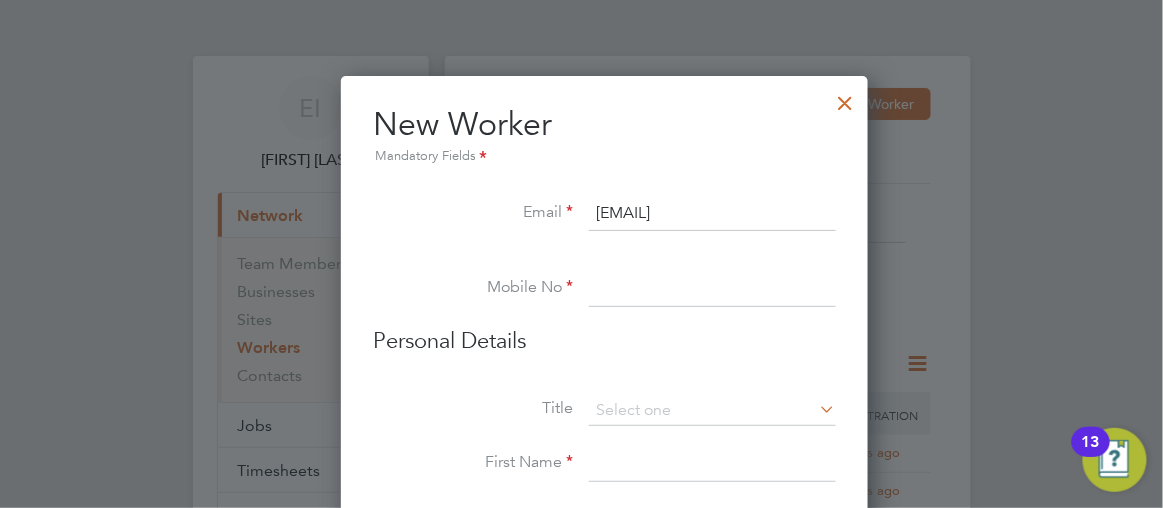 type on "nelmartins2001@gmail.com" 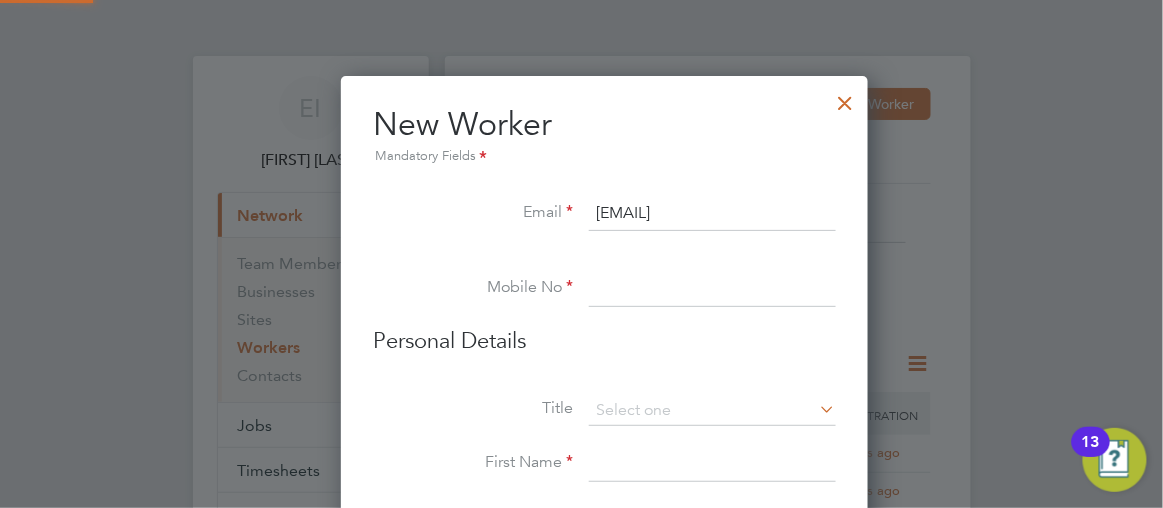 click at bounding box center [712, 289] 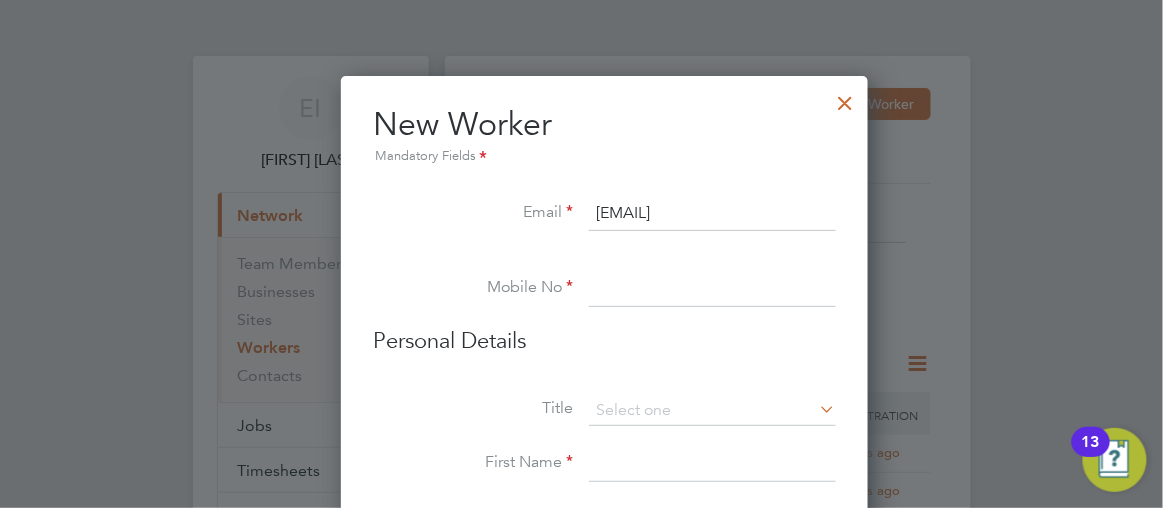 paste on "07387758228" 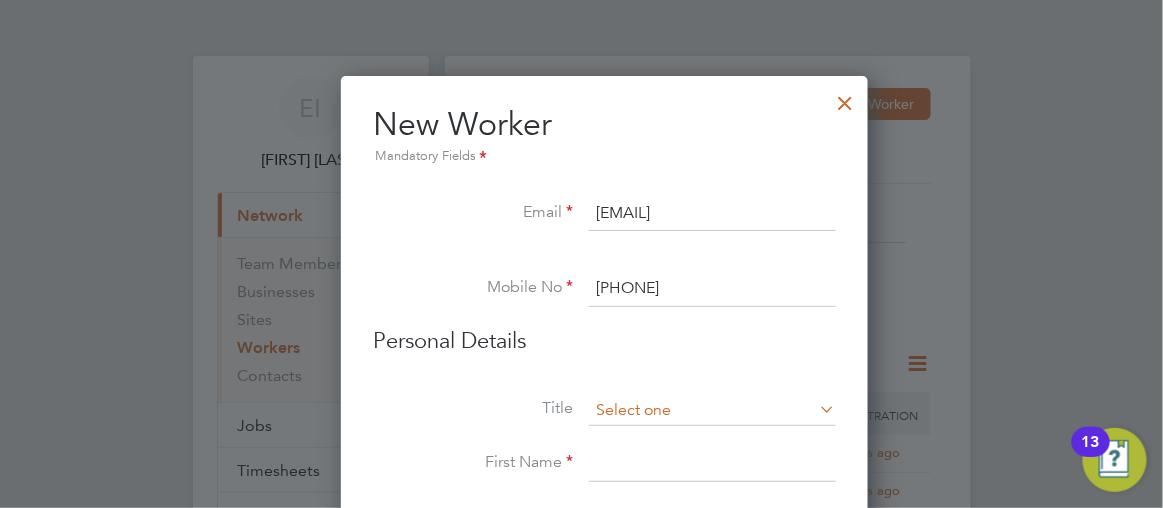 type on "07387758228" 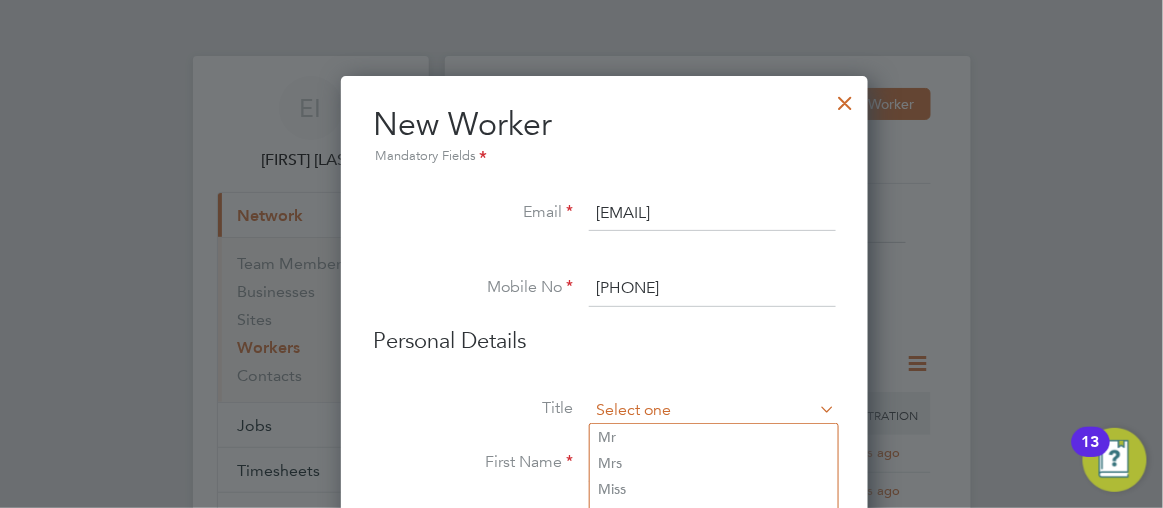 click at bounding box center [712, 411] 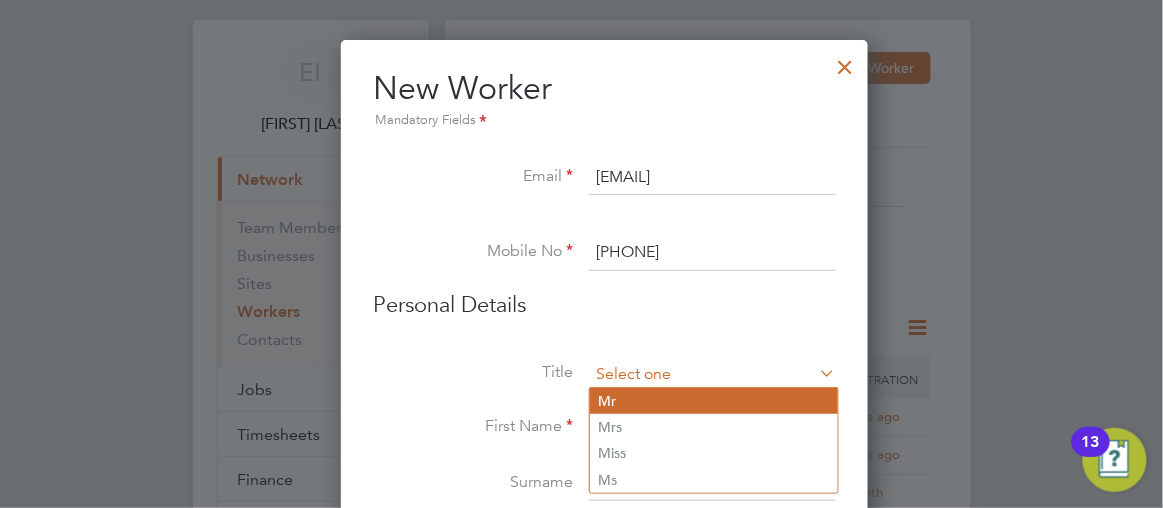 type on "Mr" 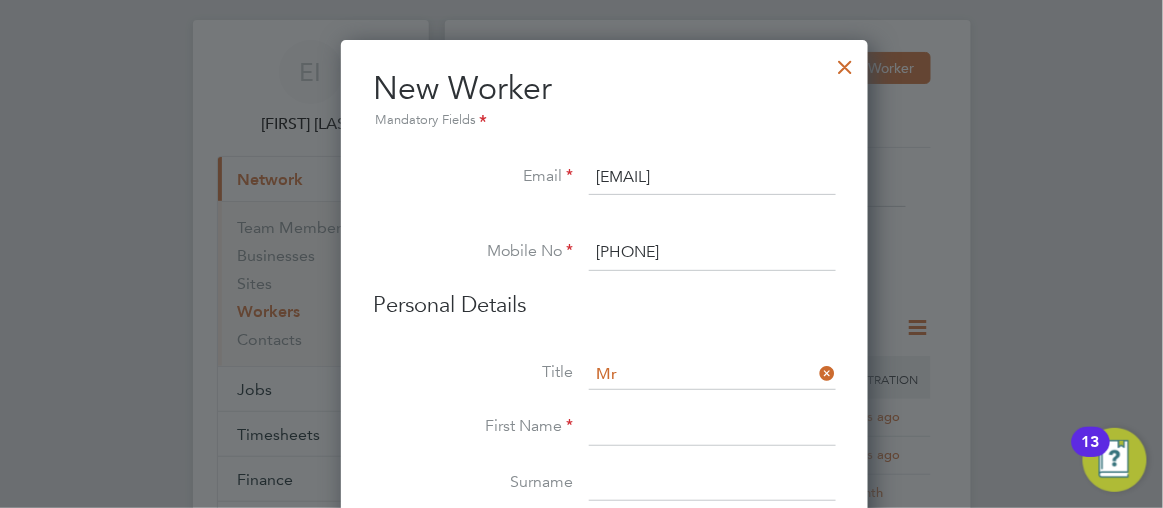 scroll, scrollTop: 1691, scrollLeft: 529, axis: both 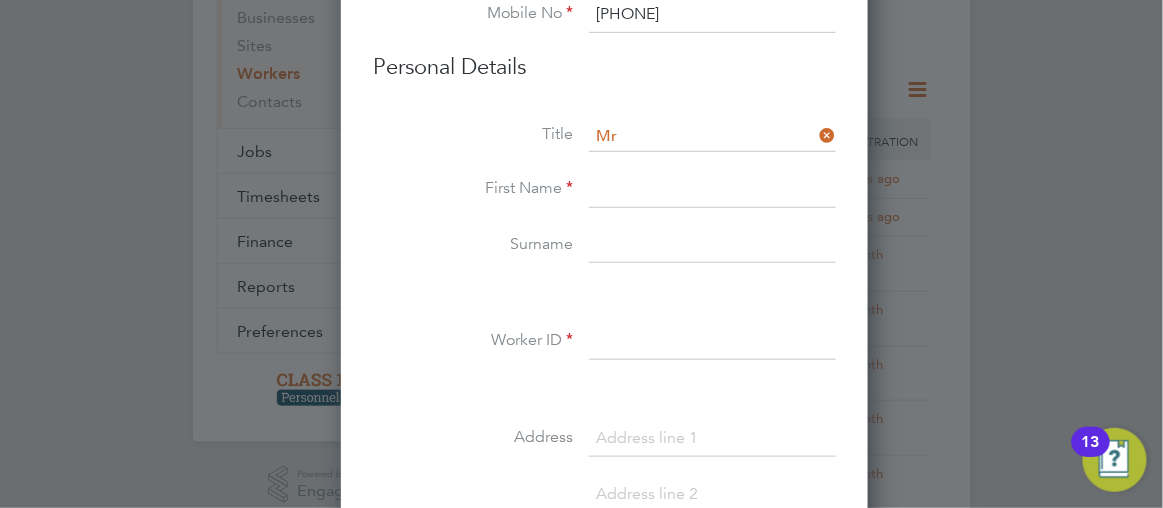 drag, startPoint x: 588, startPoint y: 208, endPoint x: 571, endPoint y: 188, distance: 26.24881 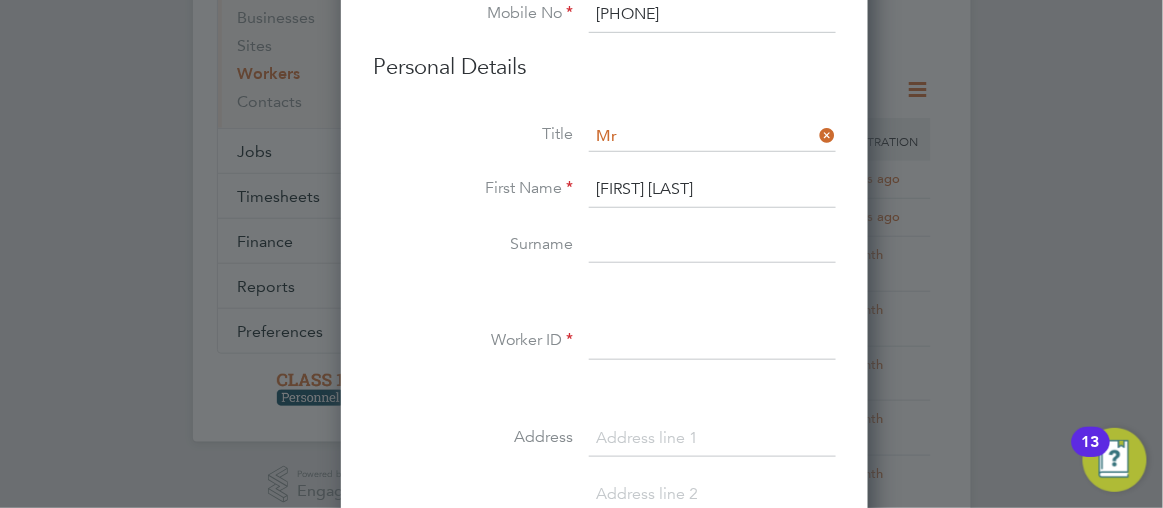 type on "Nelson Martins" 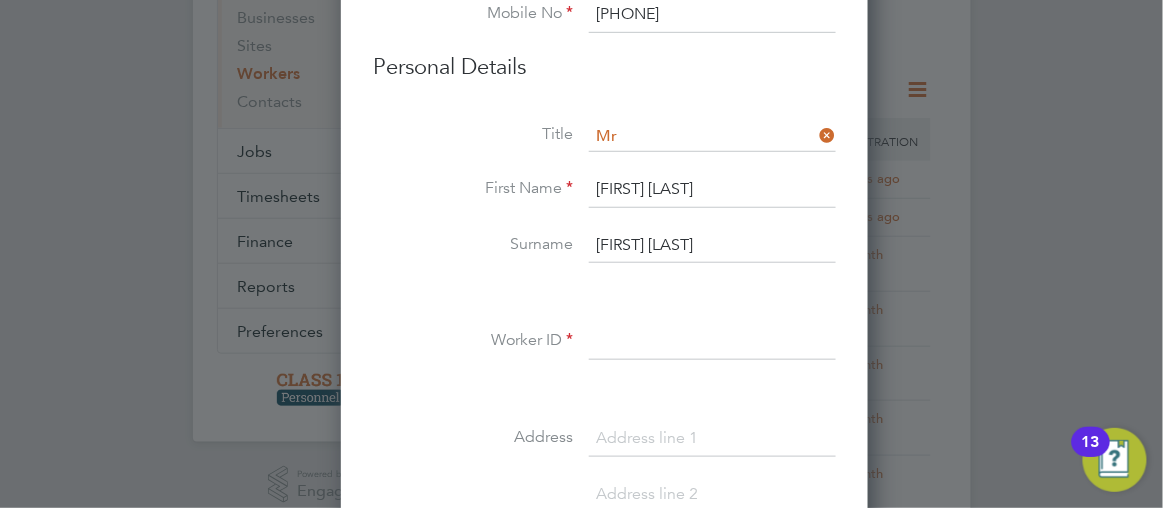 click on "Nelson Martins" at bounding box center [712, 246] 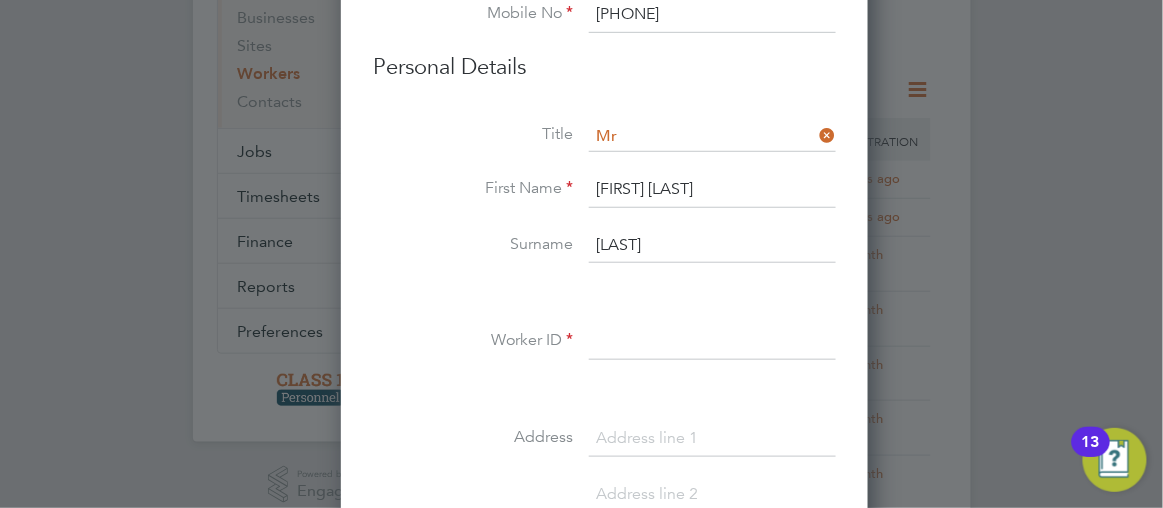 type on "Martins" 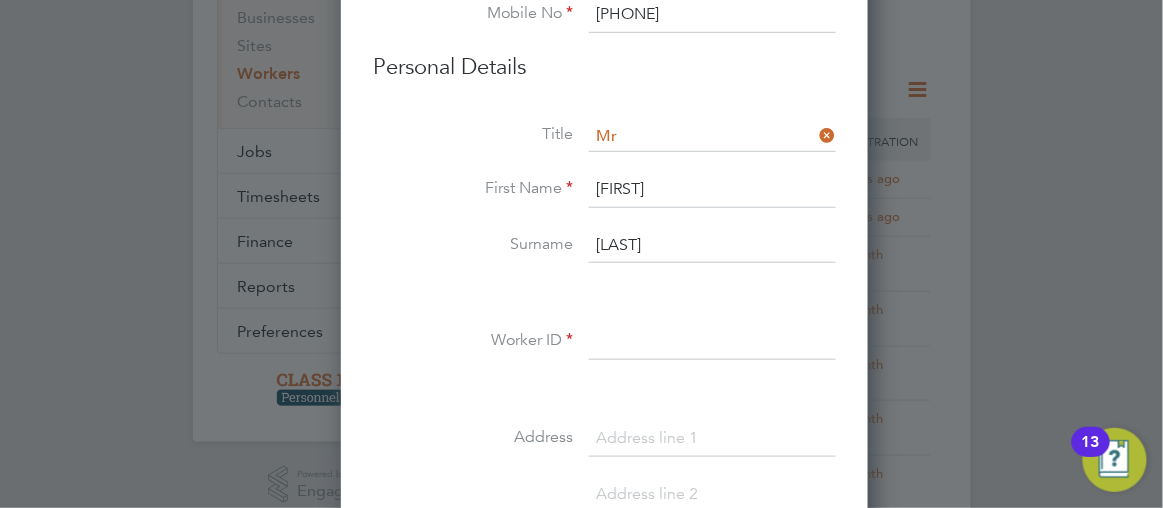 type on "Nelson" 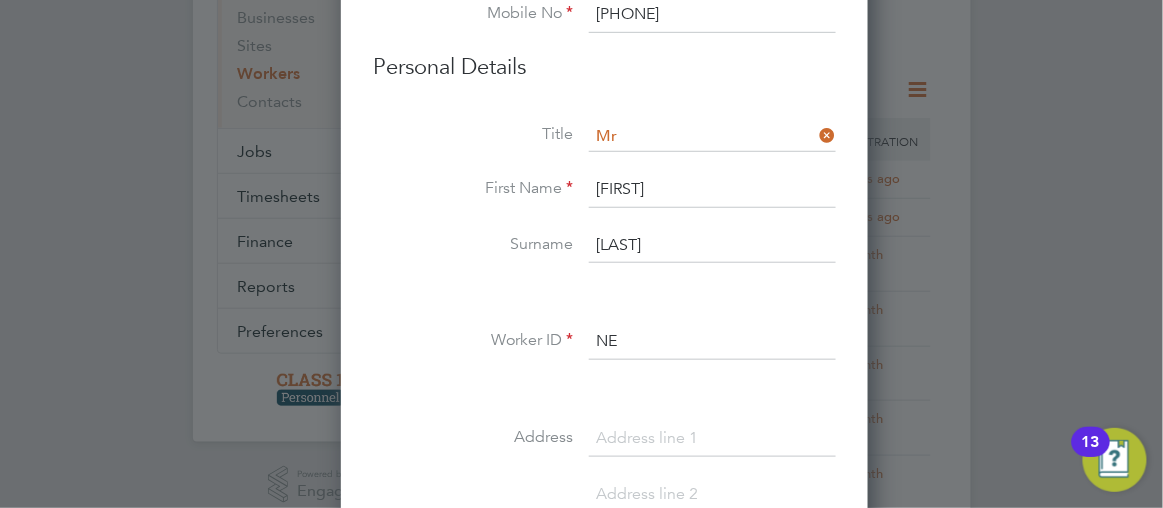 type on "NEMA04082025" 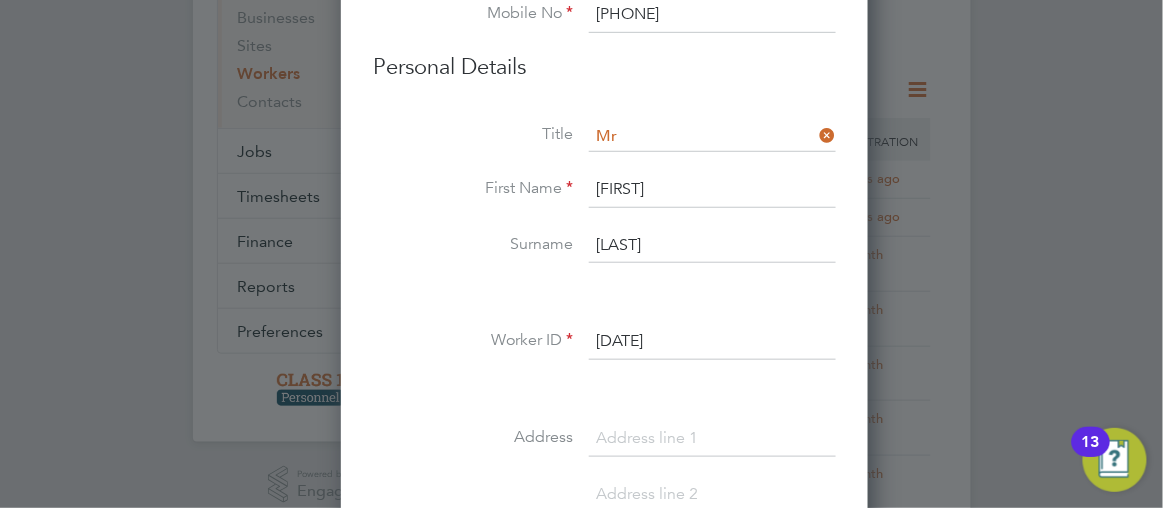 click at bounding box center [712, 439] 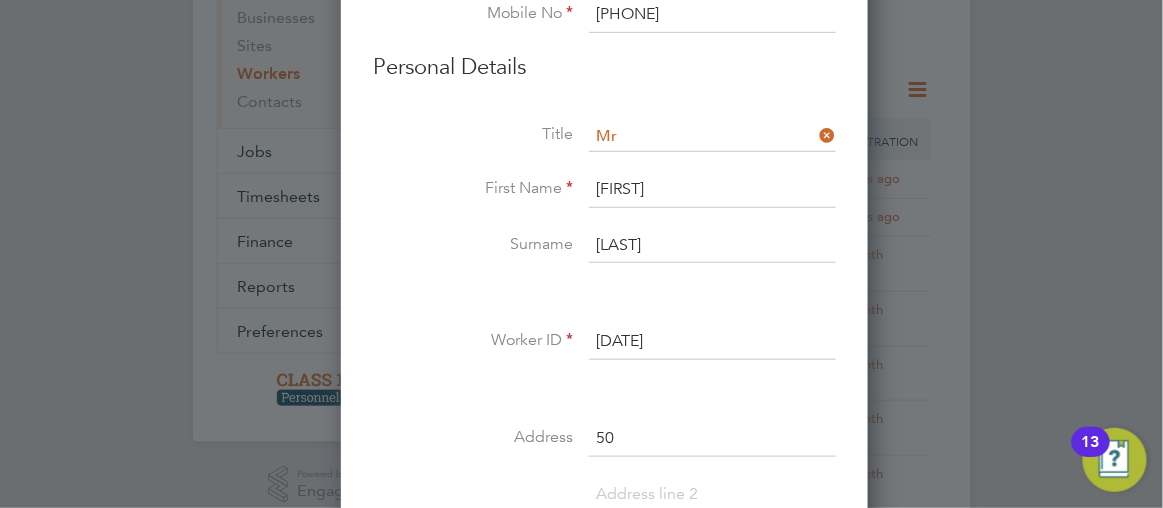 paste on "Southwell Road" 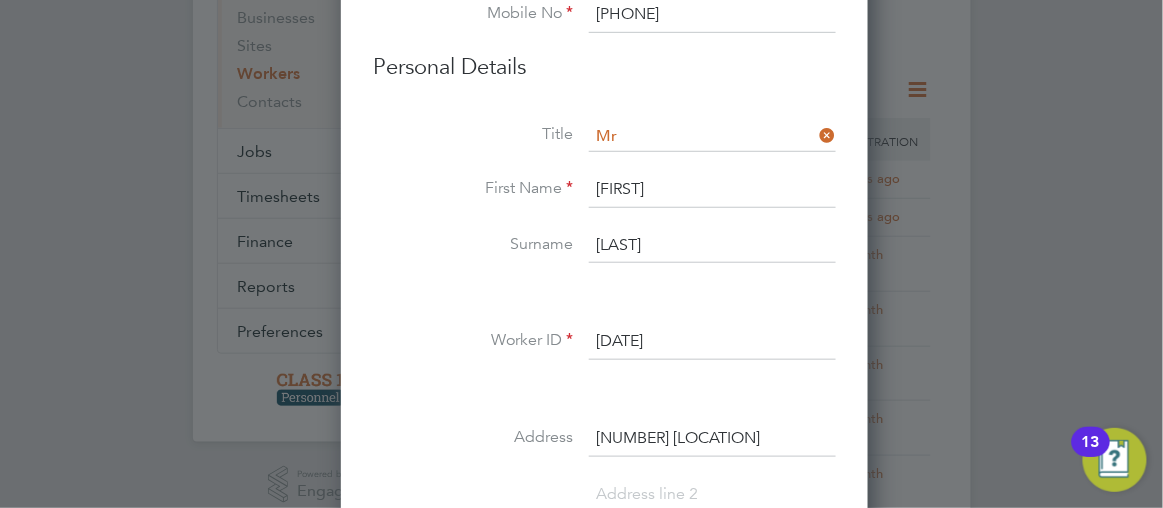 type on "50 Southwell Road" 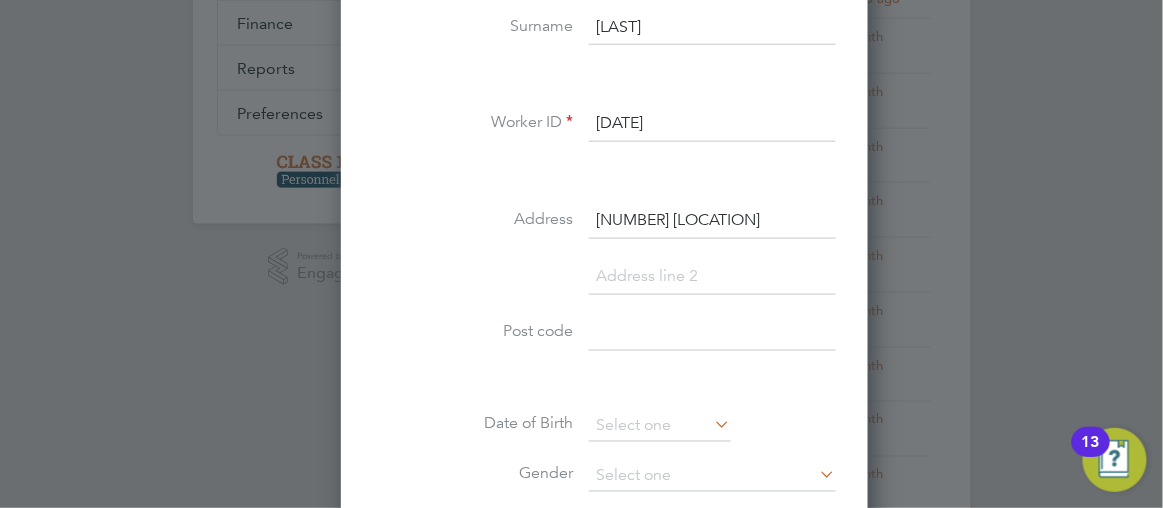 scroll, scrollTop: 529, scrollLeft: 0, axis: vertical 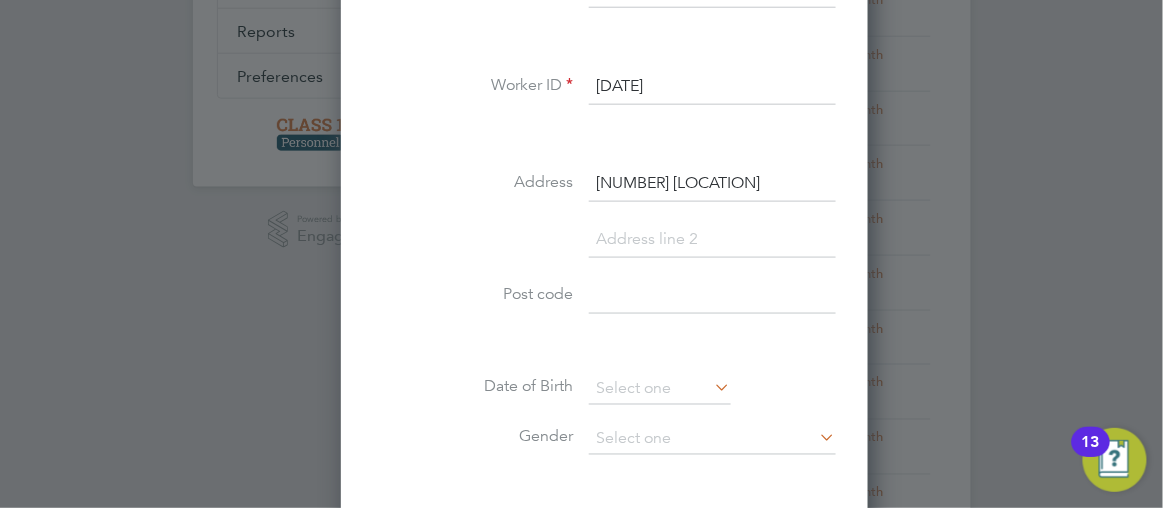 click at bounding box center (712, 296) 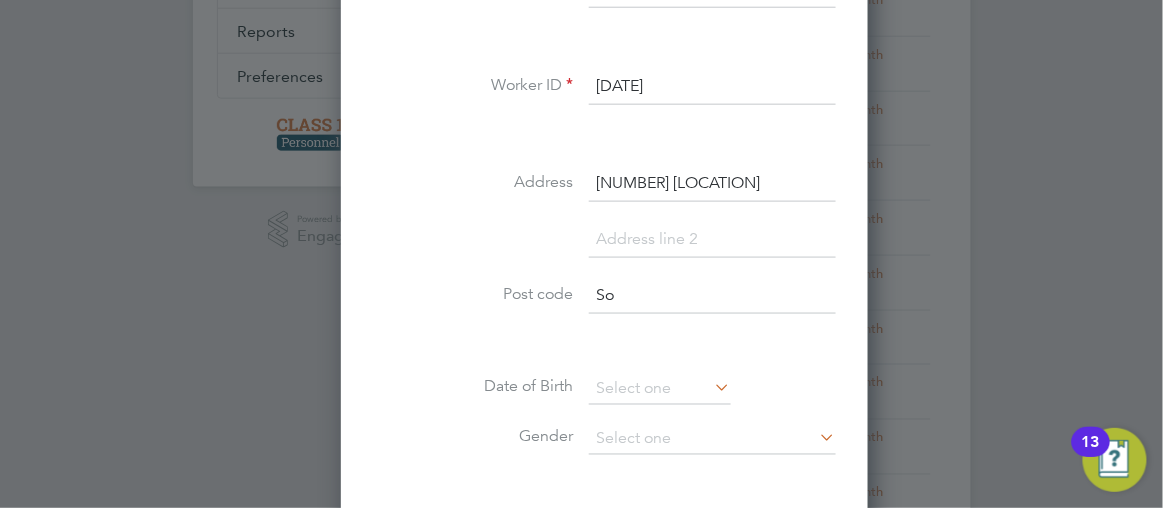 type on "S" 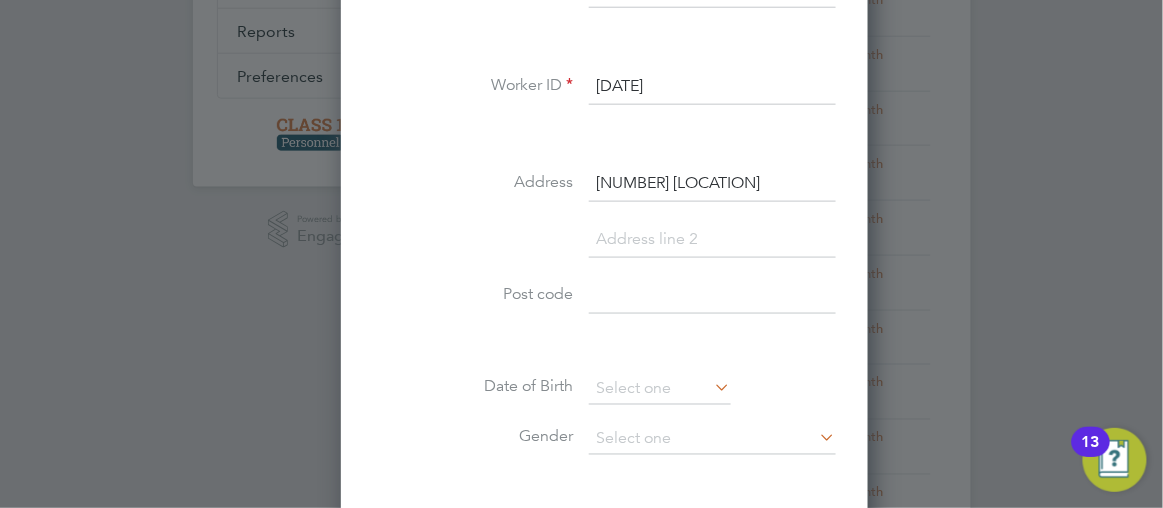 paste on "NR1 3HS" 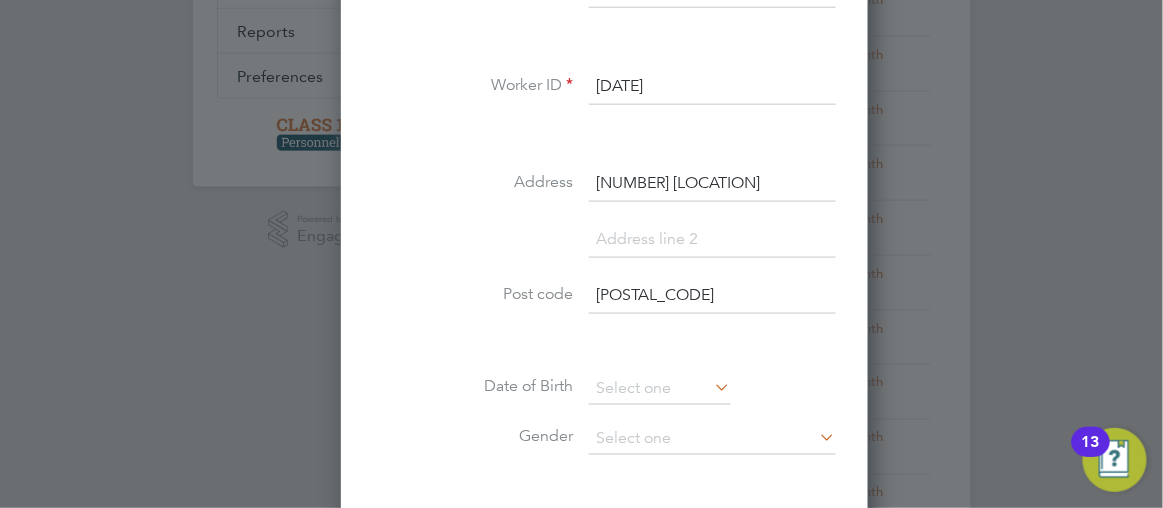type on "NR1 3HS" 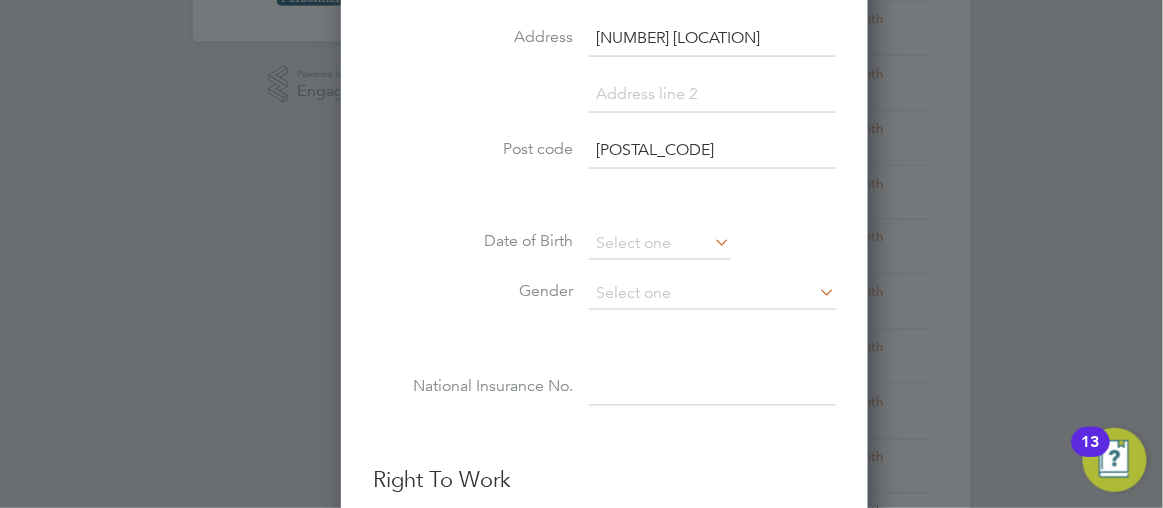 scroll, scrollTop: 710, scrollLeft: 0, axis: vertical 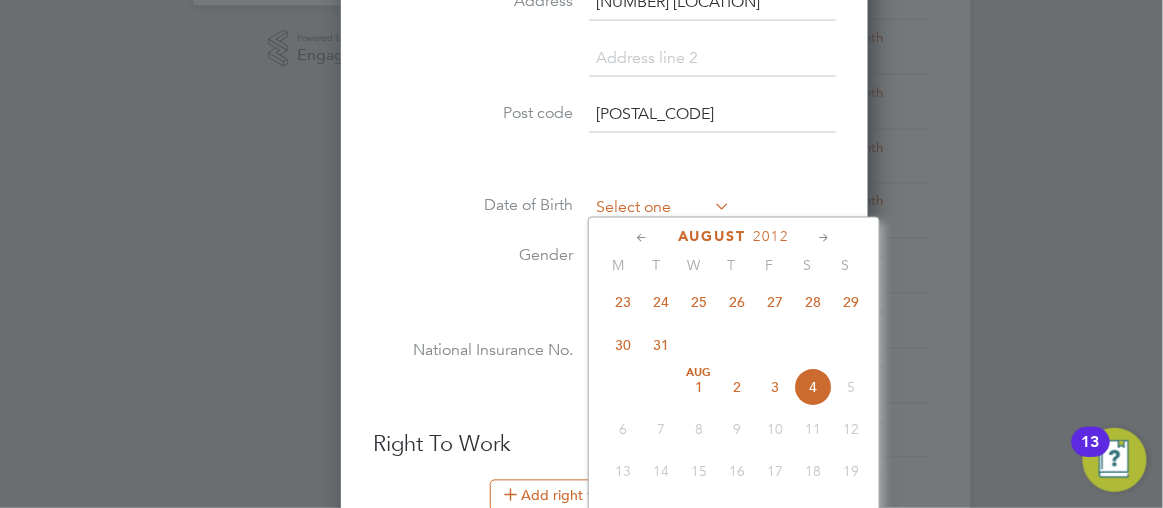 click at bounding box center (660, 209) 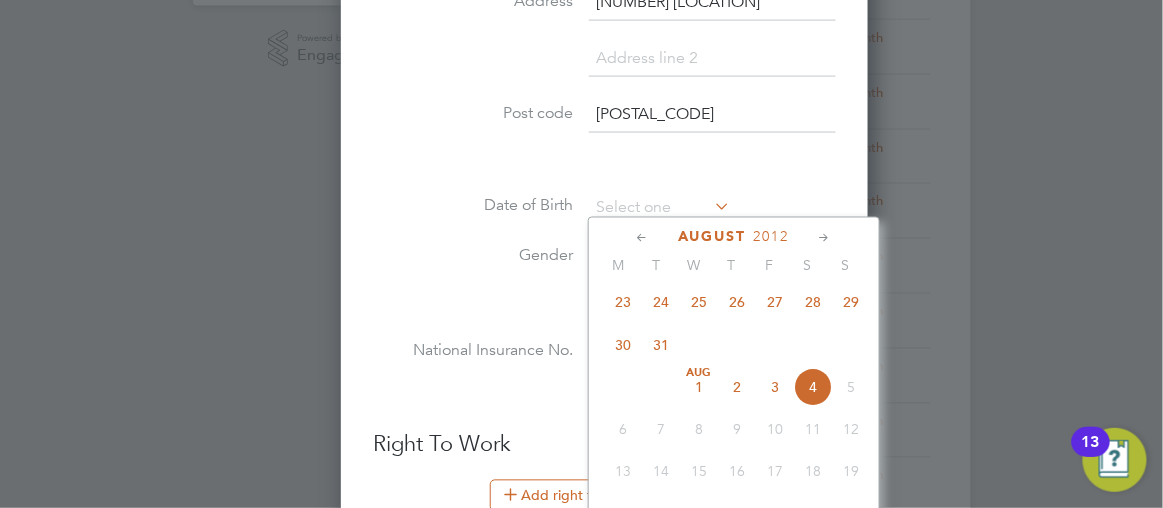 click 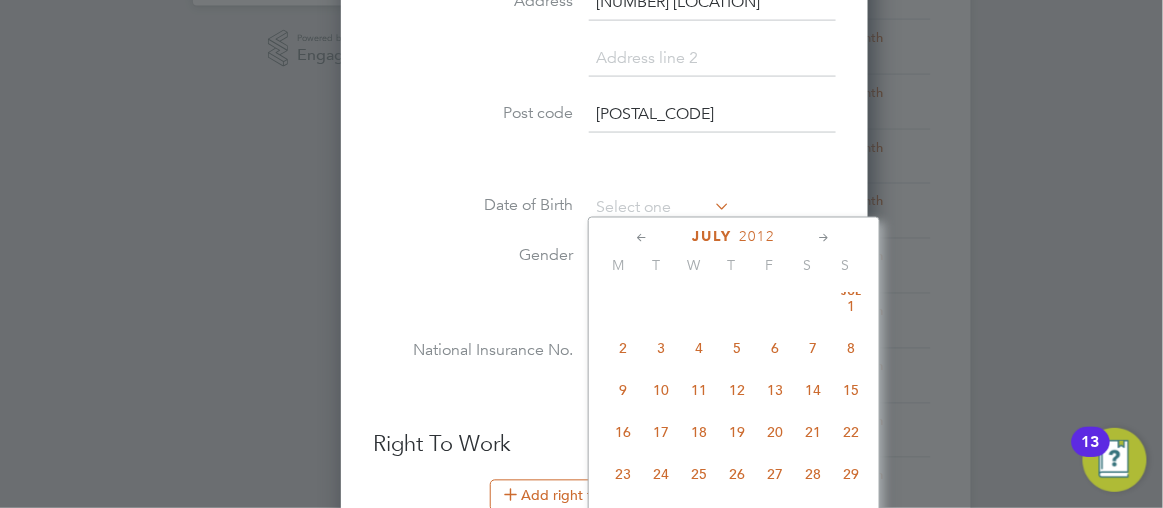 click 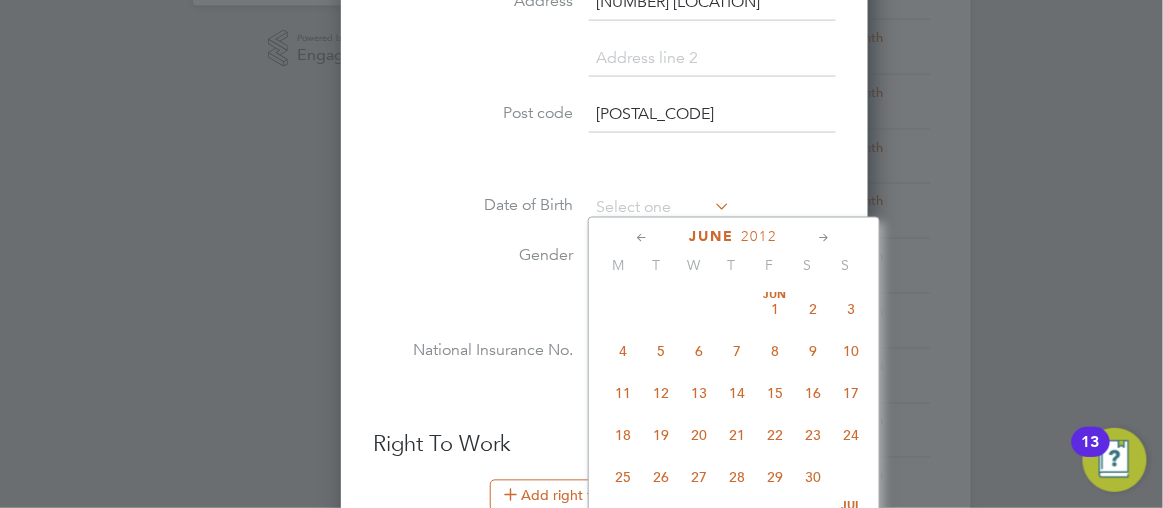 click 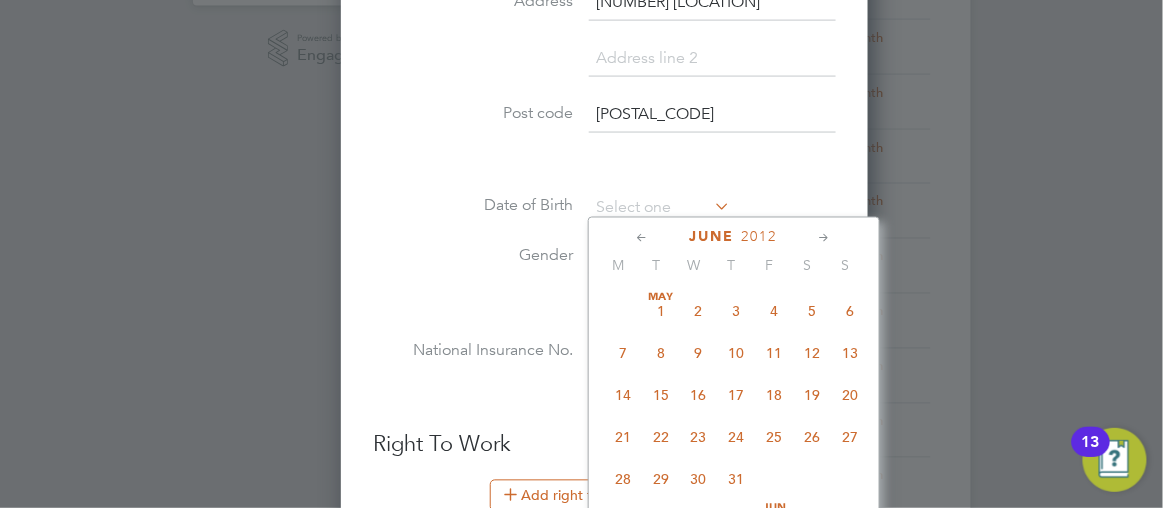 click 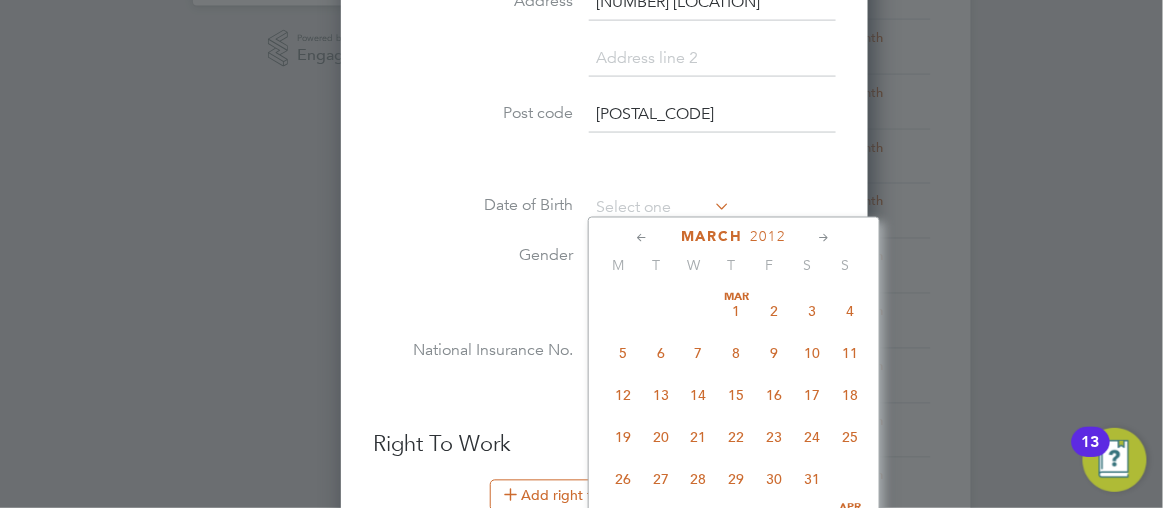 click 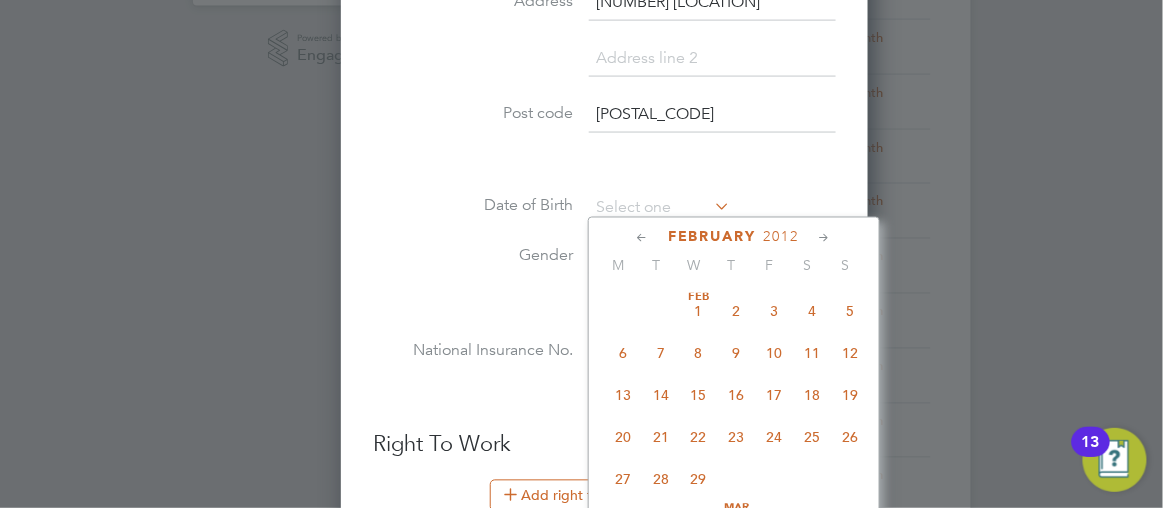 click 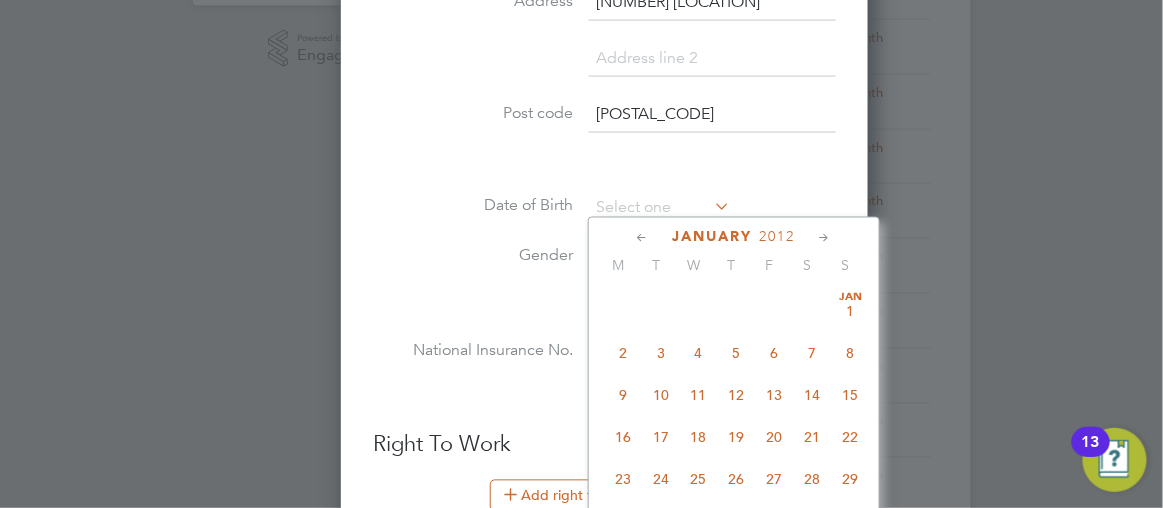 click 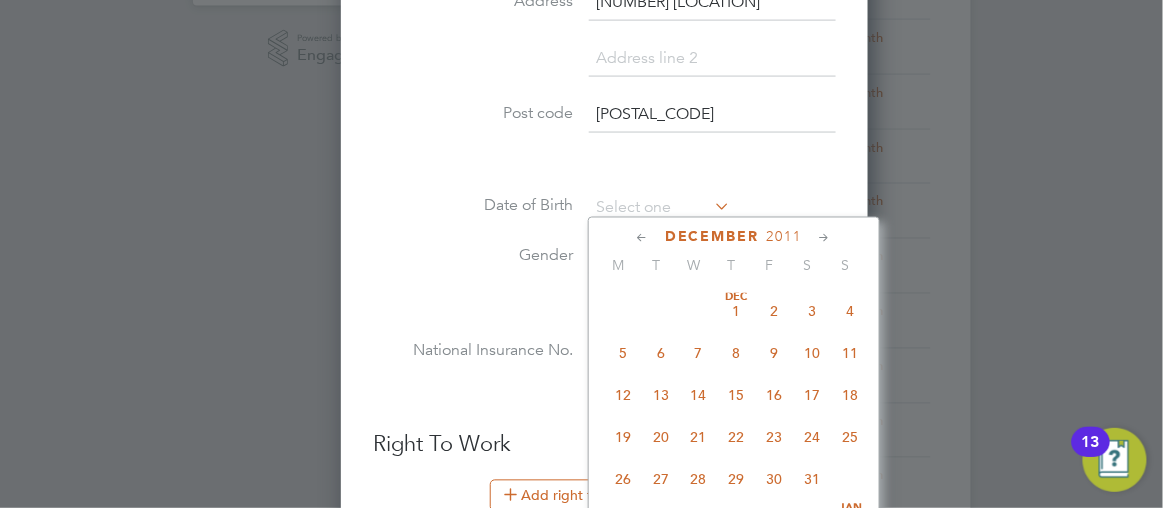 click 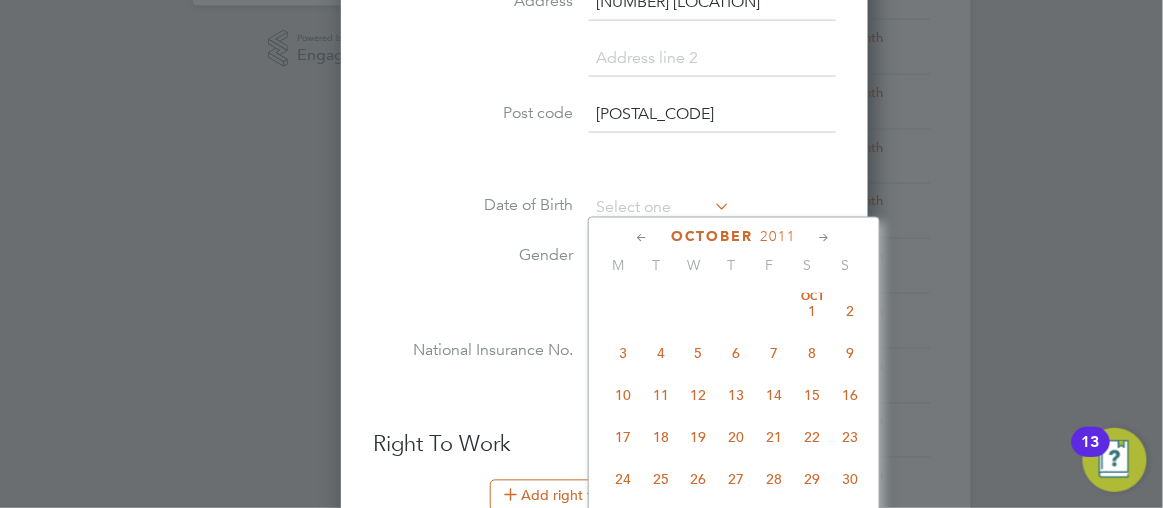 click 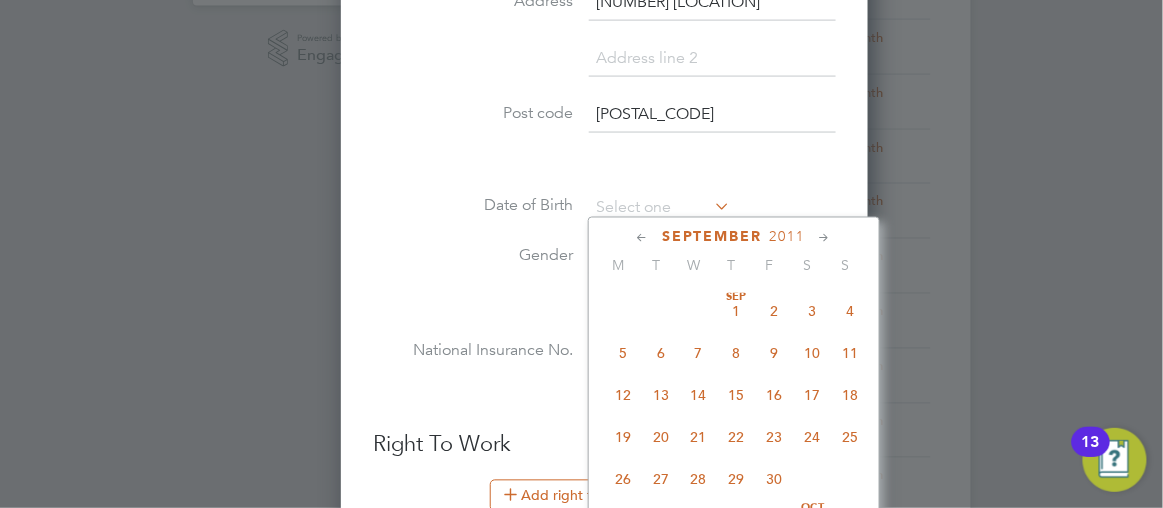 click 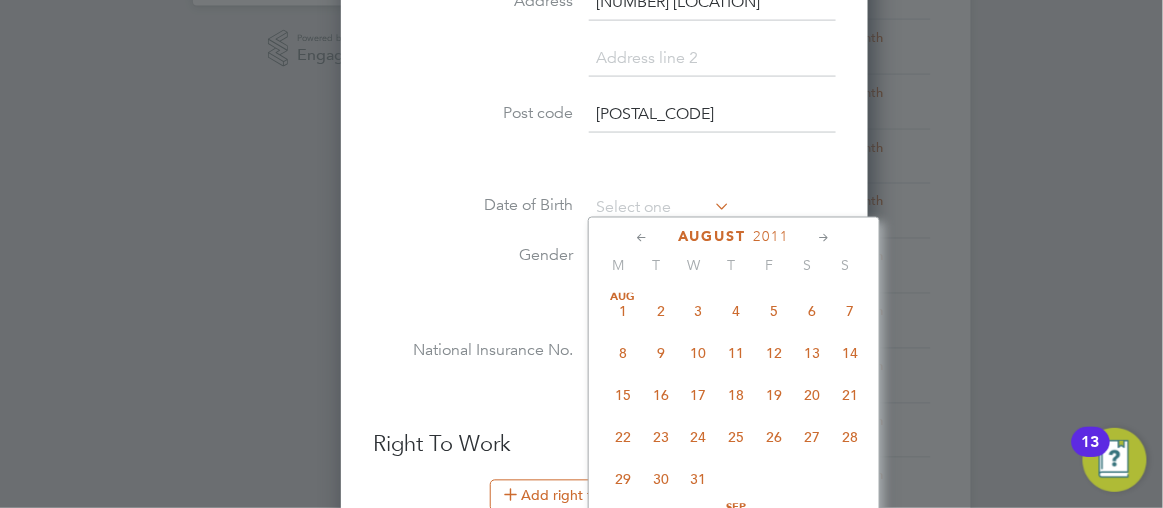 click 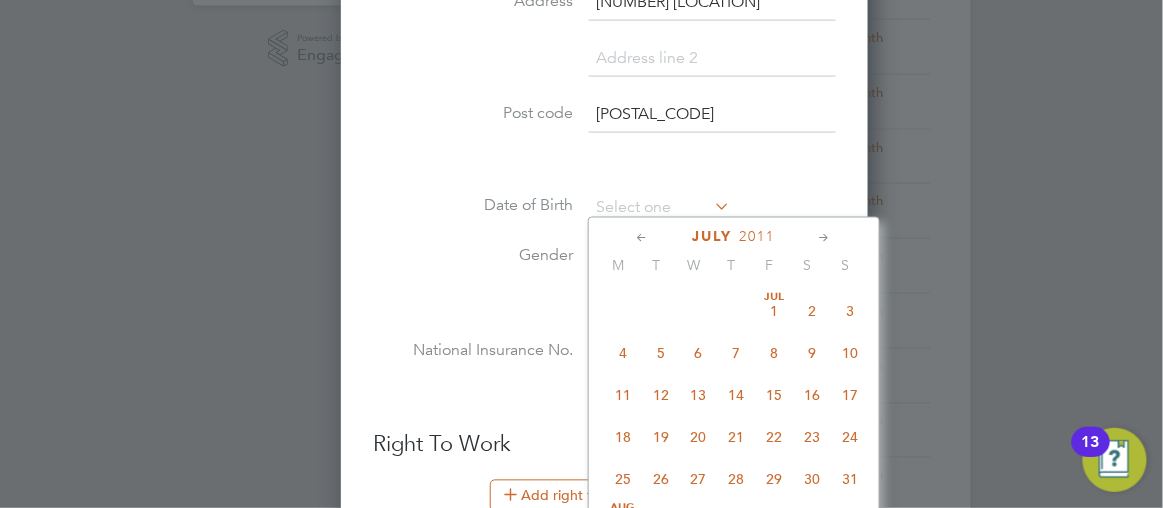 click 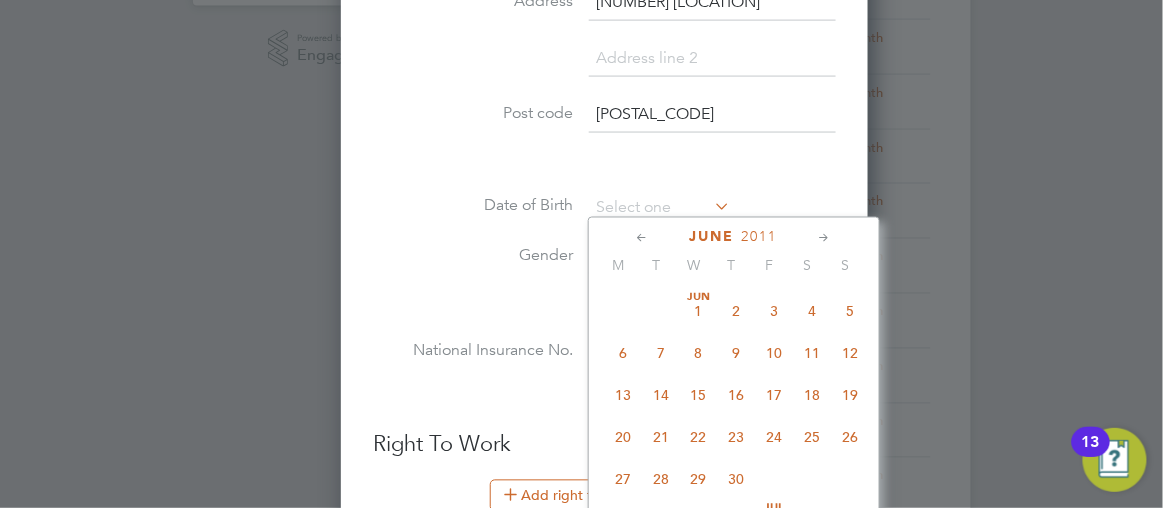 click 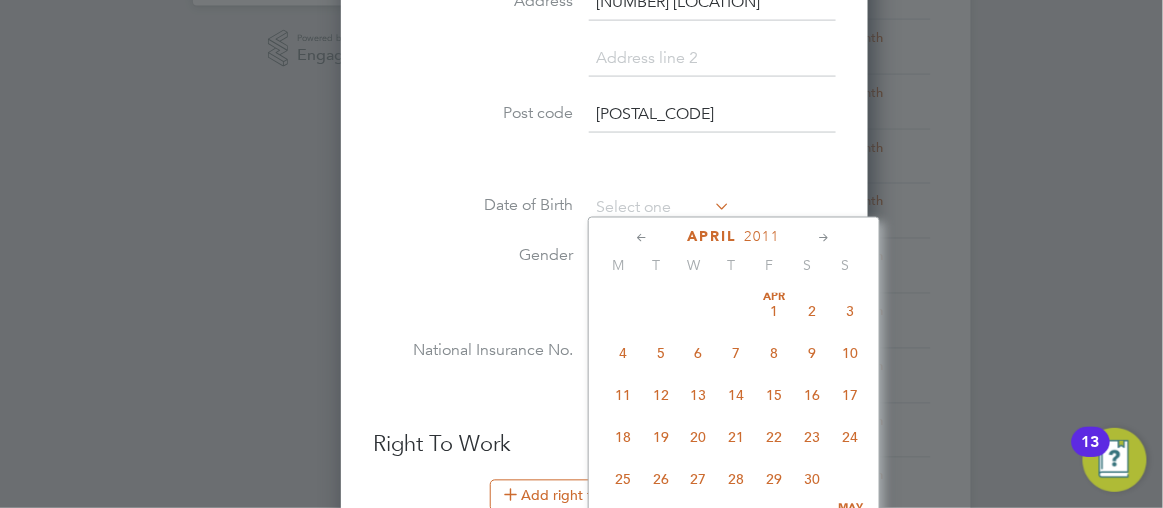 click 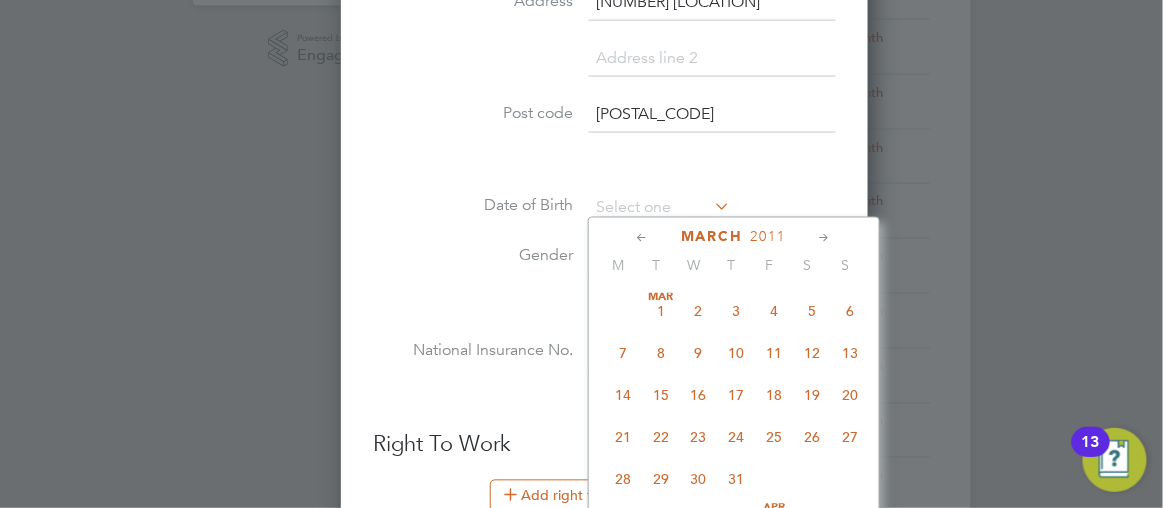 click 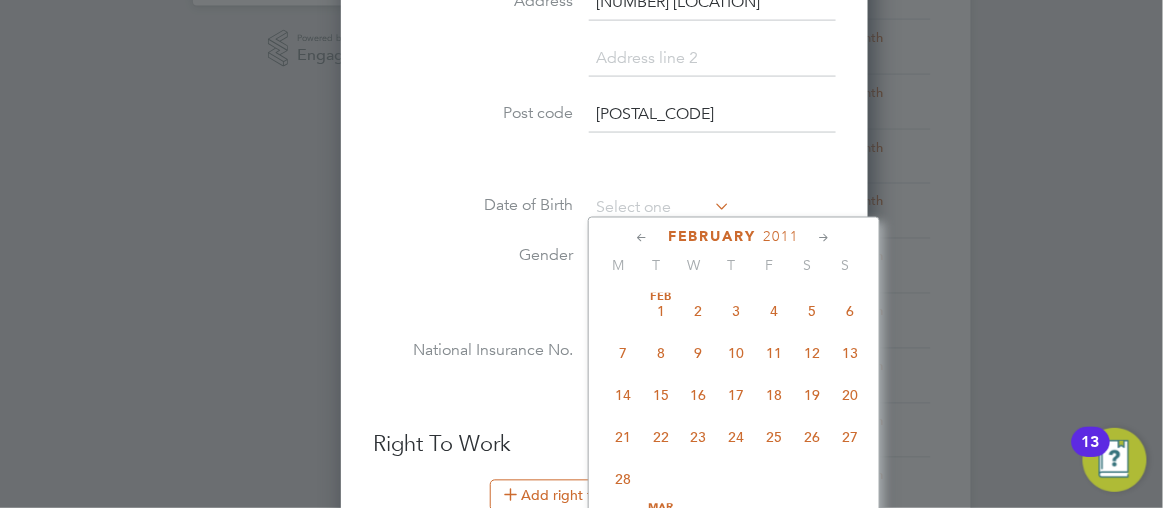 click 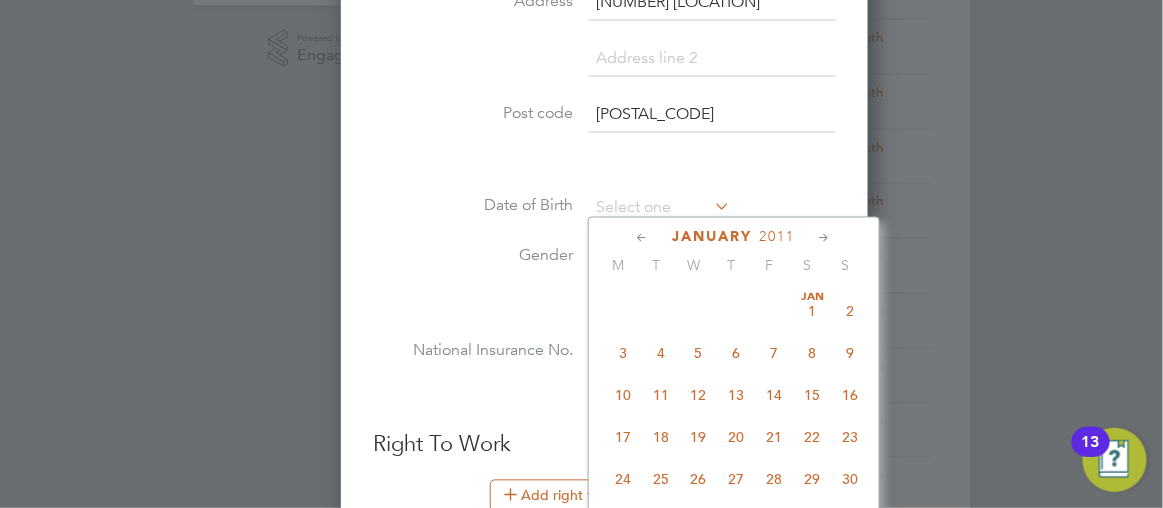 click 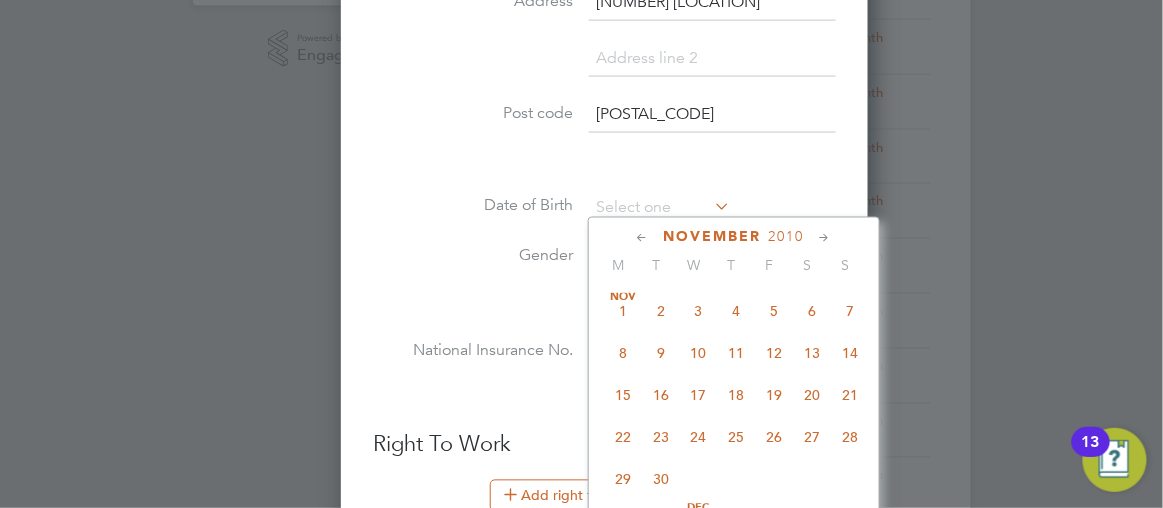 click 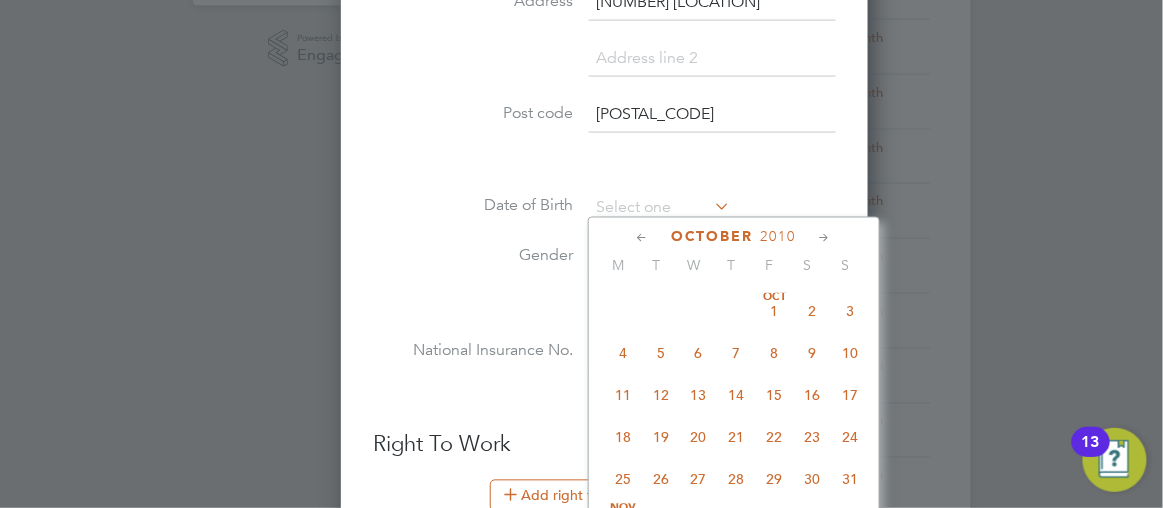 click 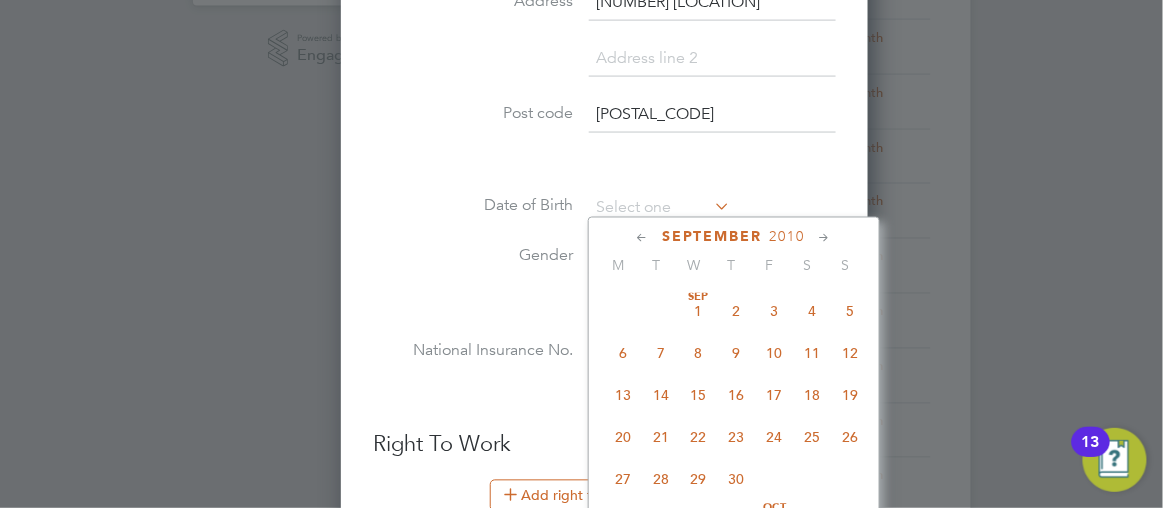 click 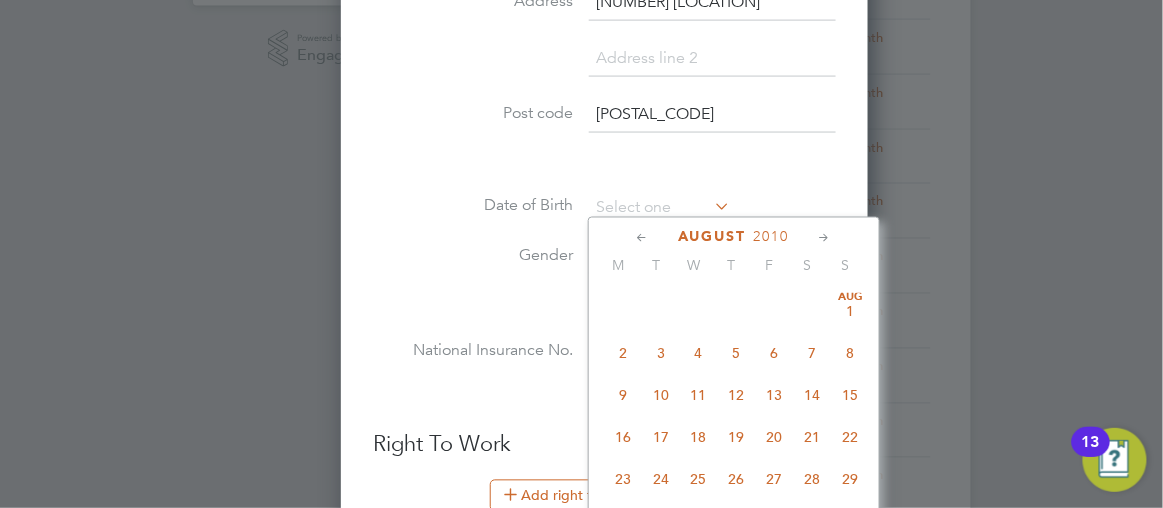 click 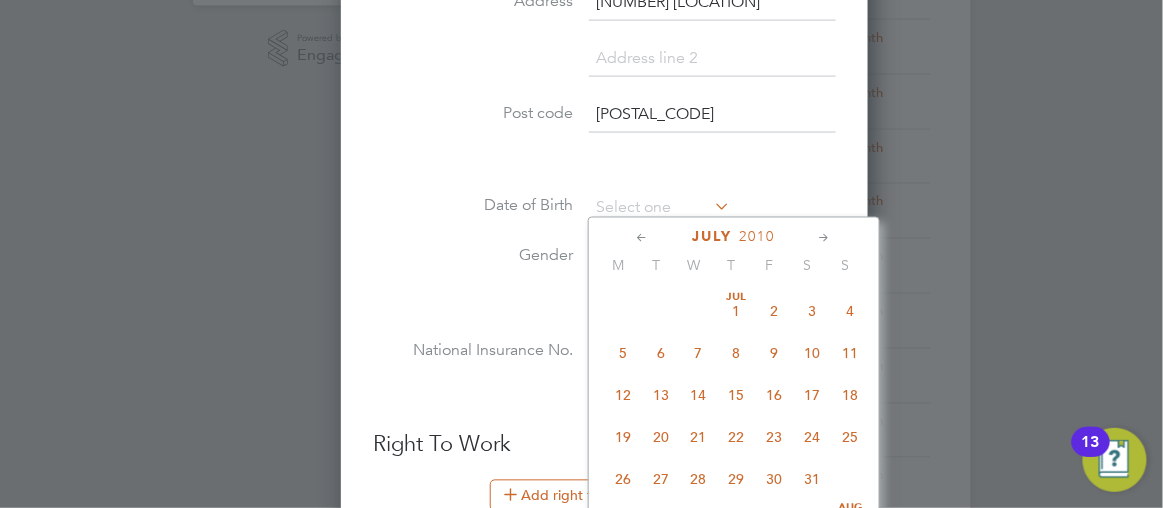 click 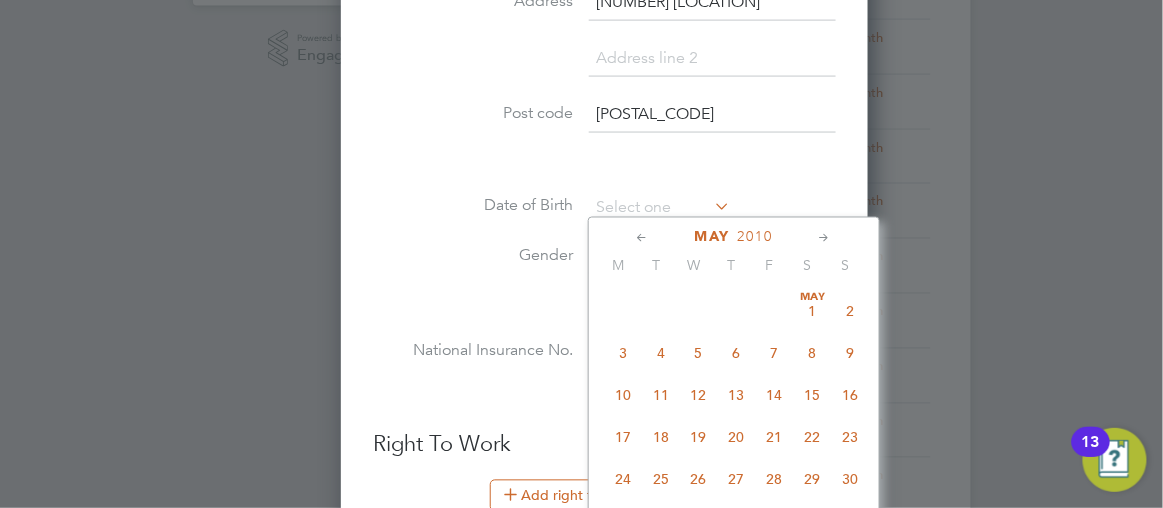 click 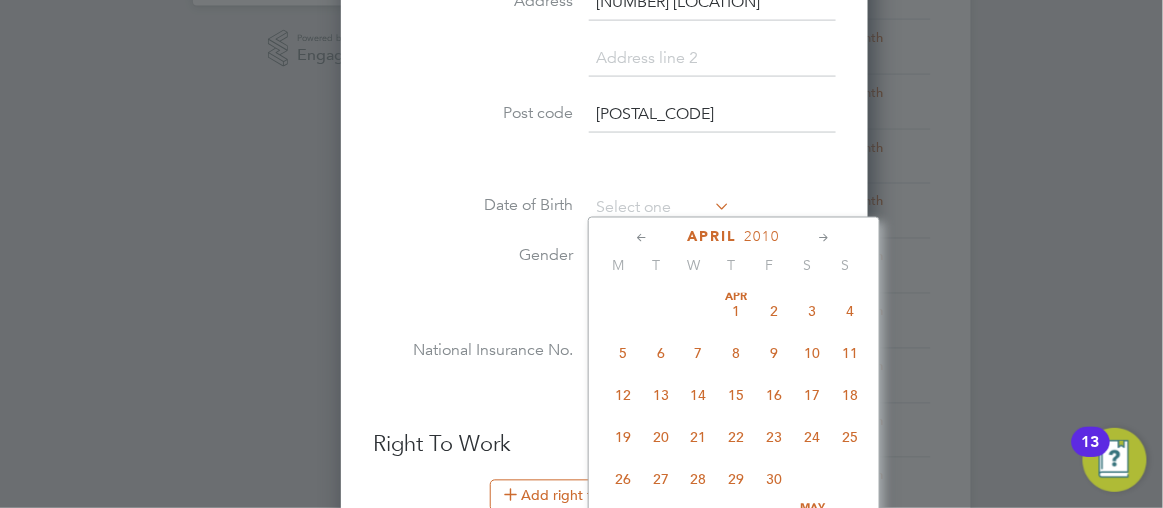 click 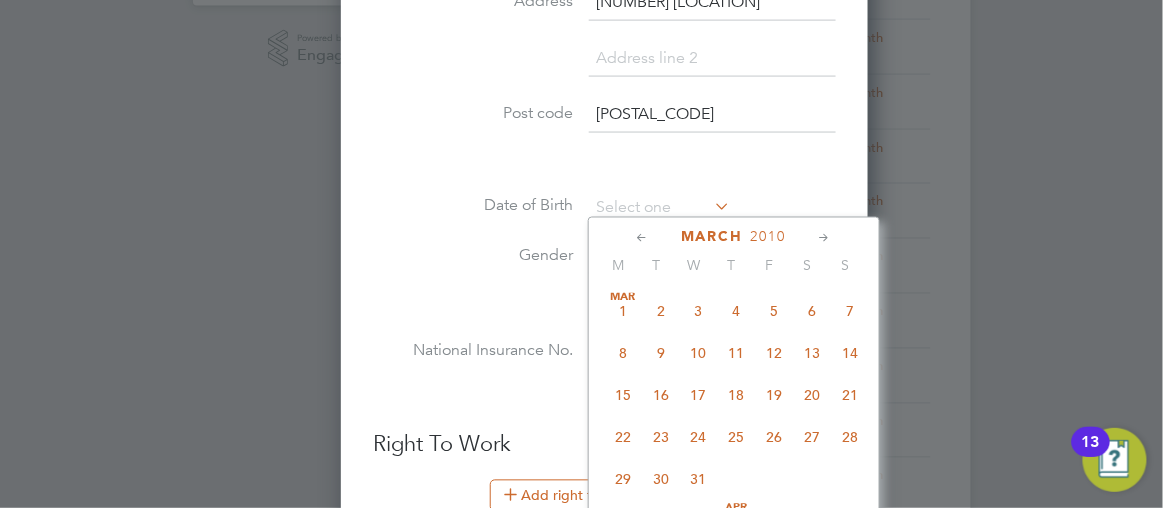 click 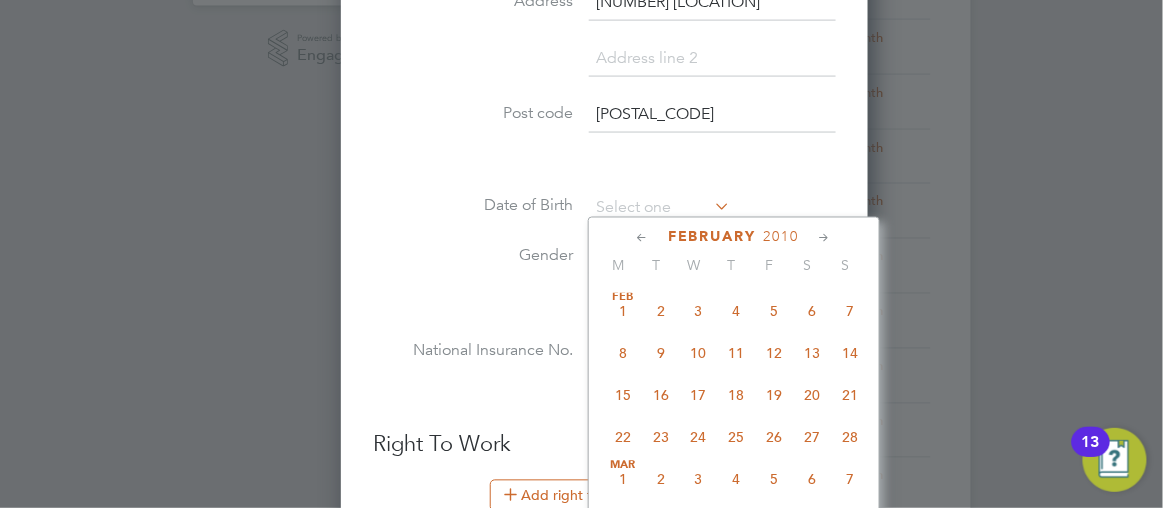 click 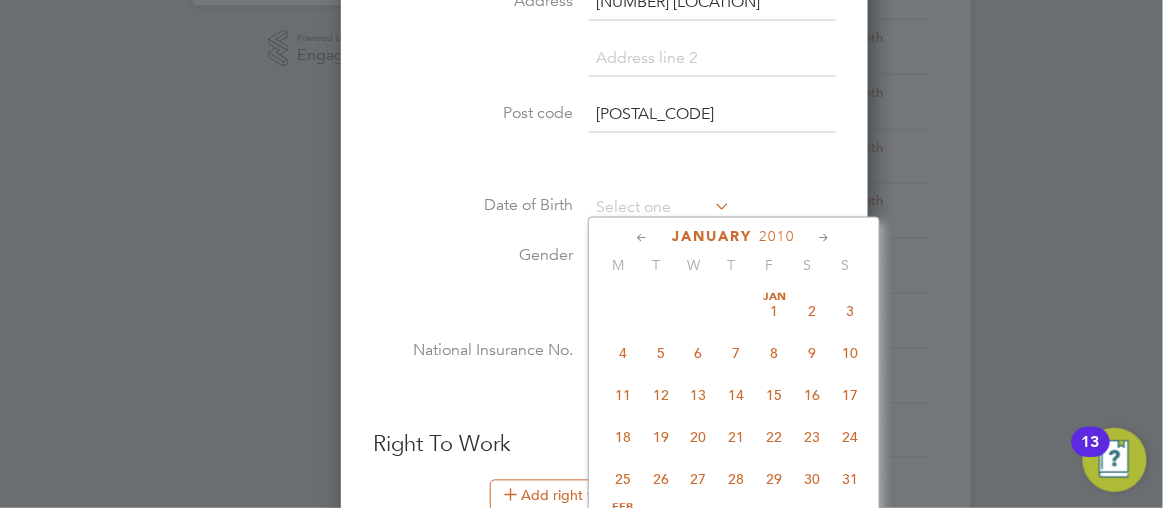 click 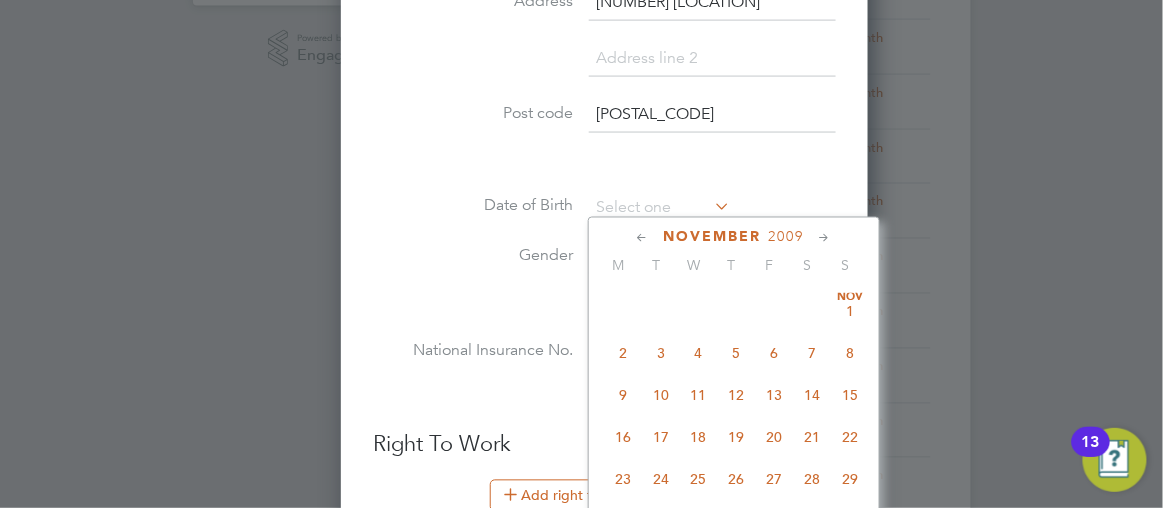 click 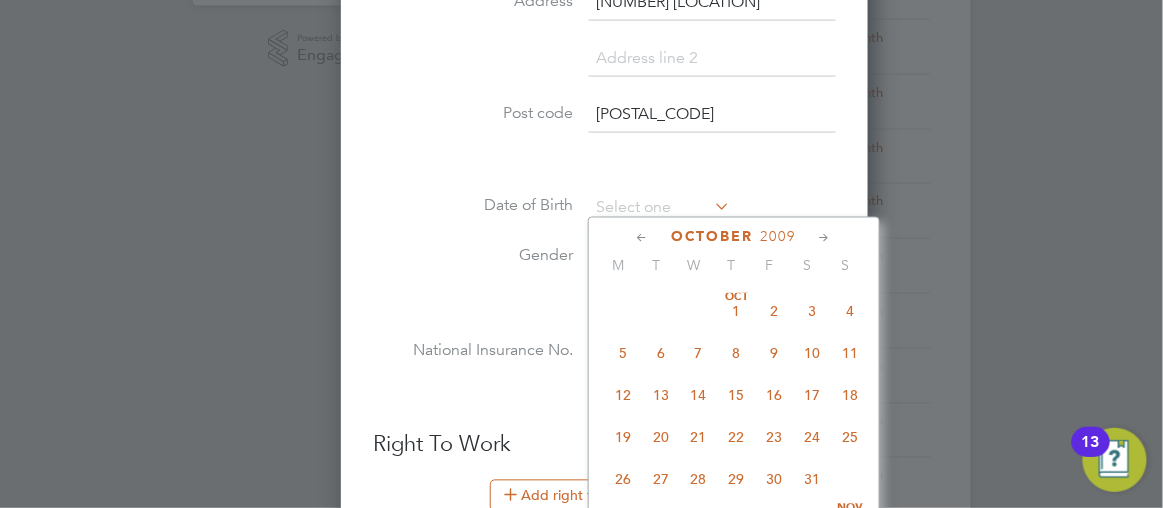 click 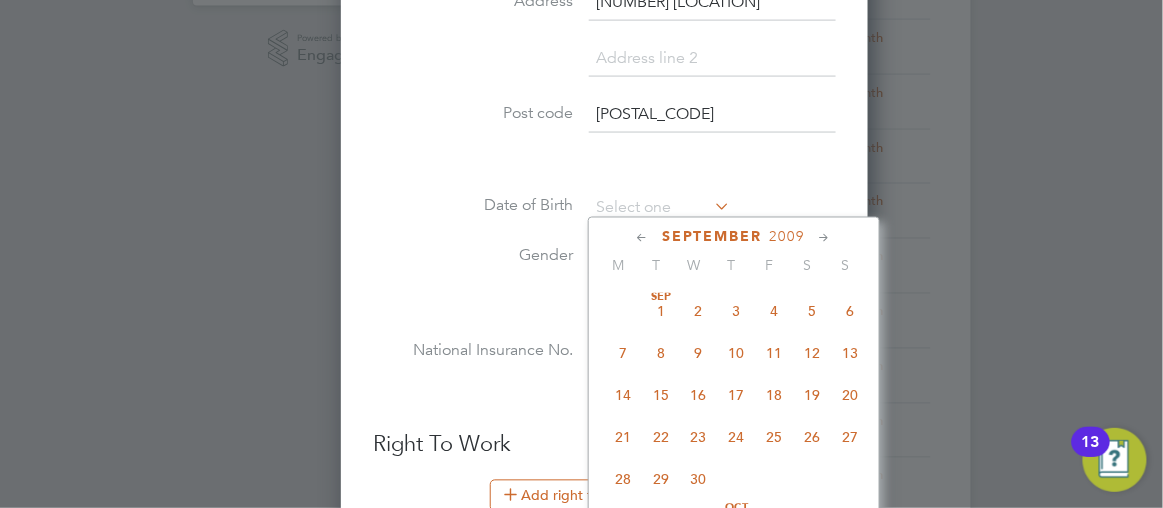 click 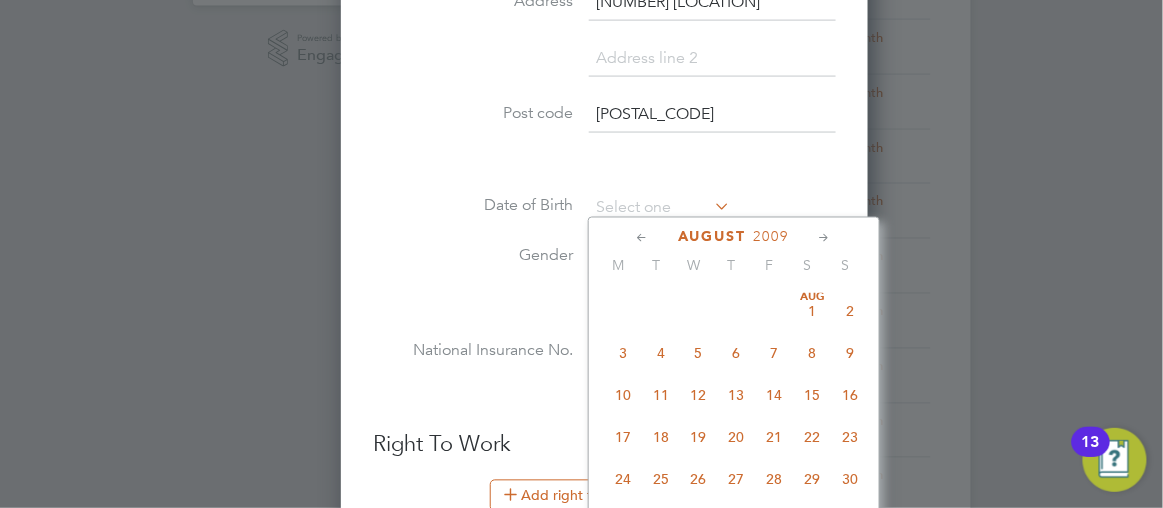 click 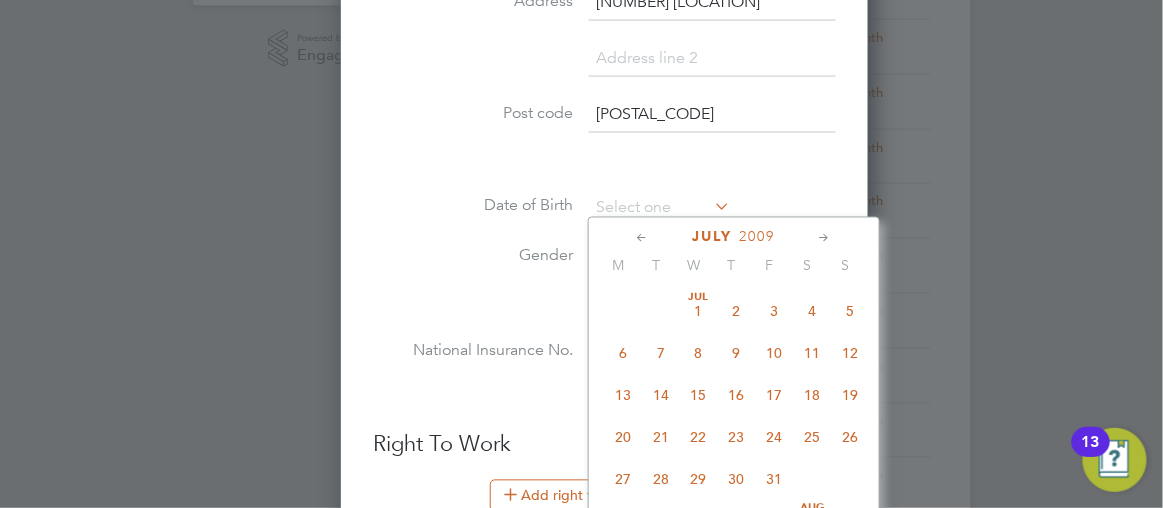 click 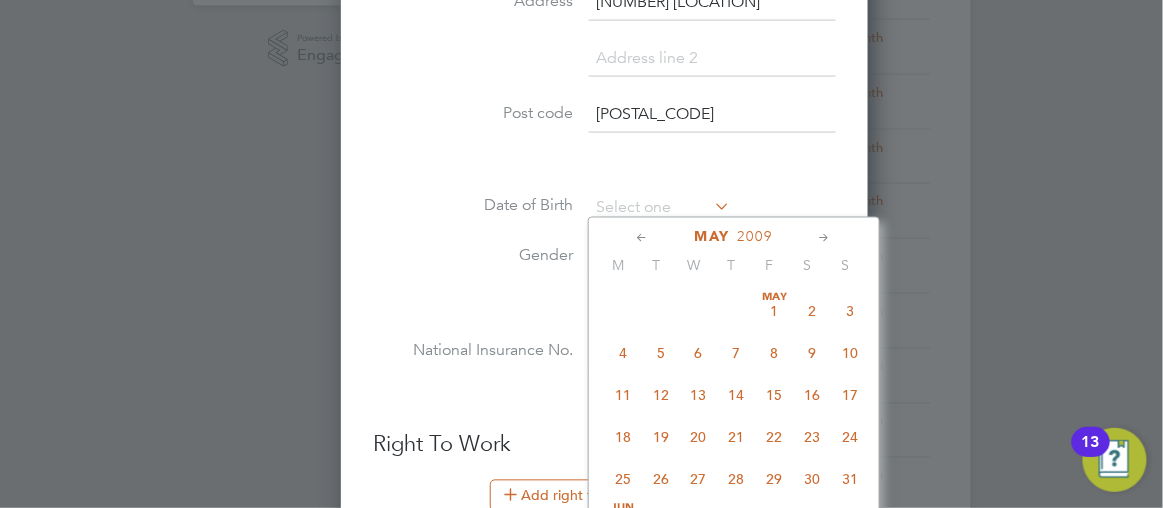 click 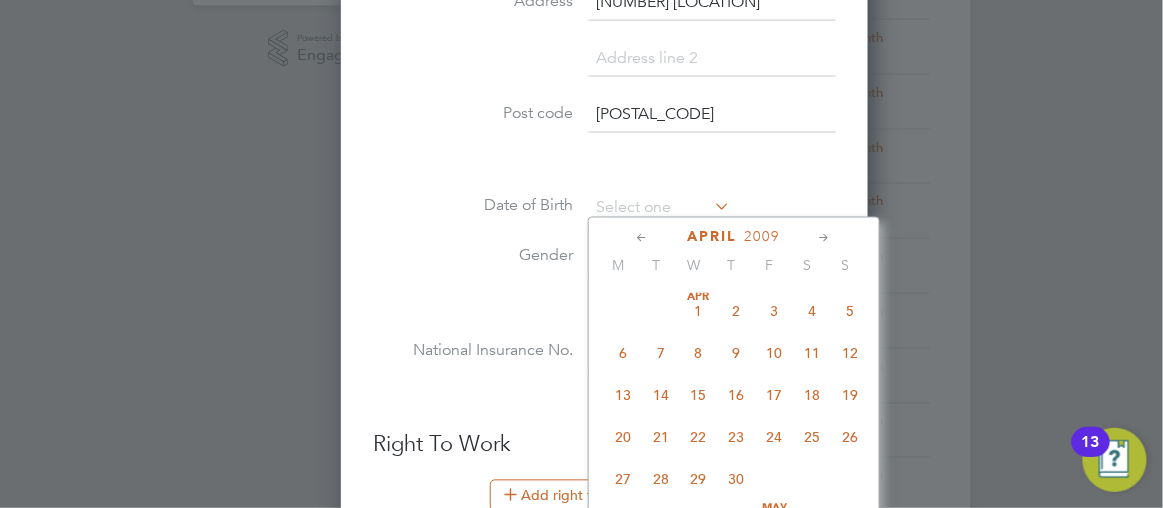 click 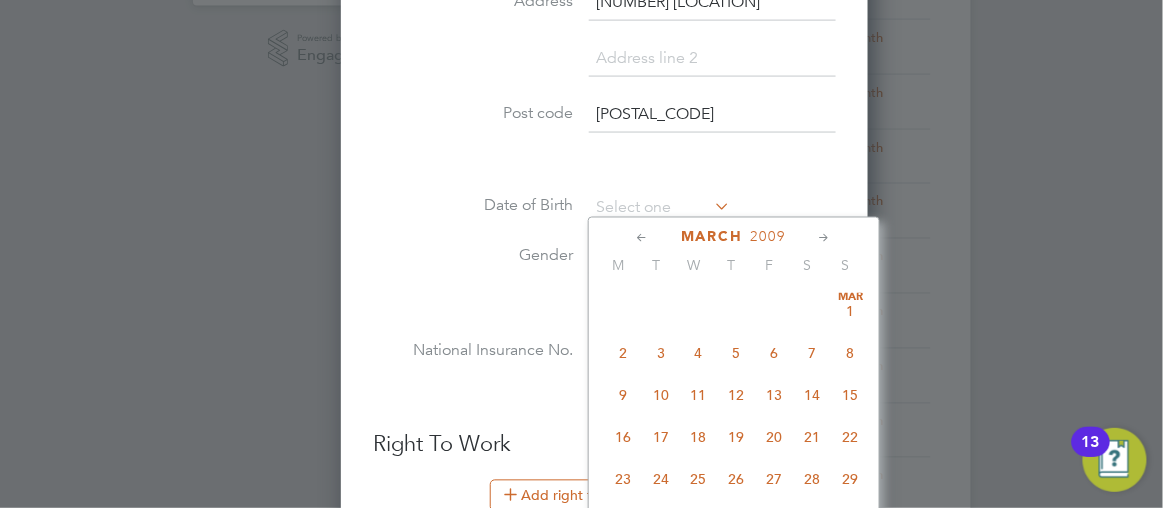 click 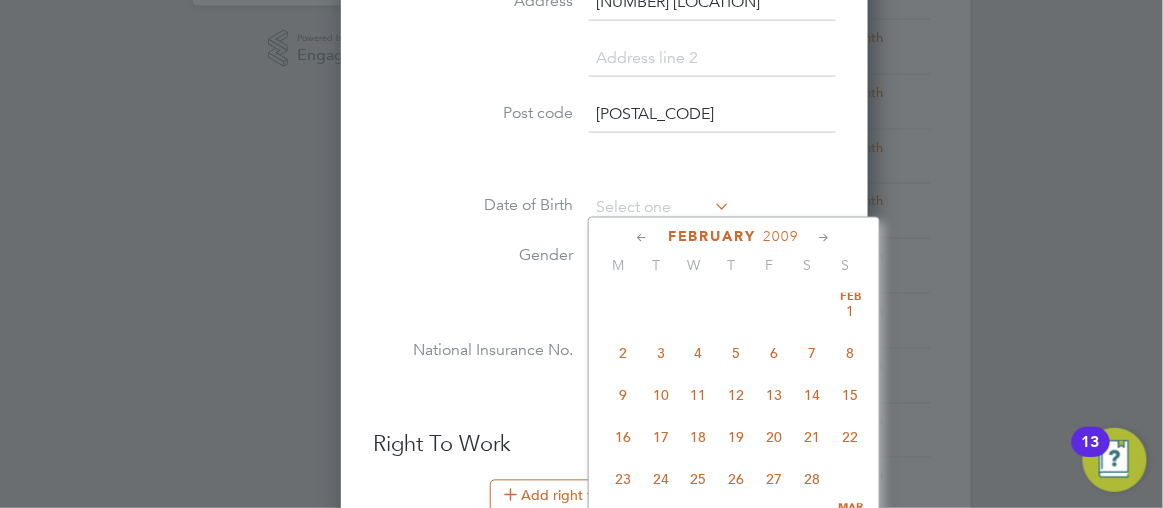 click 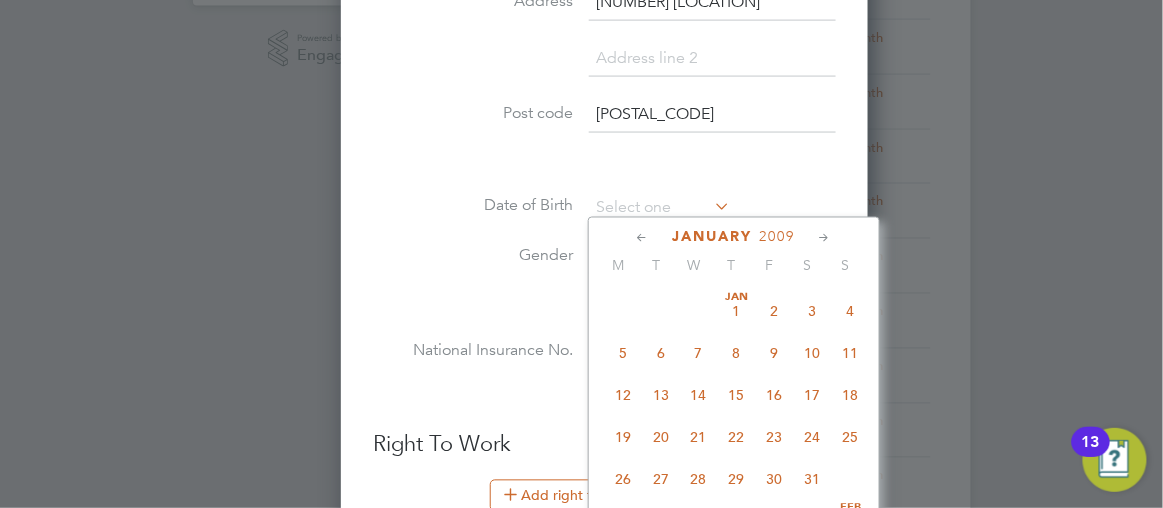 click 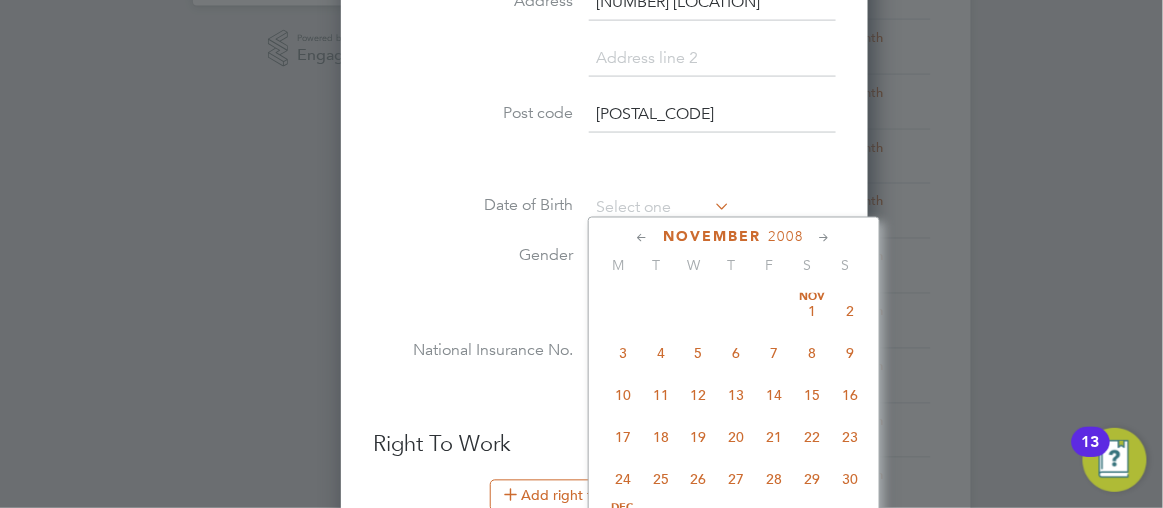 click 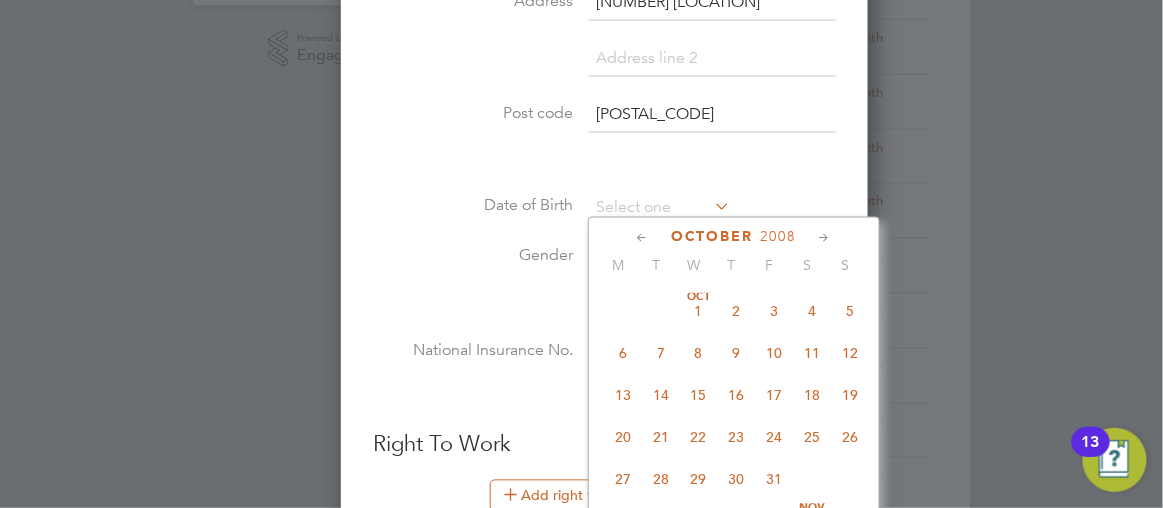 click 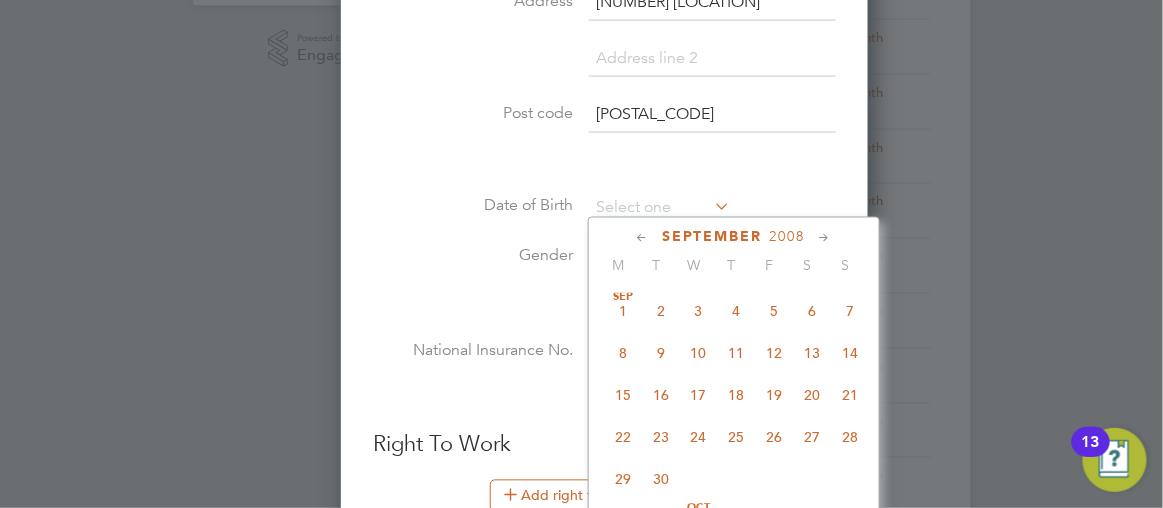 click 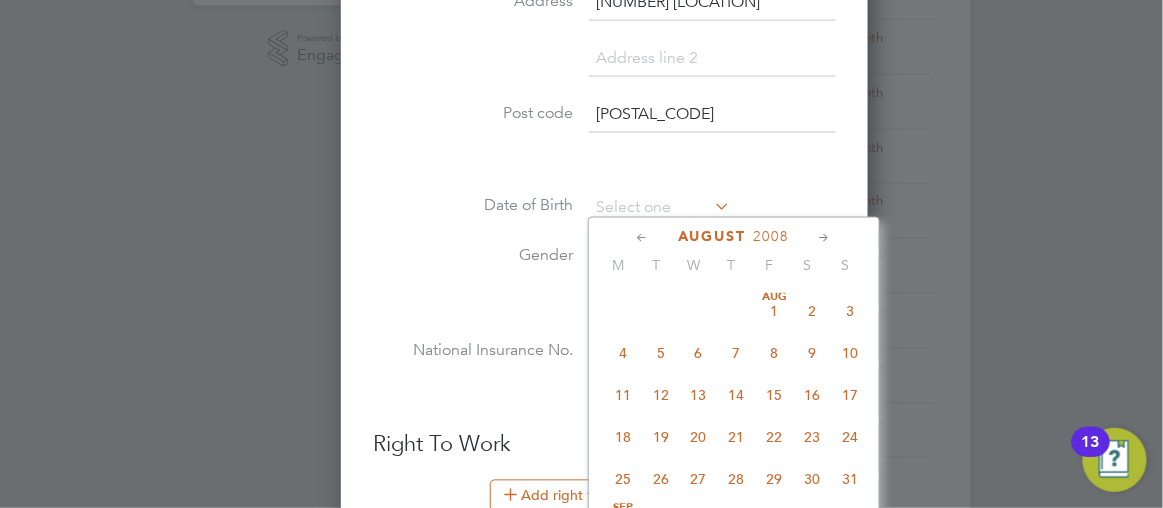 click 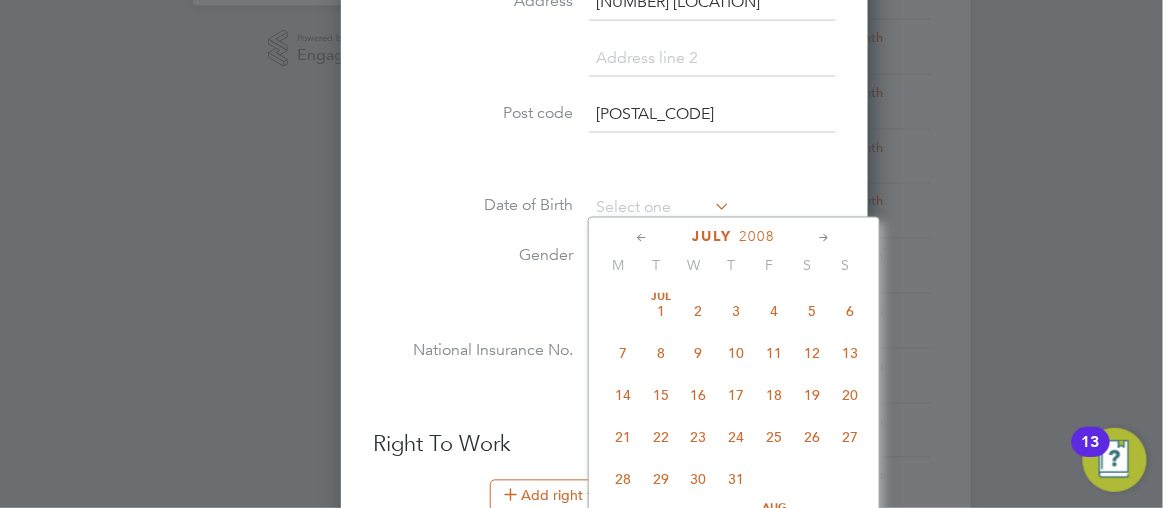 click 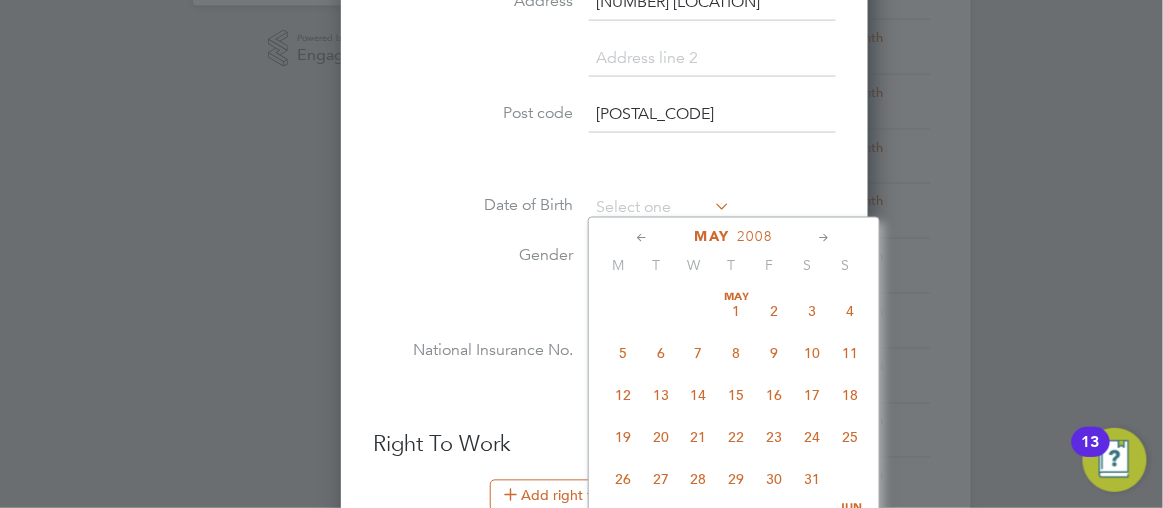 click 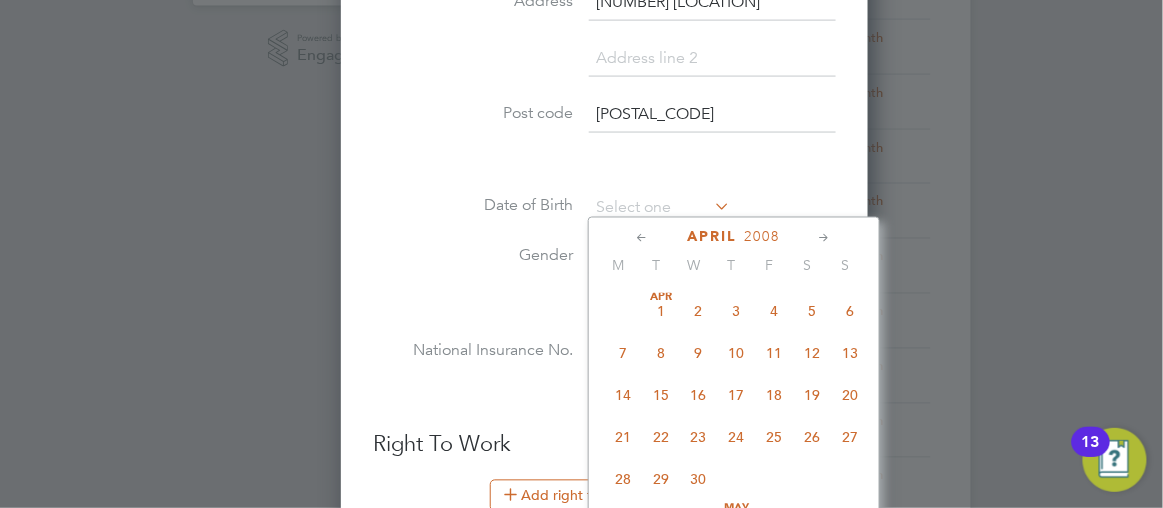 click 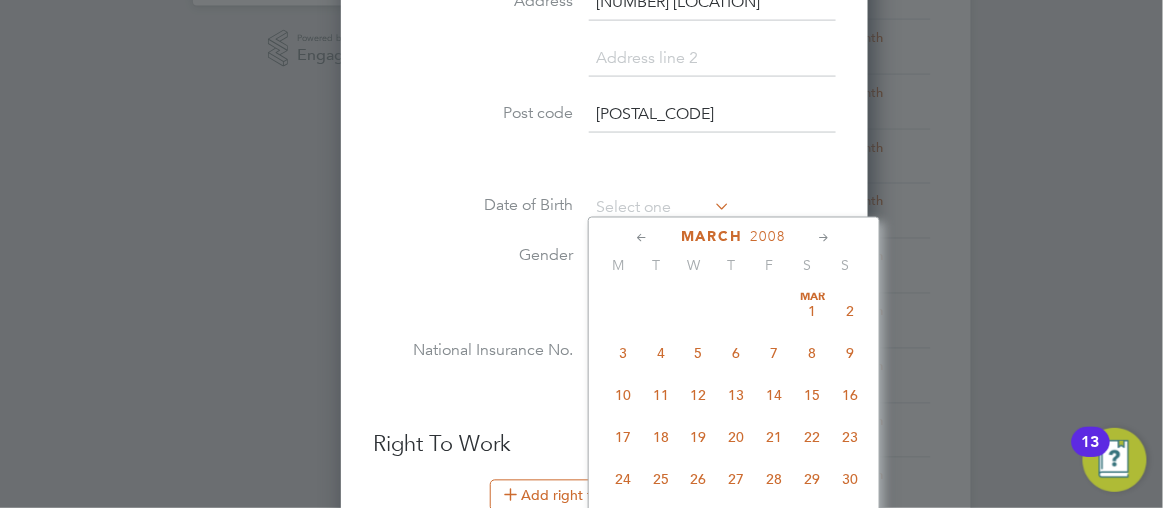 click 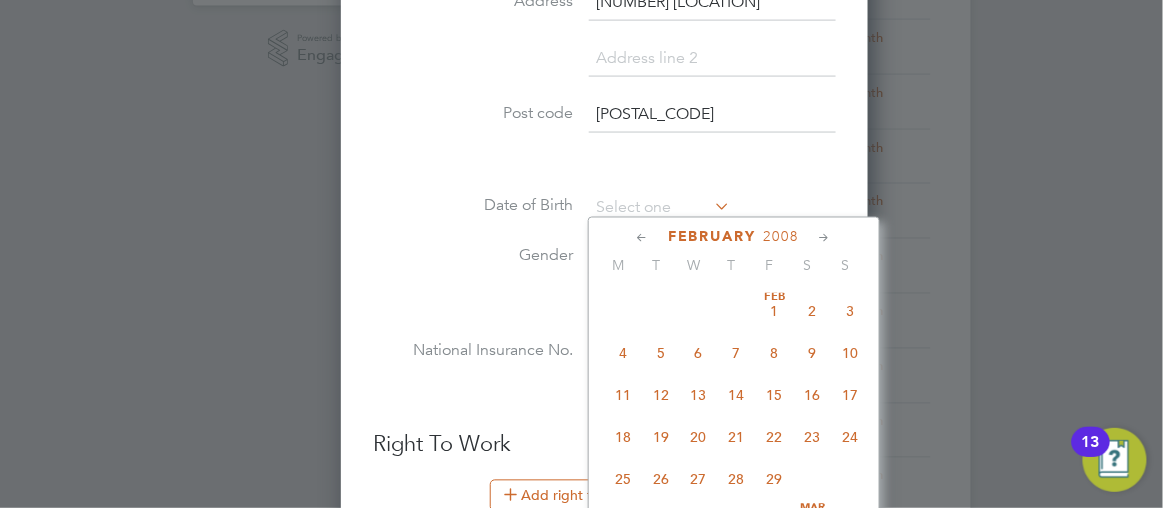 click 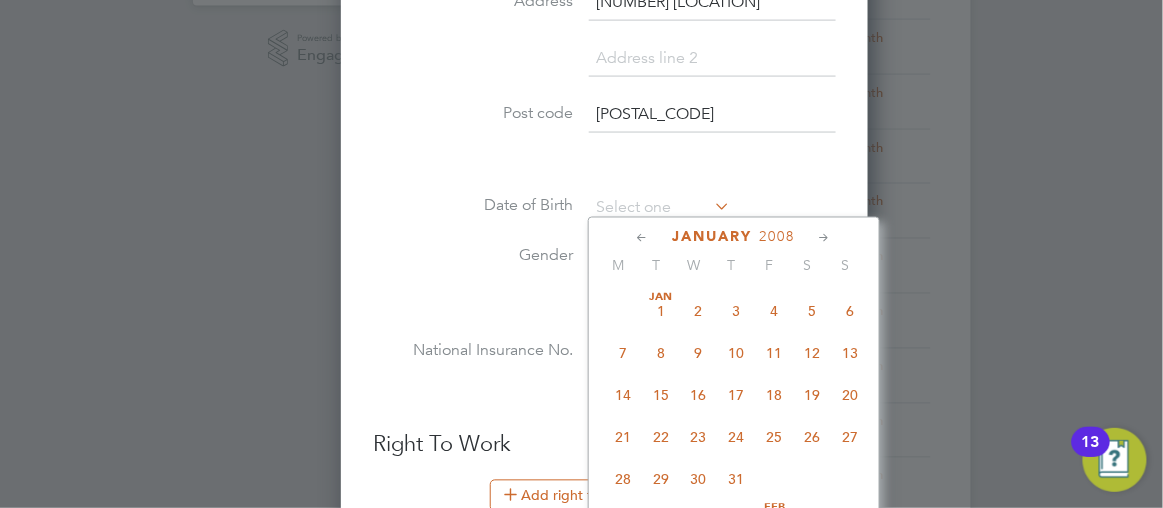 click 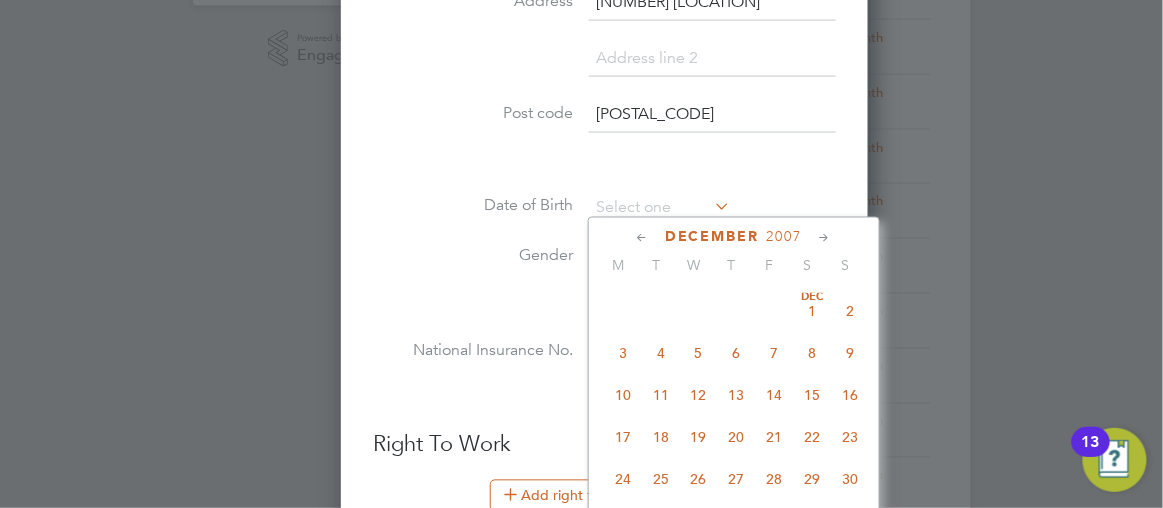 click 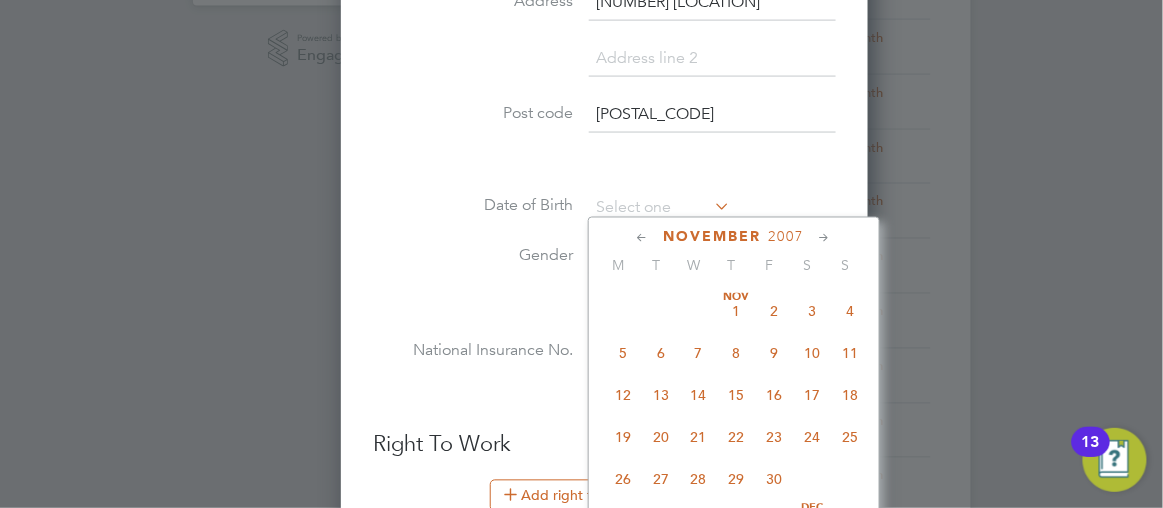 click 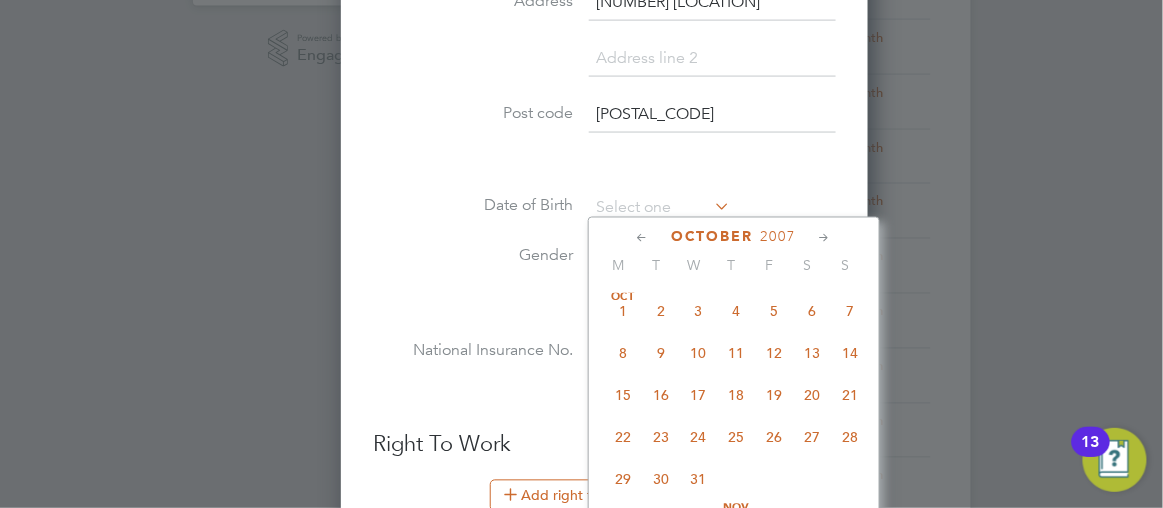click 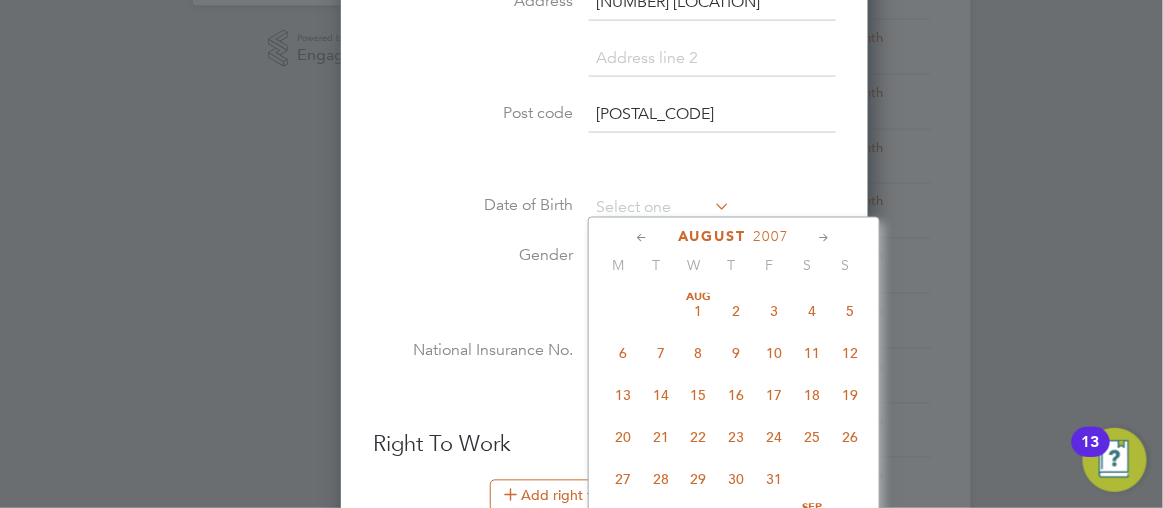 click 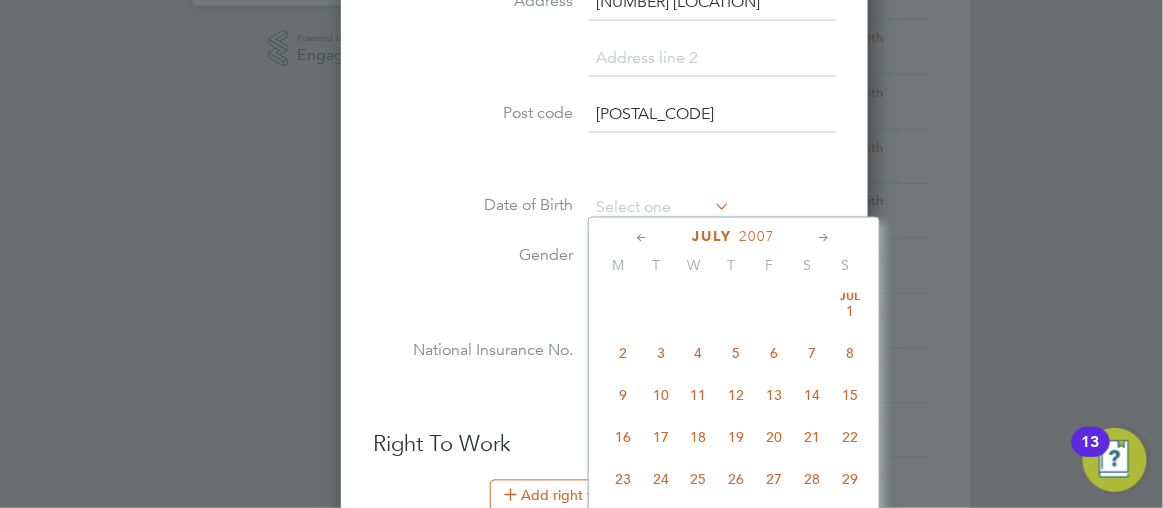 click 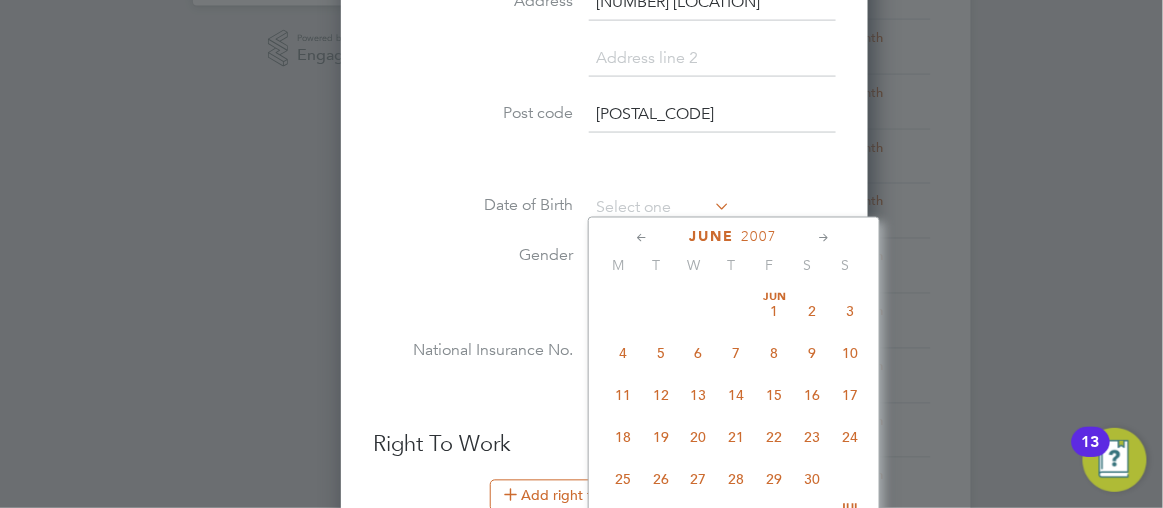 click 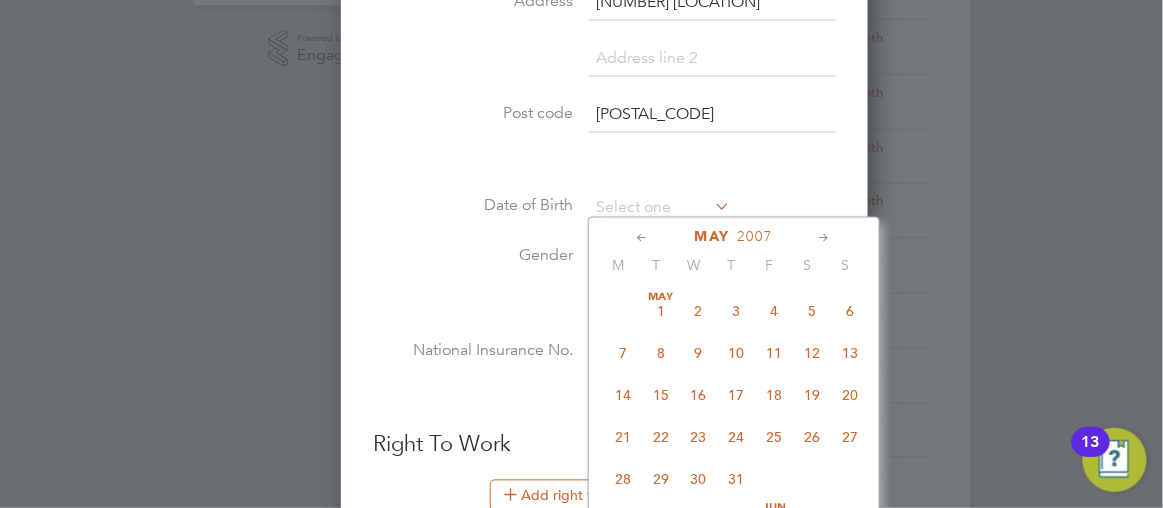 click 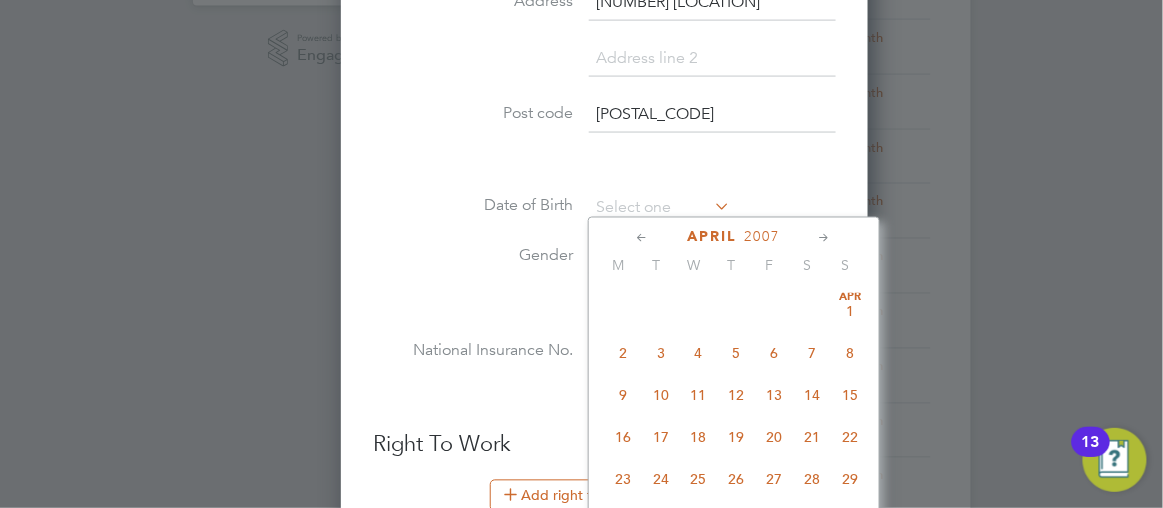 click 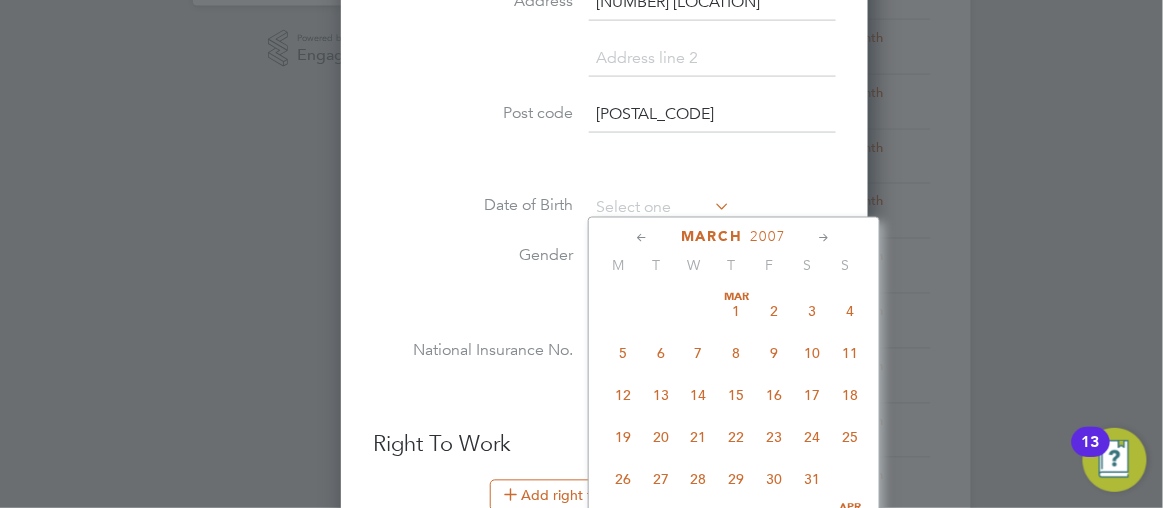 click 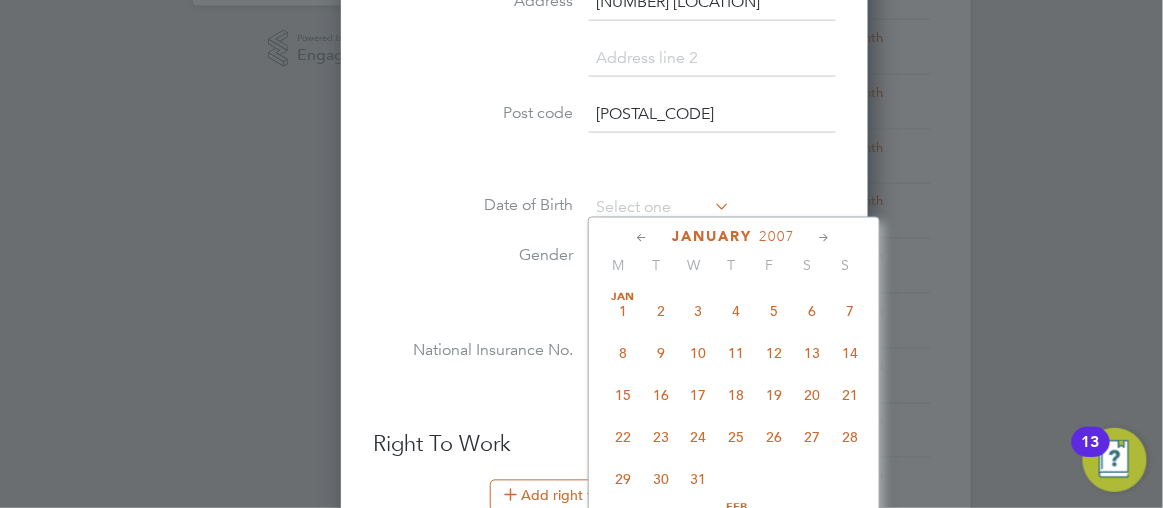 click 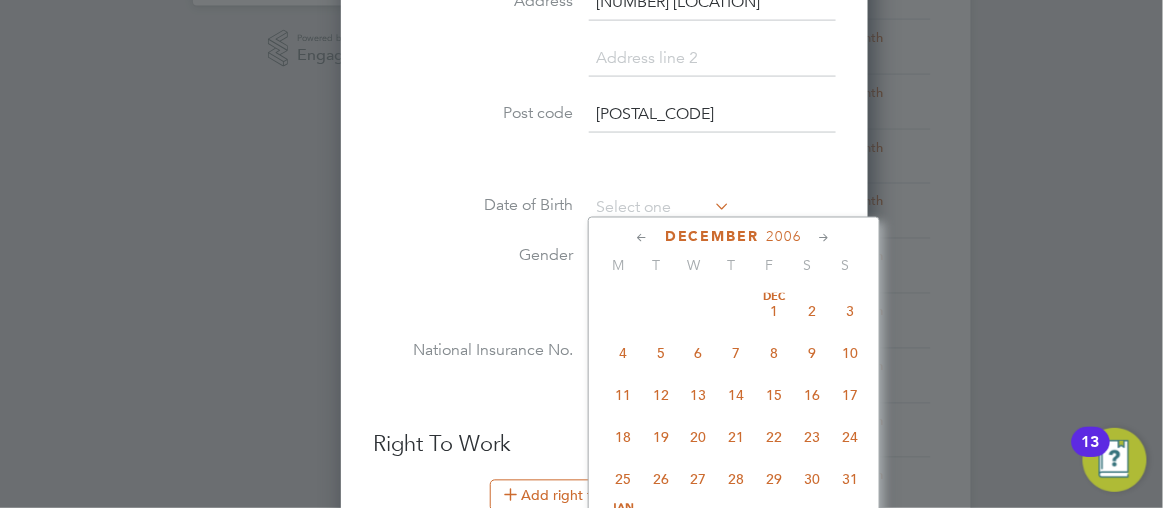 click 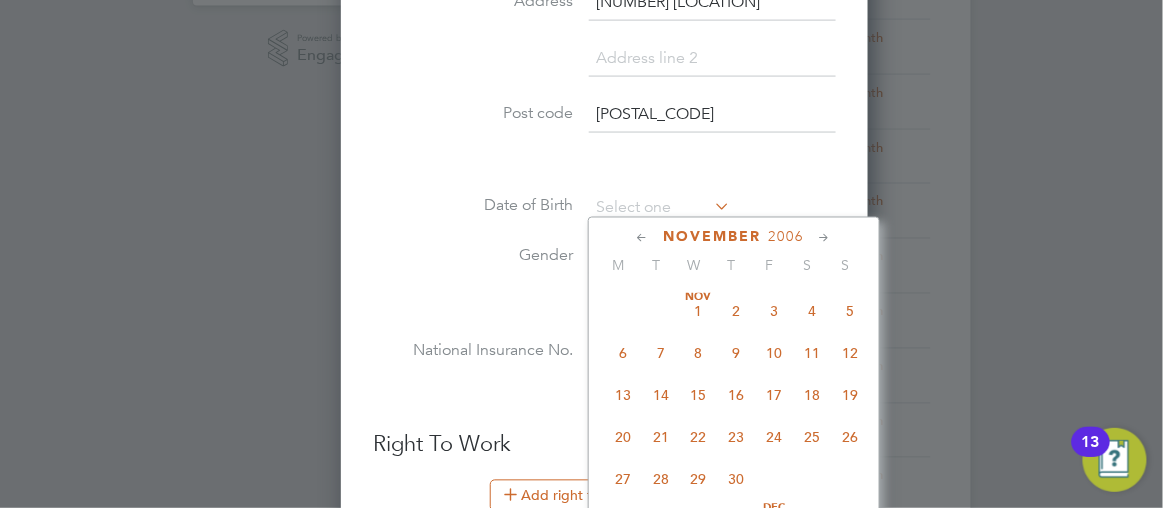 click 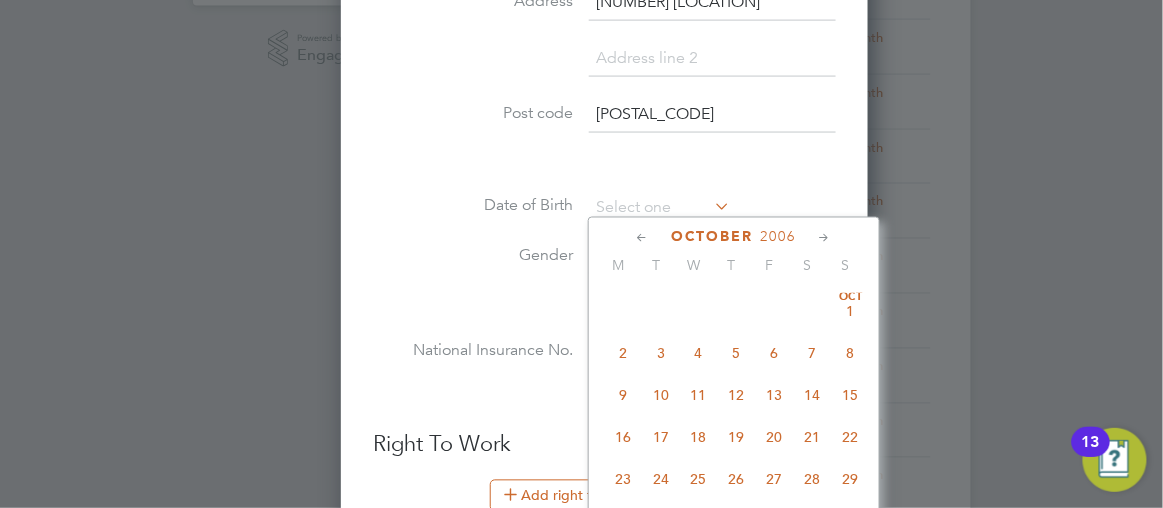 click 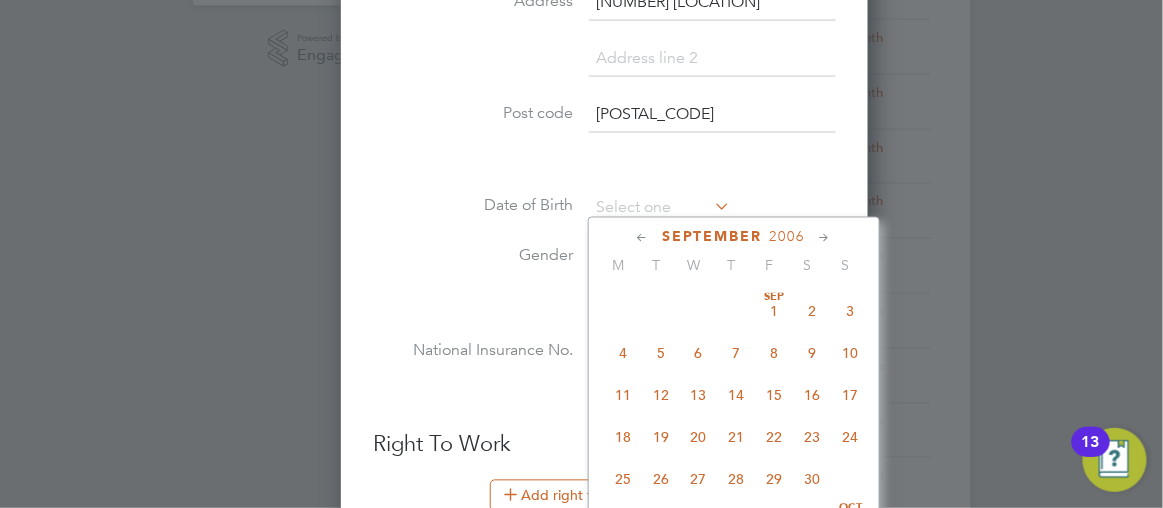 click 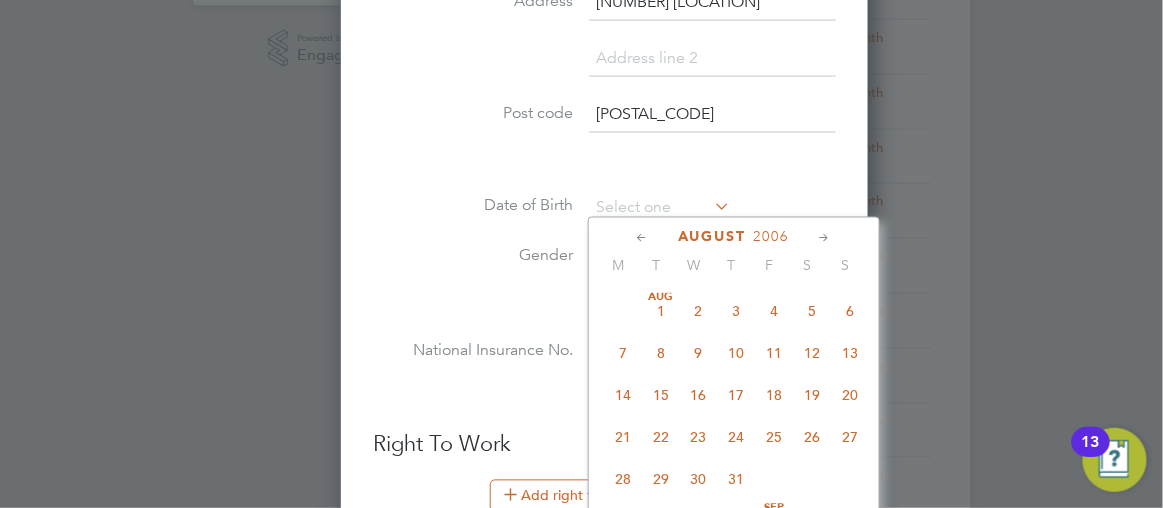 click 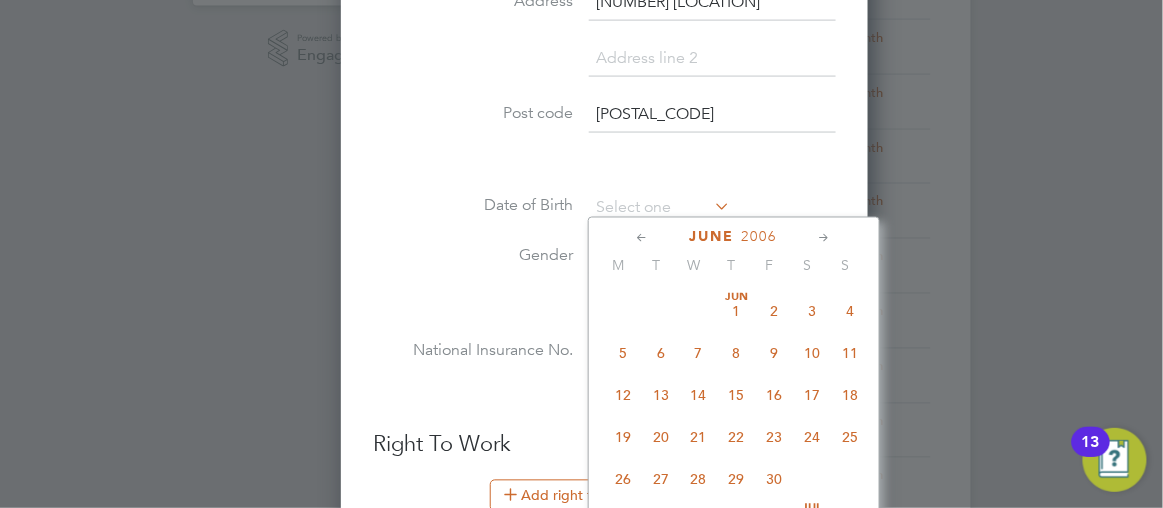 click 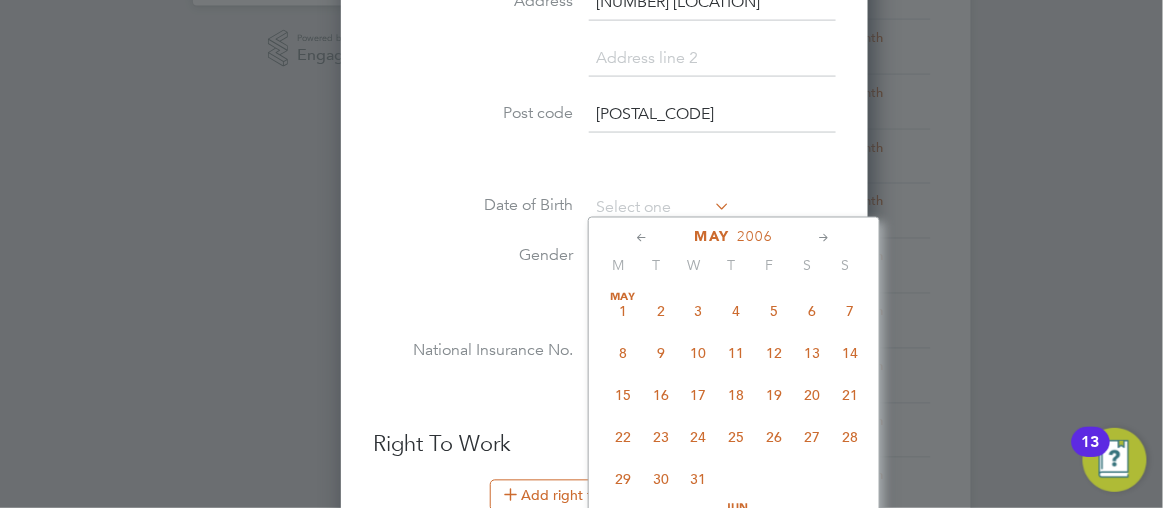 click 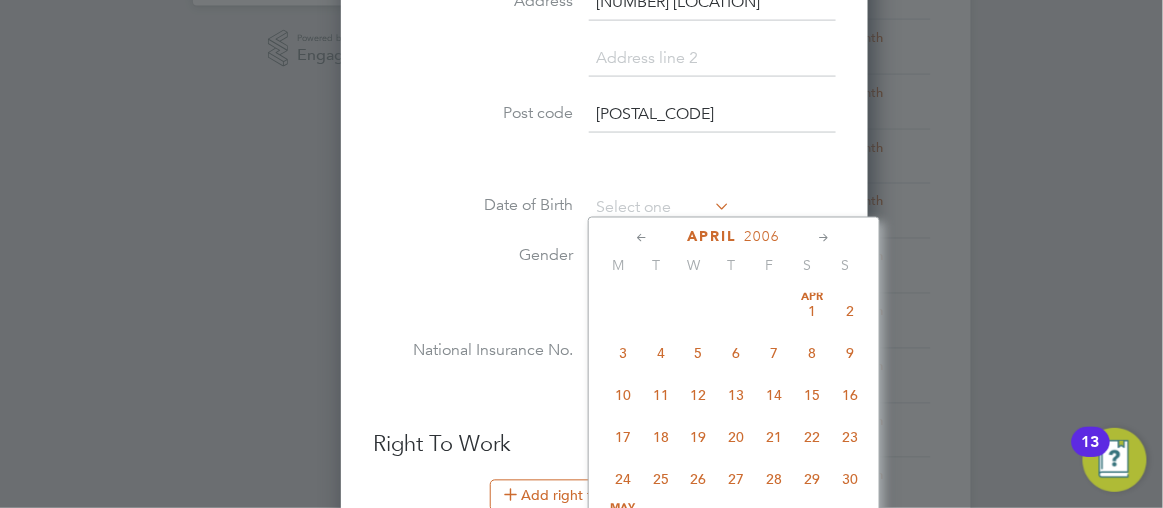 click 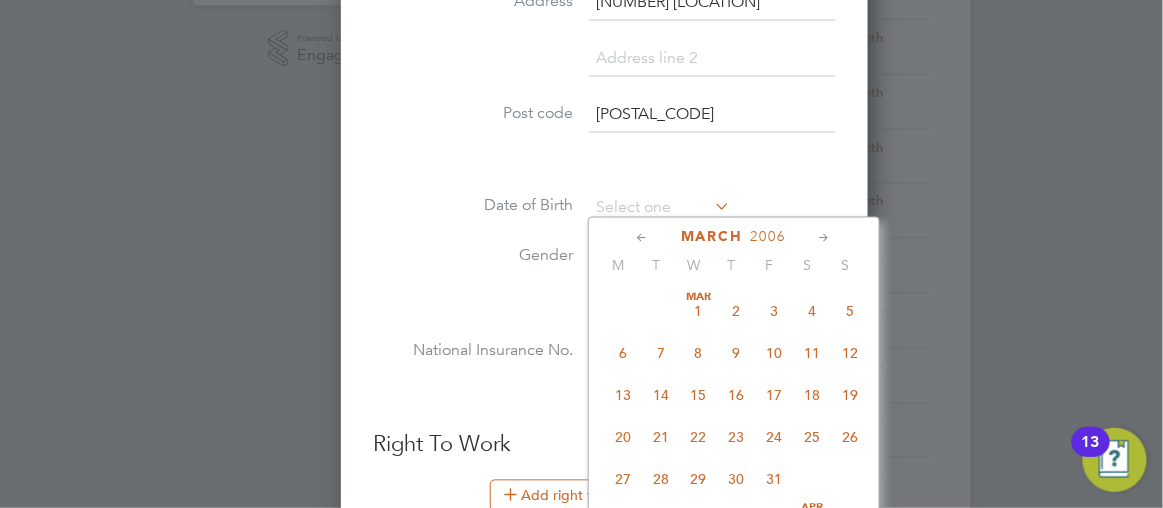click 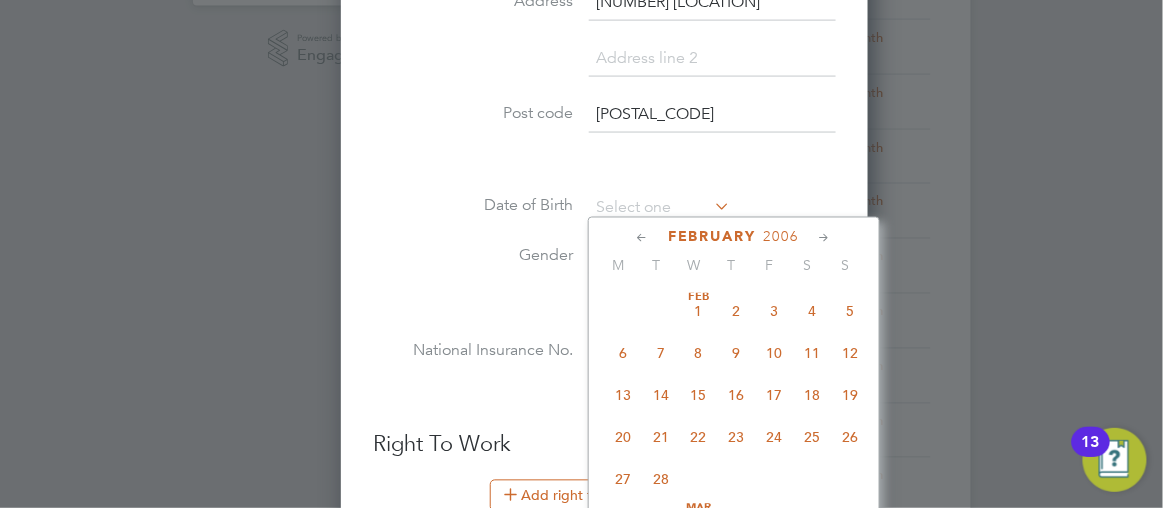 click 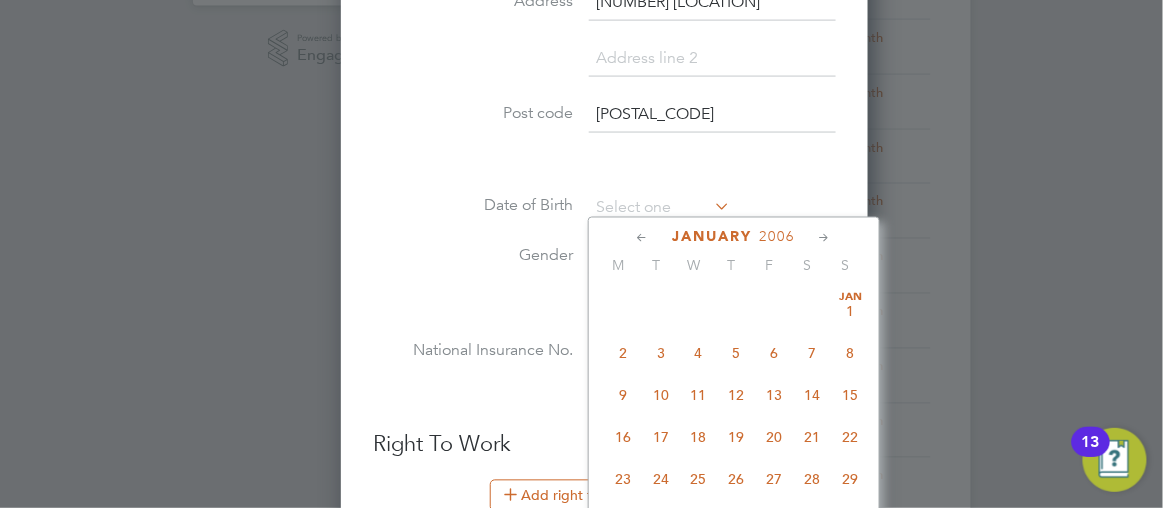 click 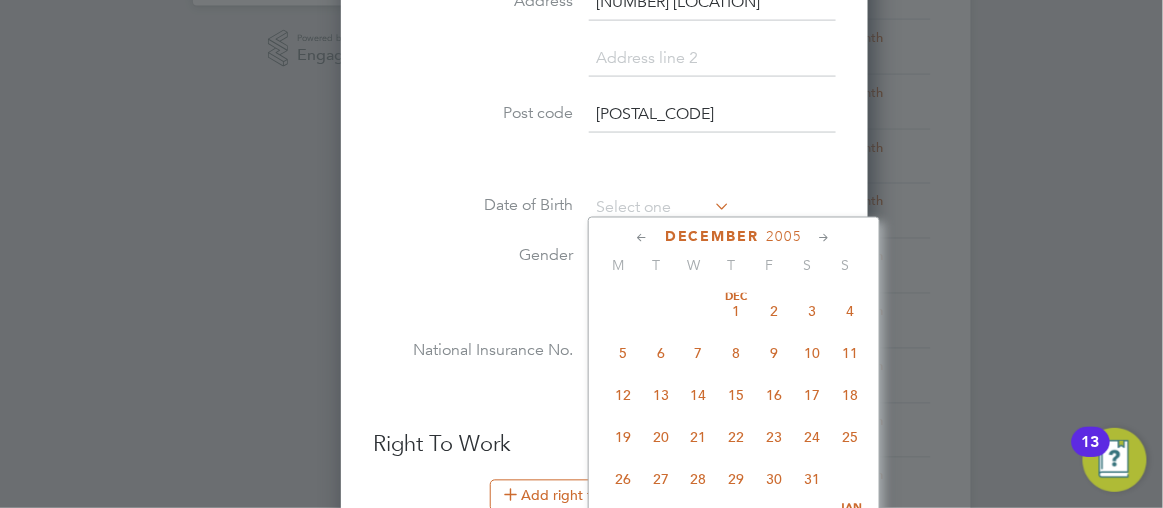 click 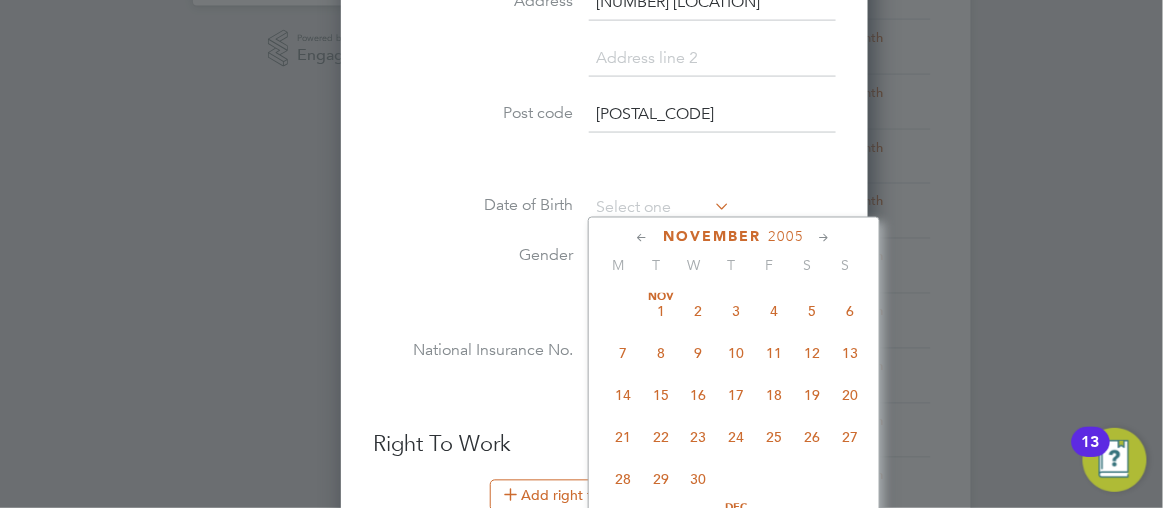 click 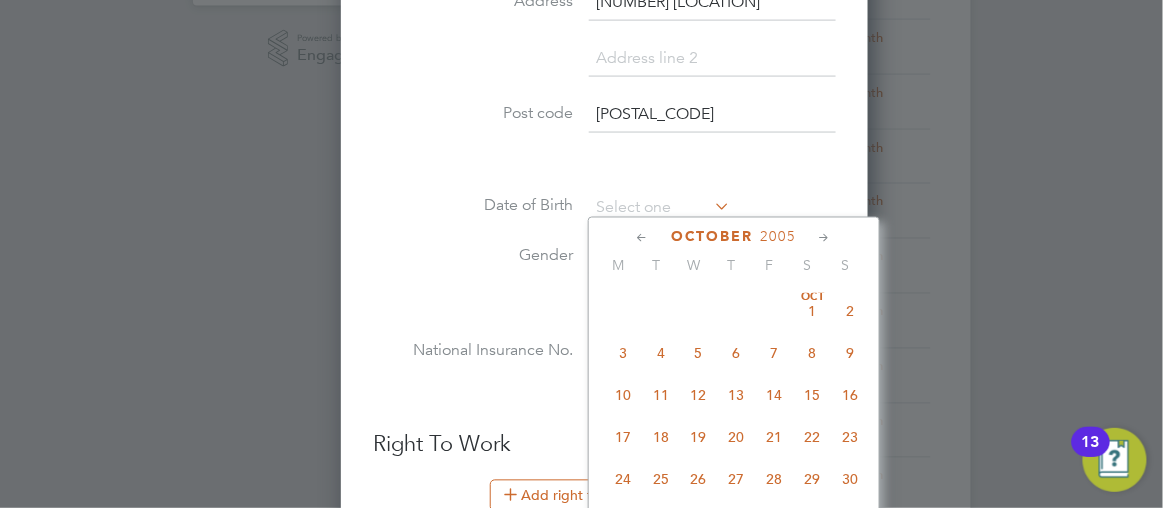 click 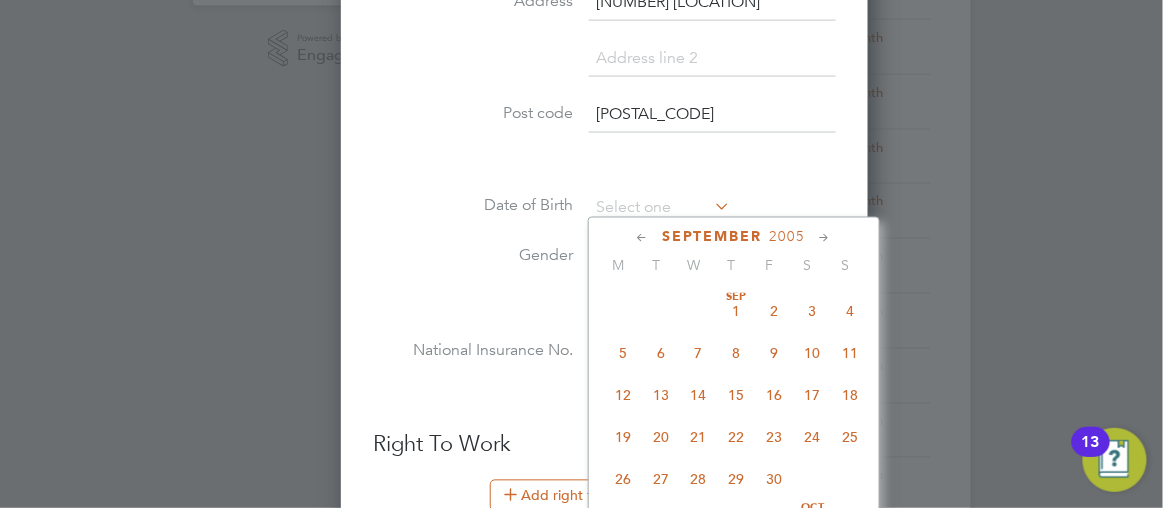 click 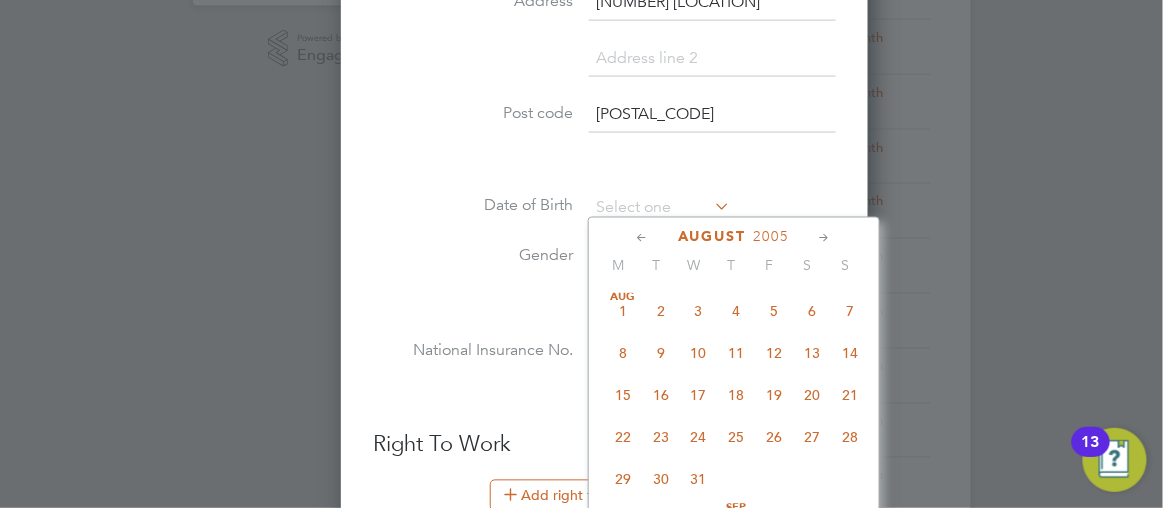 click 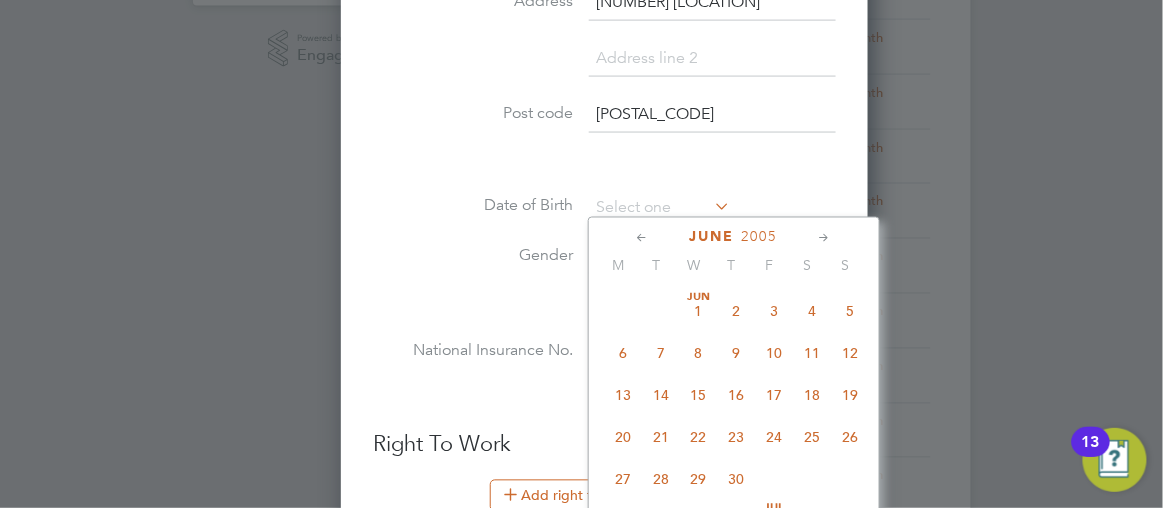 click 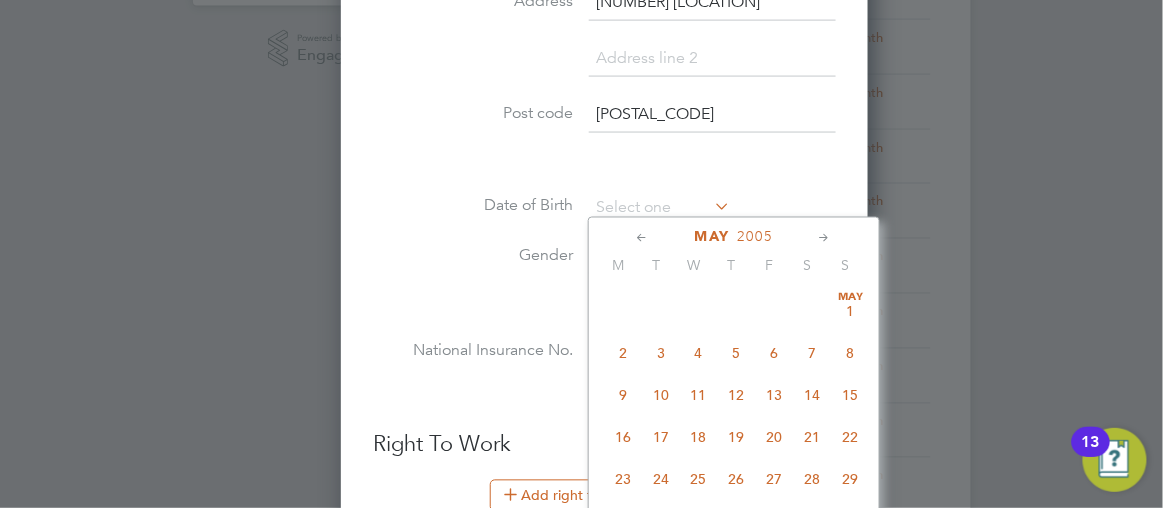 click 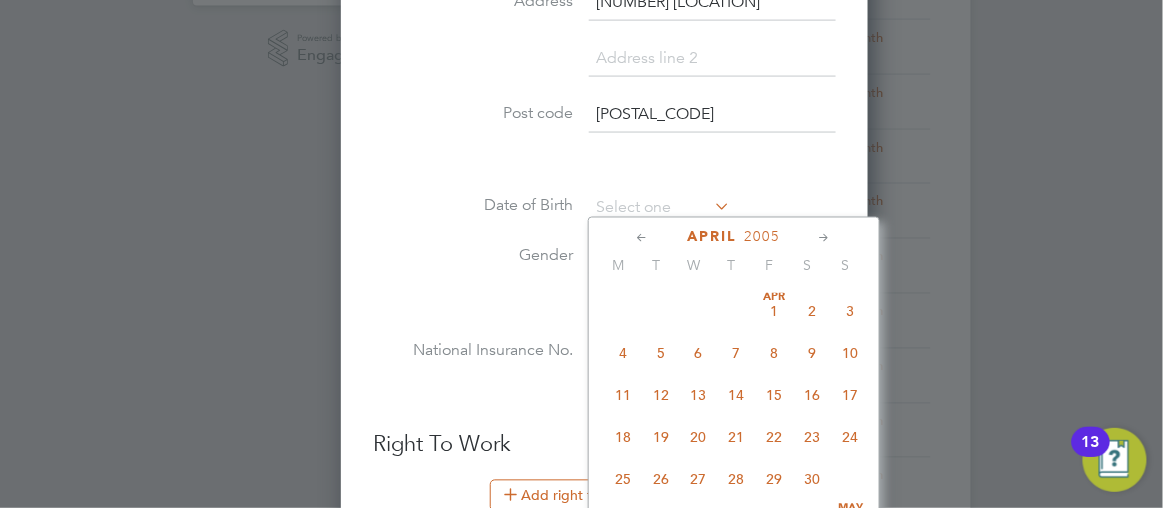 click 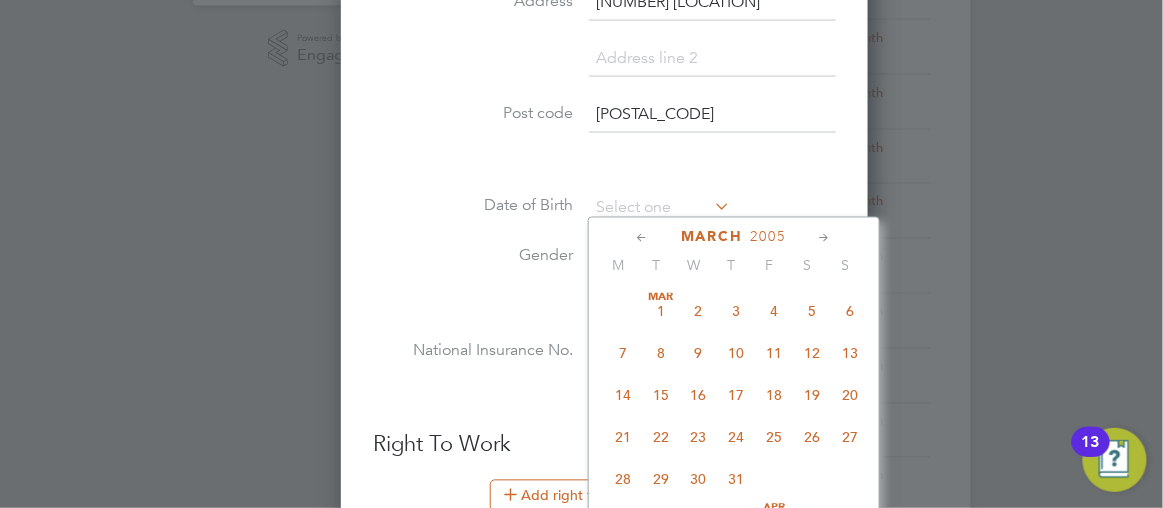 click 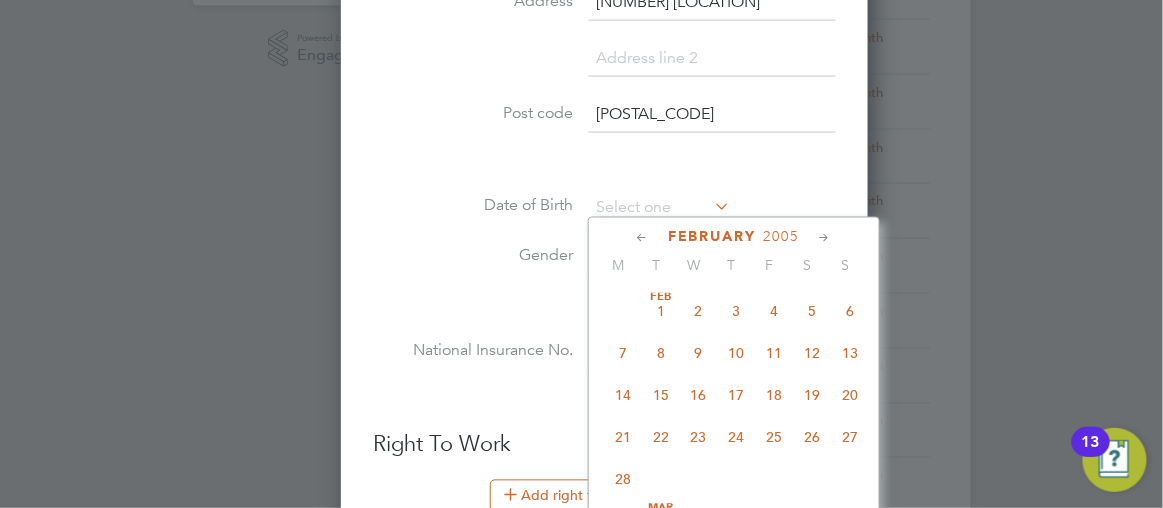 click 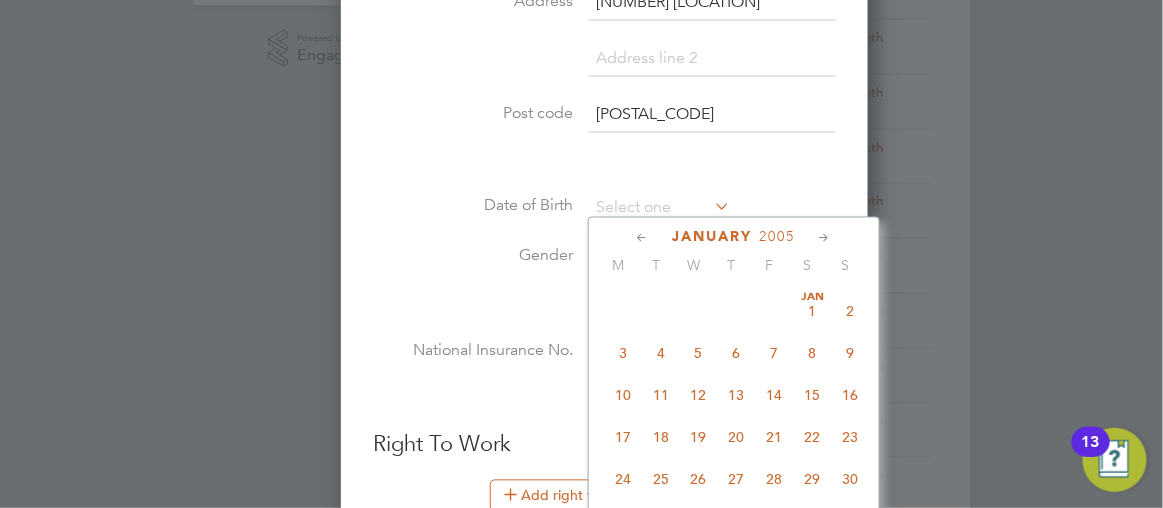 click 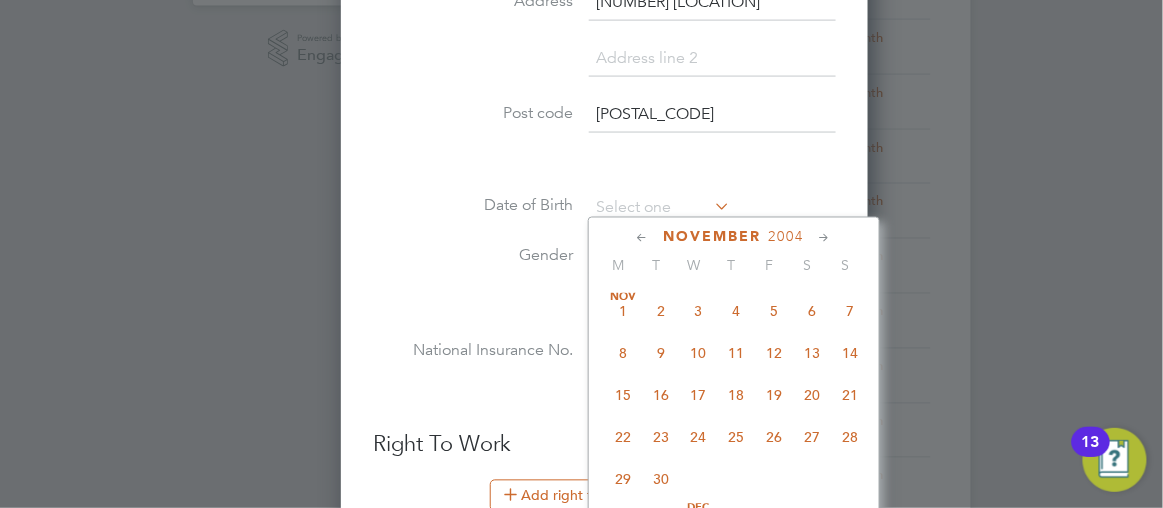 click 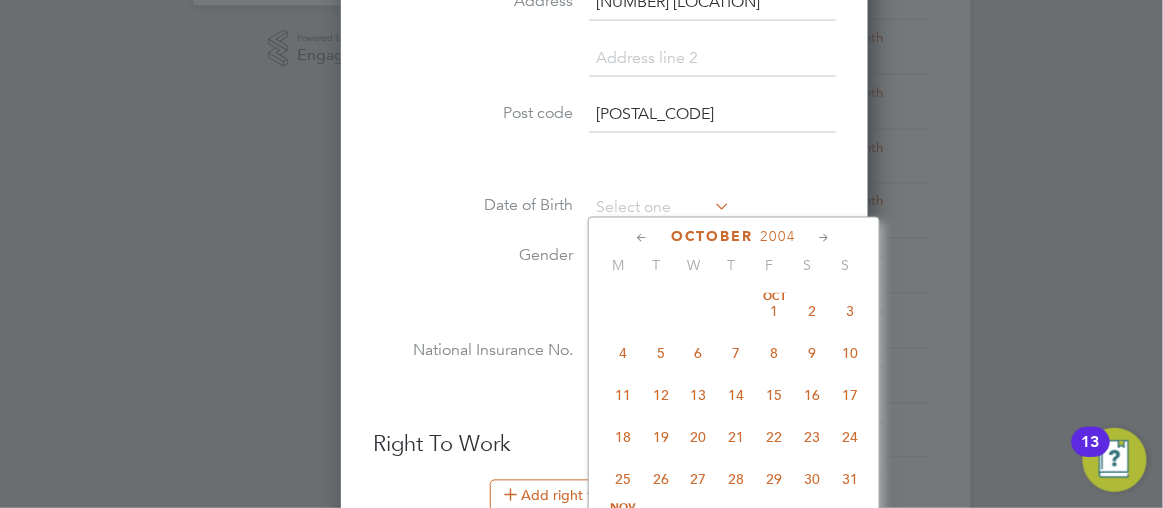 click 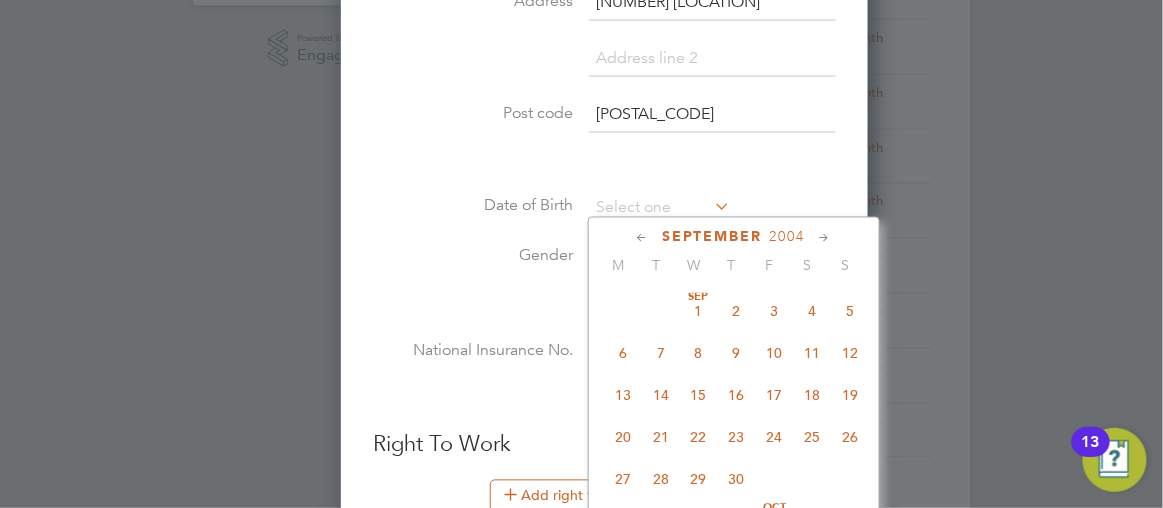 click 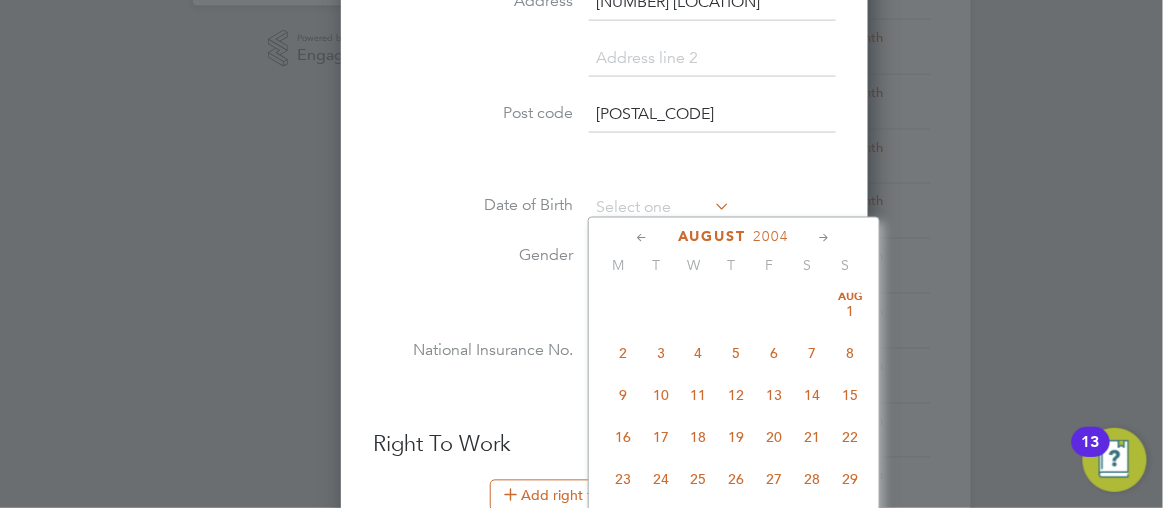click 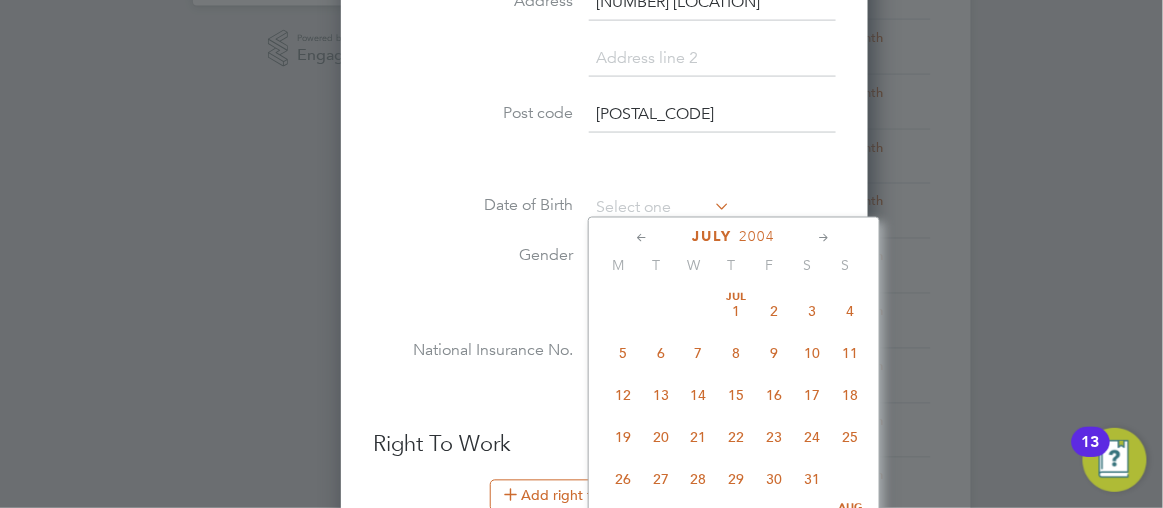 click 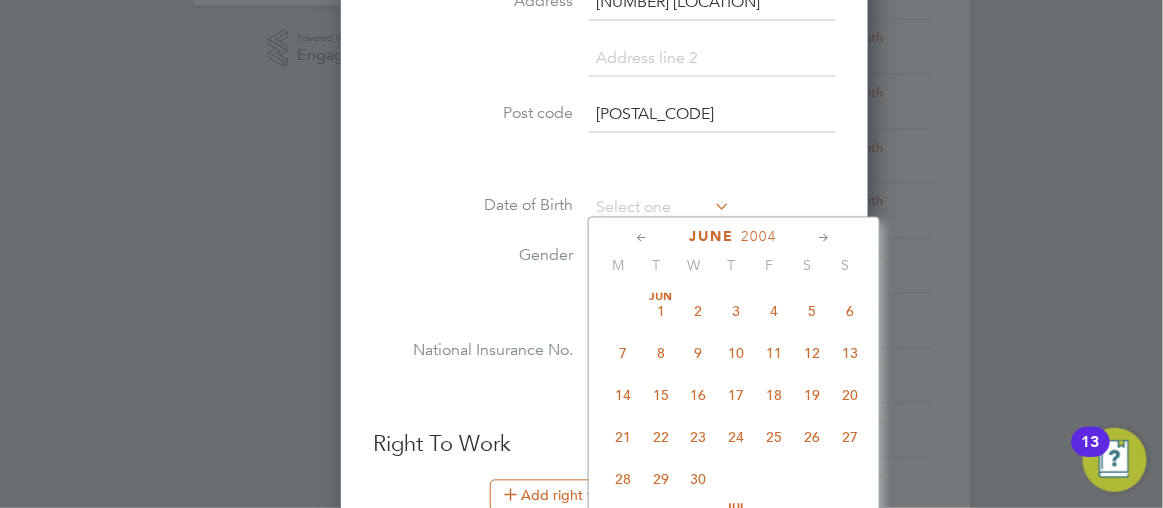 click 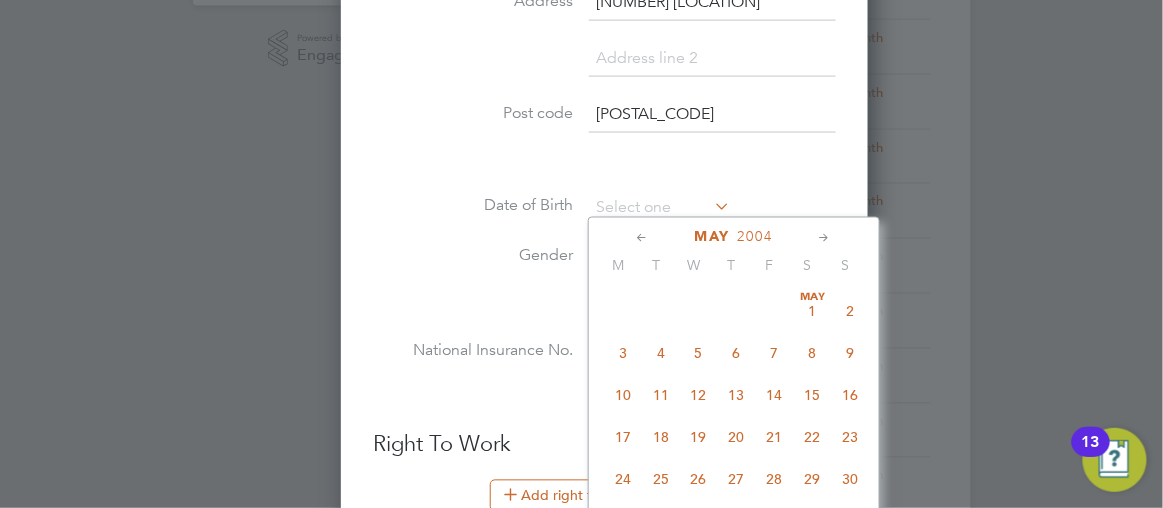 click 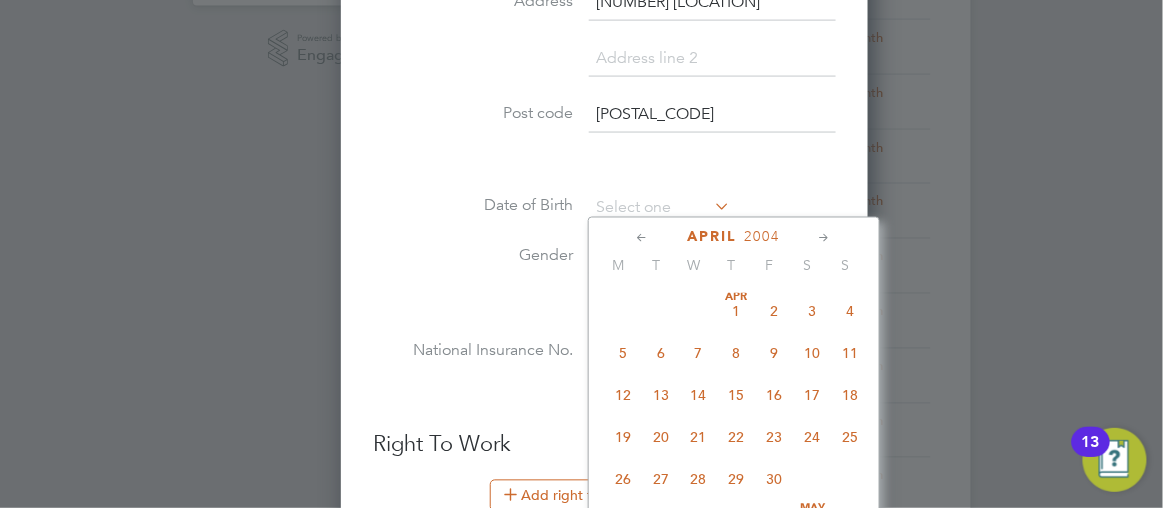 click 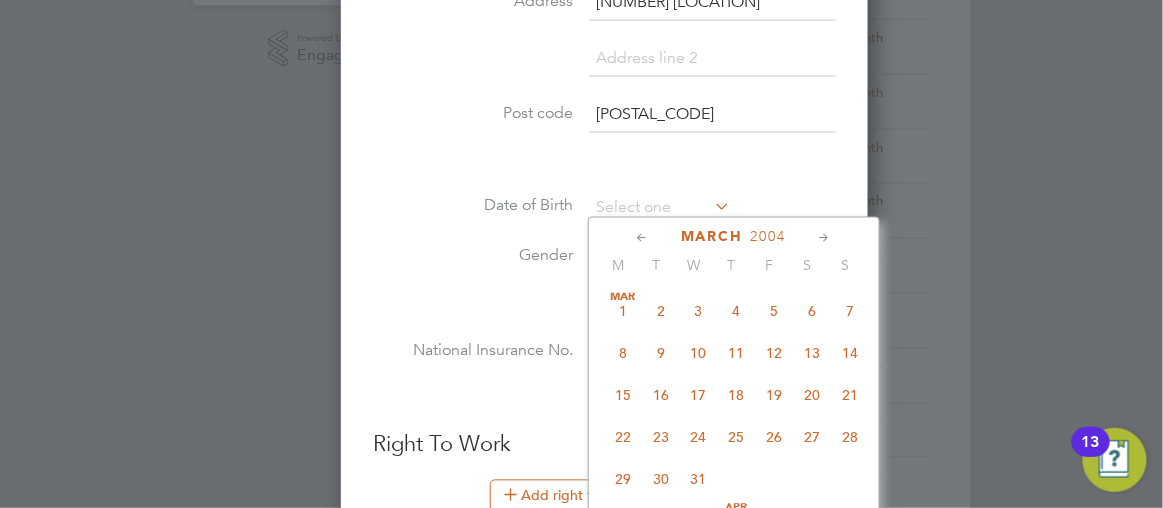 click 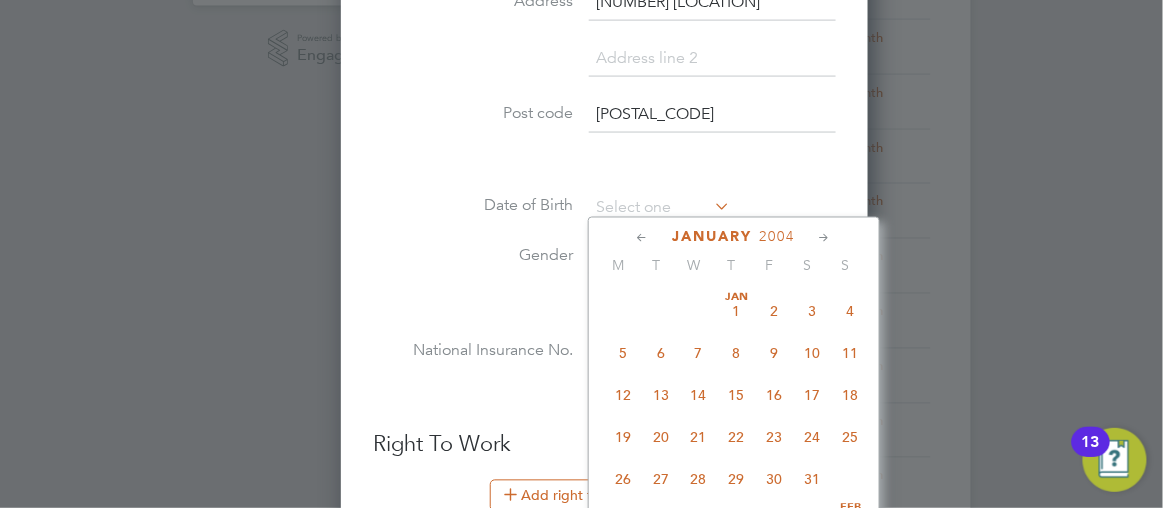click 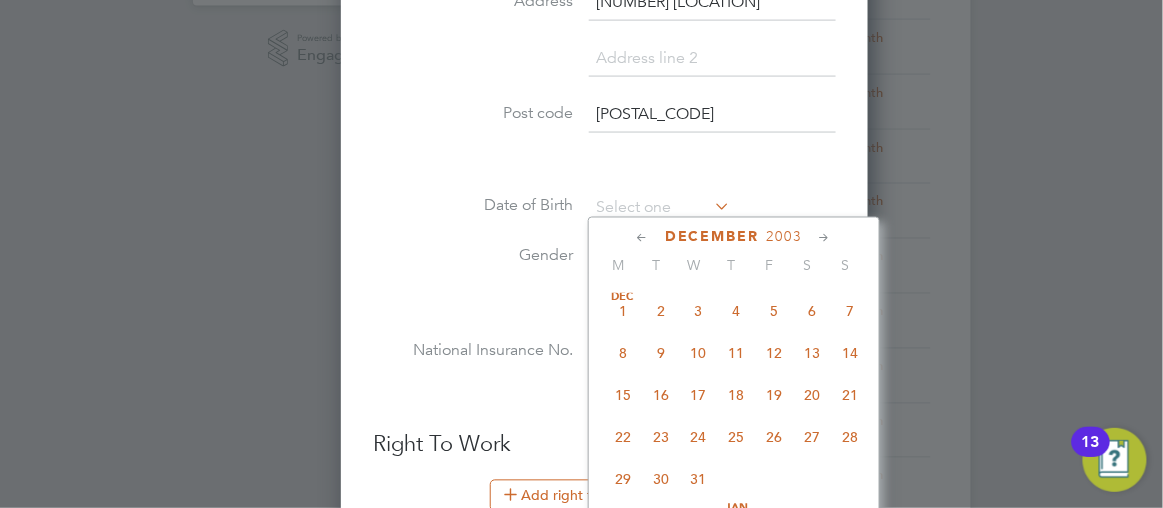 click 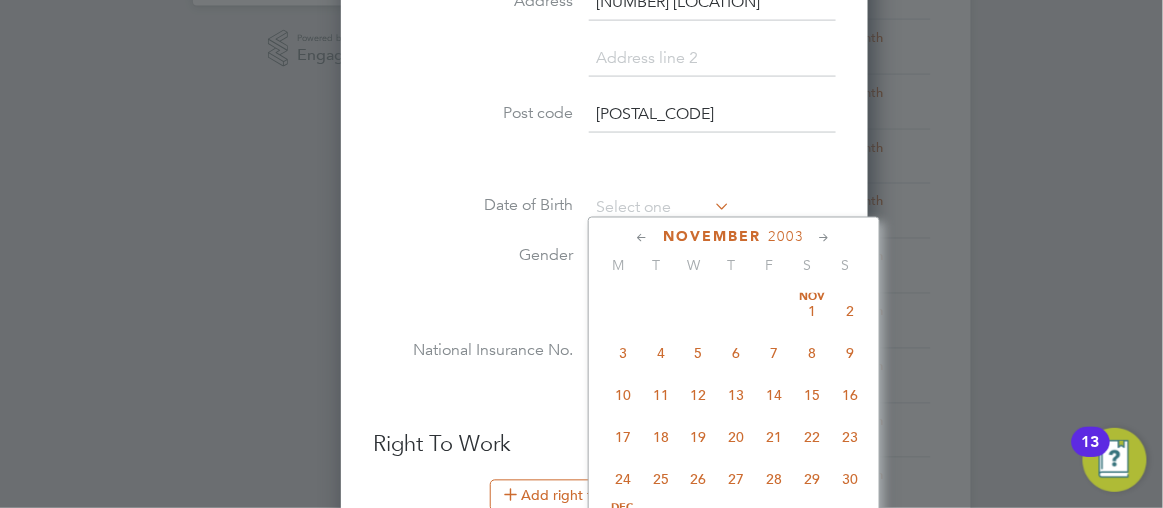 click 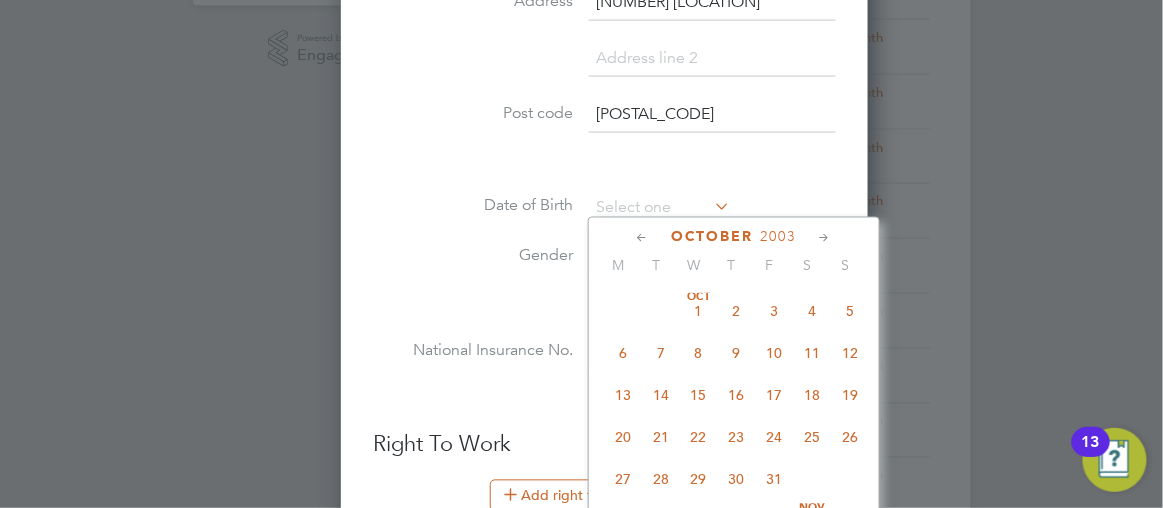 click 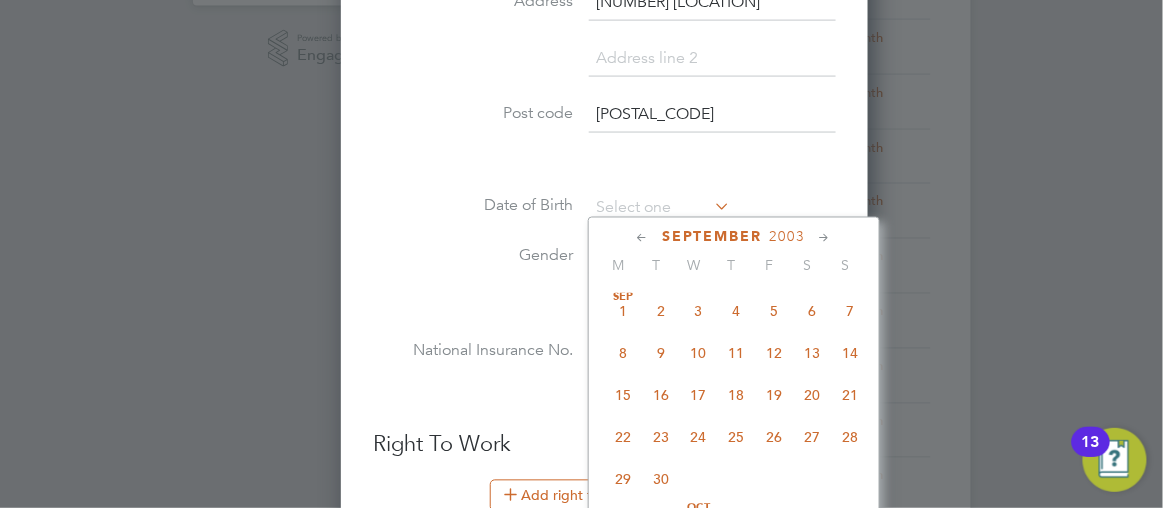 click 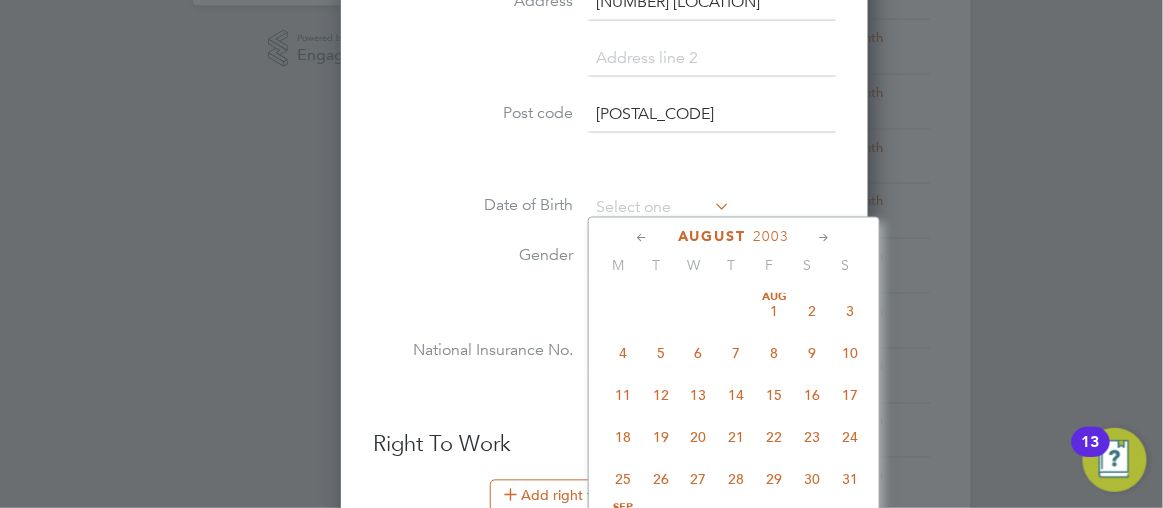 click 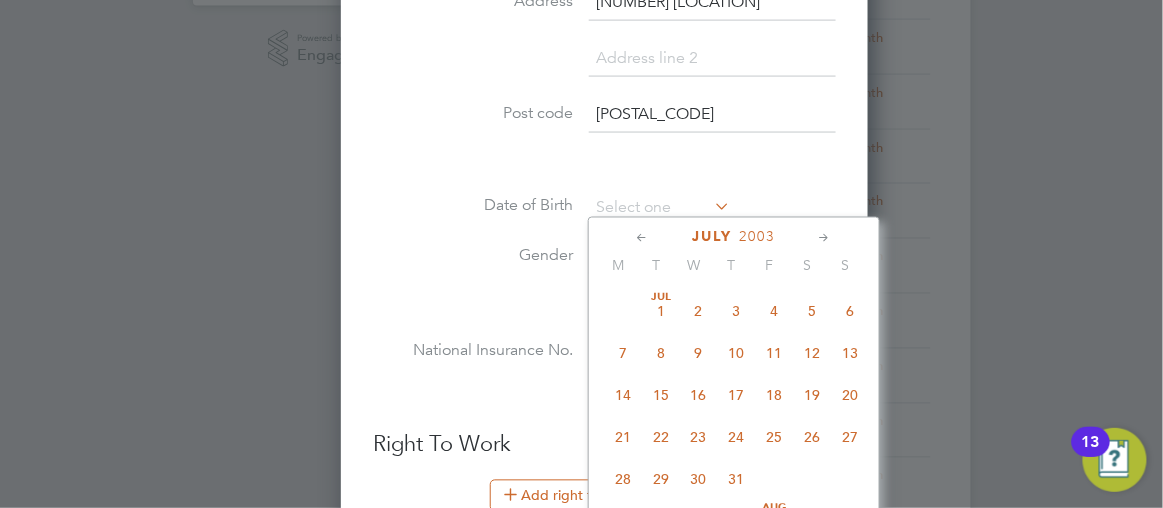 click 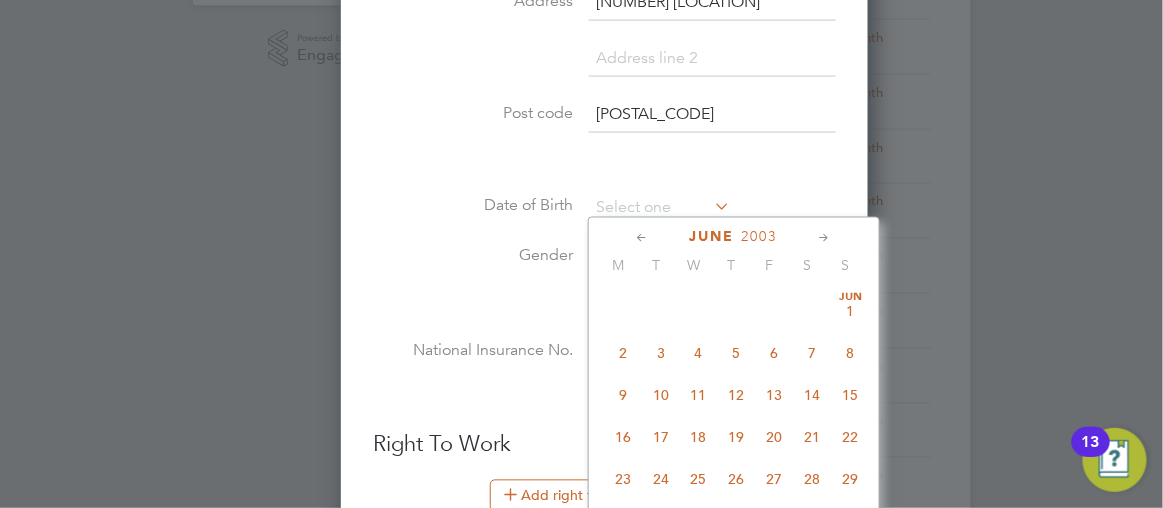 click 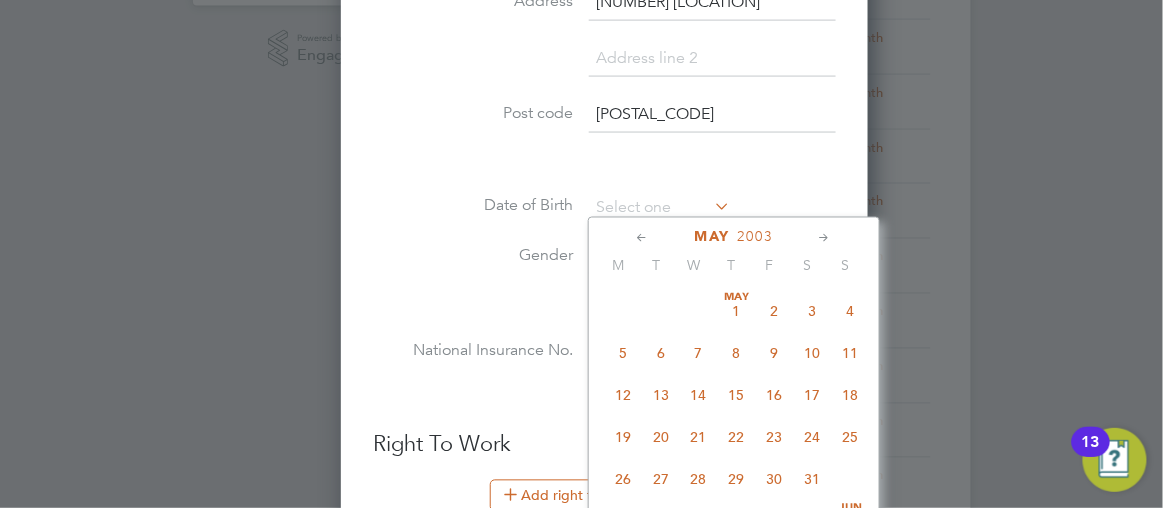 click 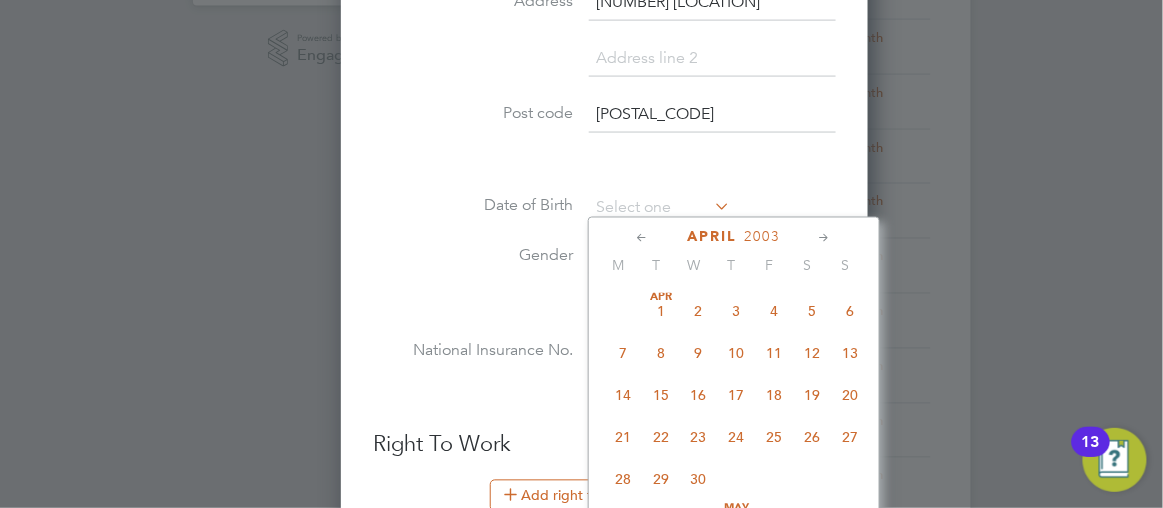 click 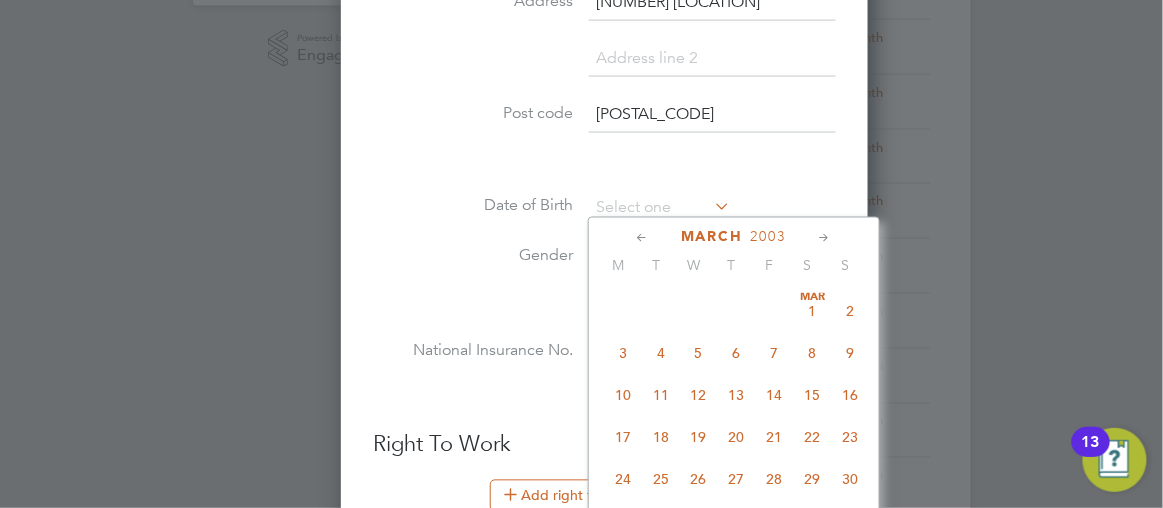 click 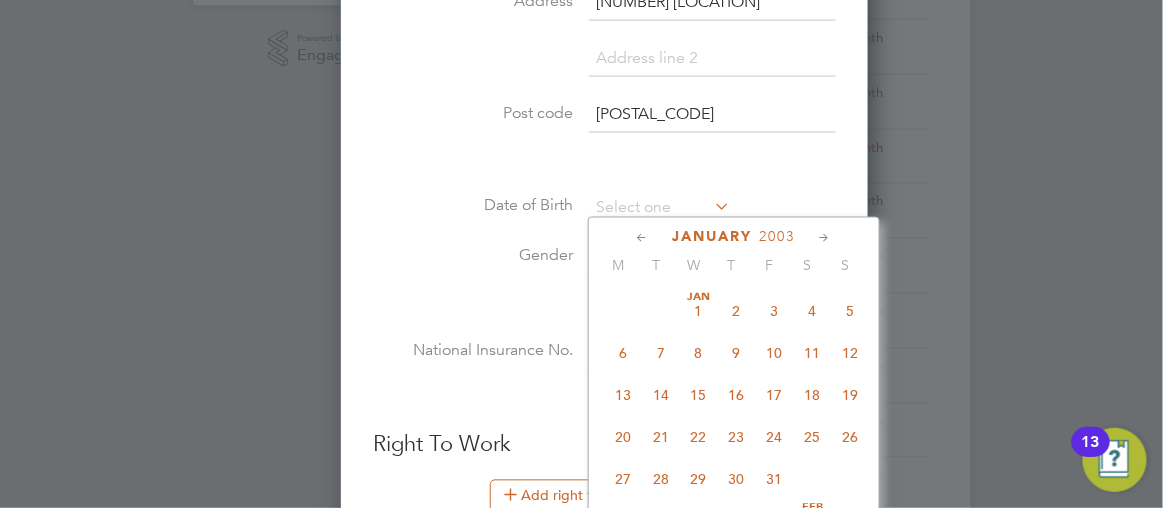 click 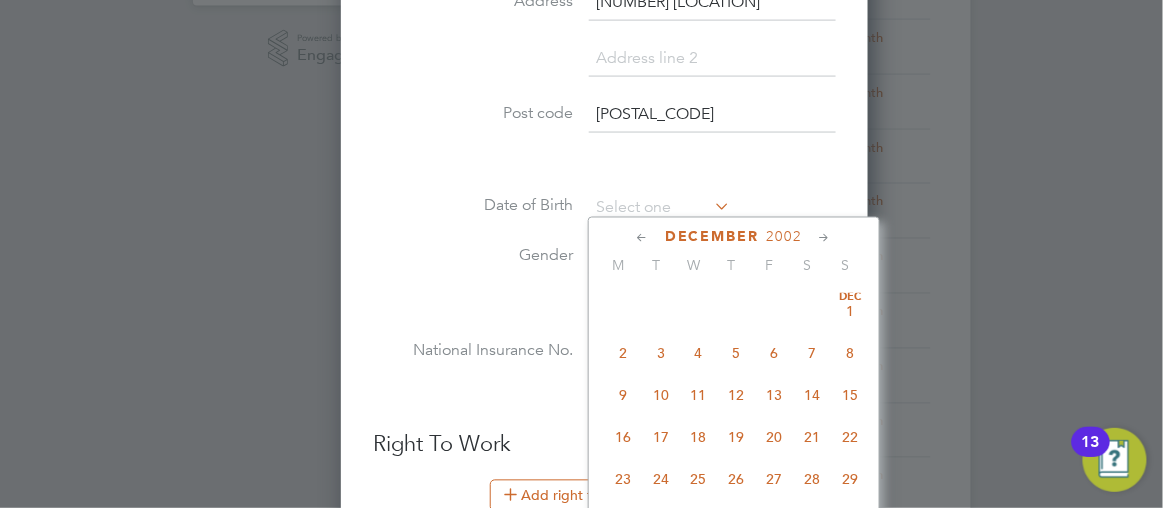 click 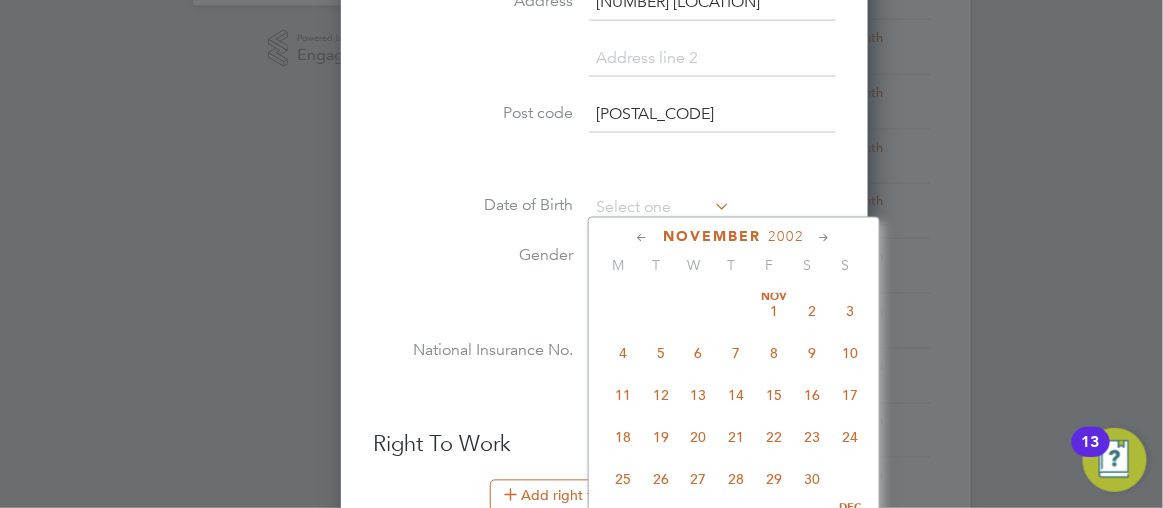 click 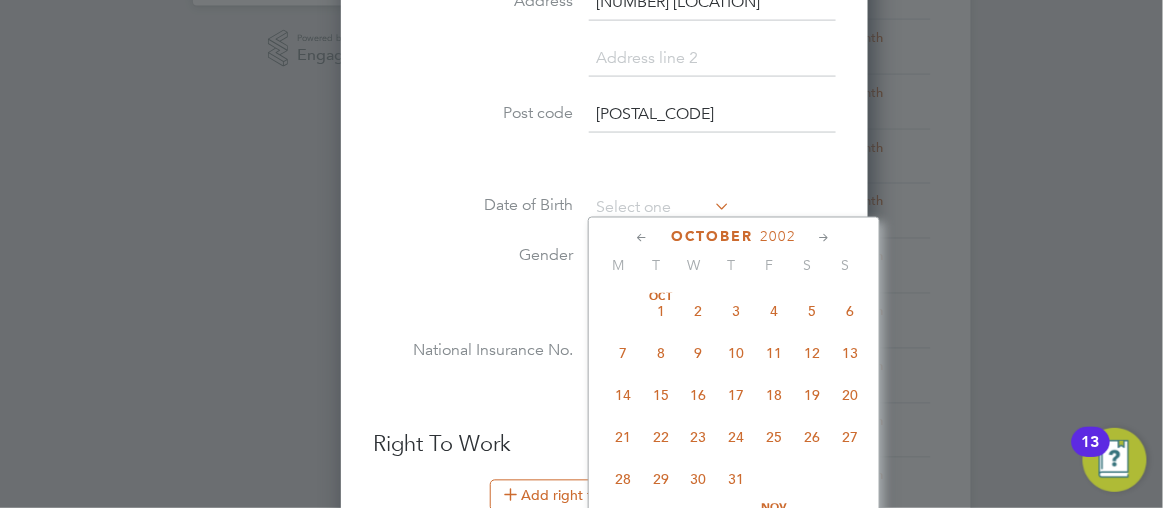 click 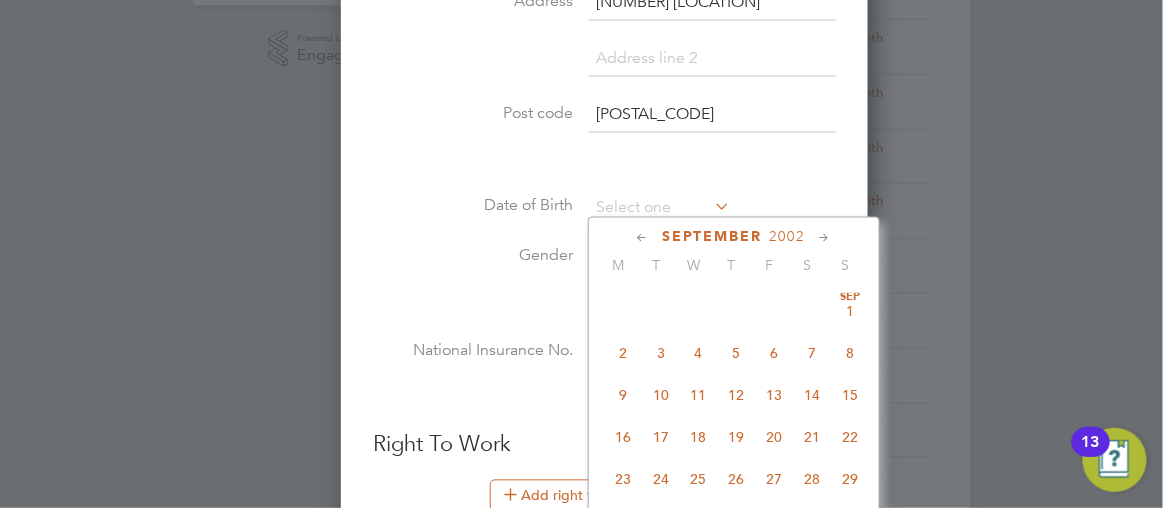 click 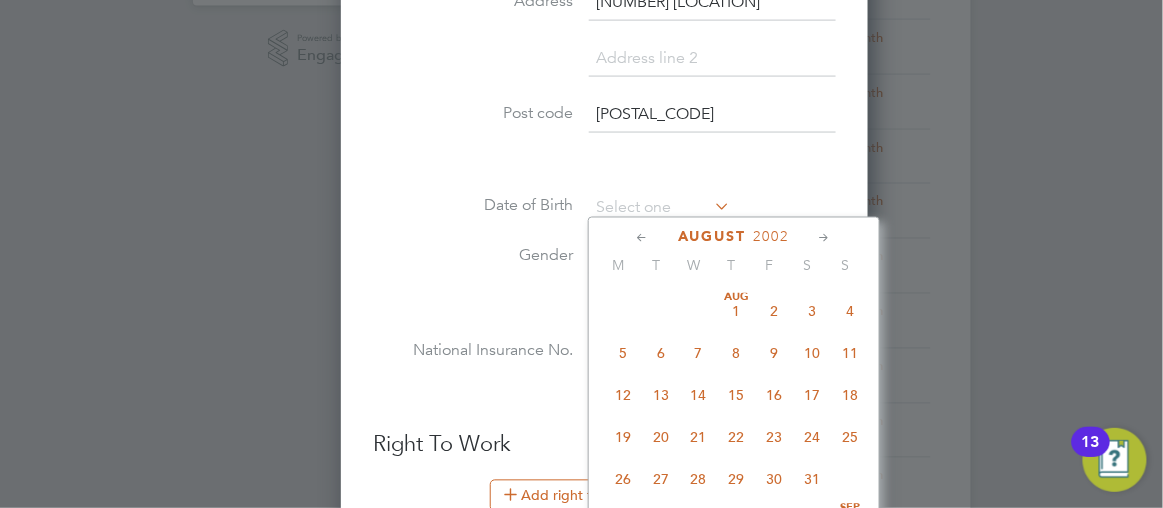 click 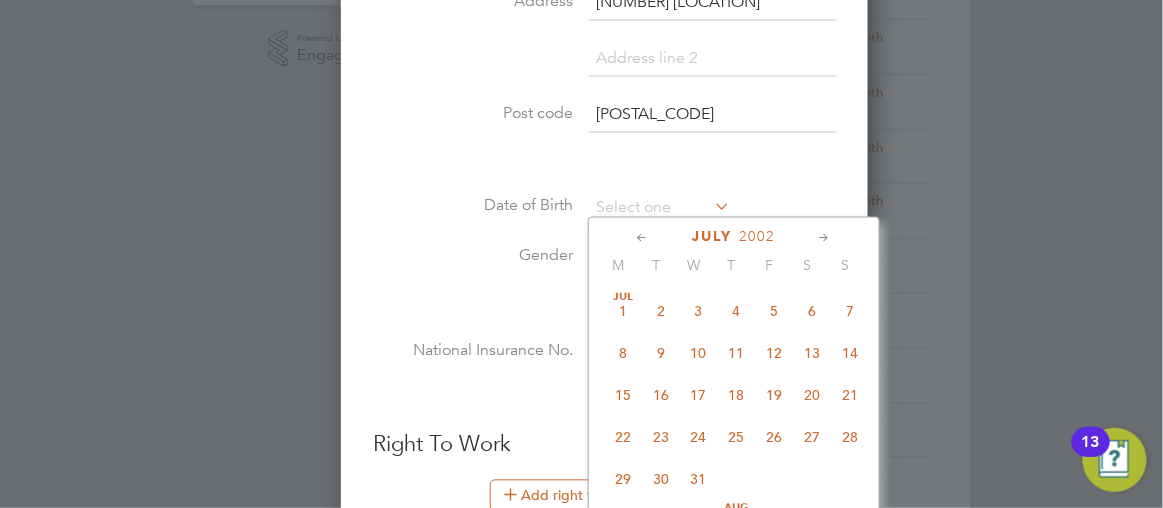 click 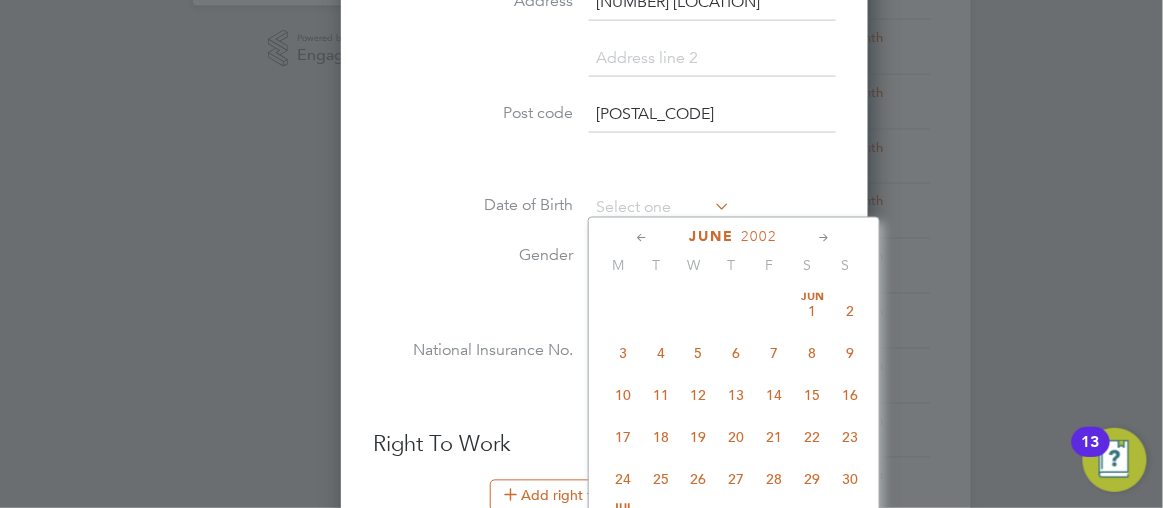 click 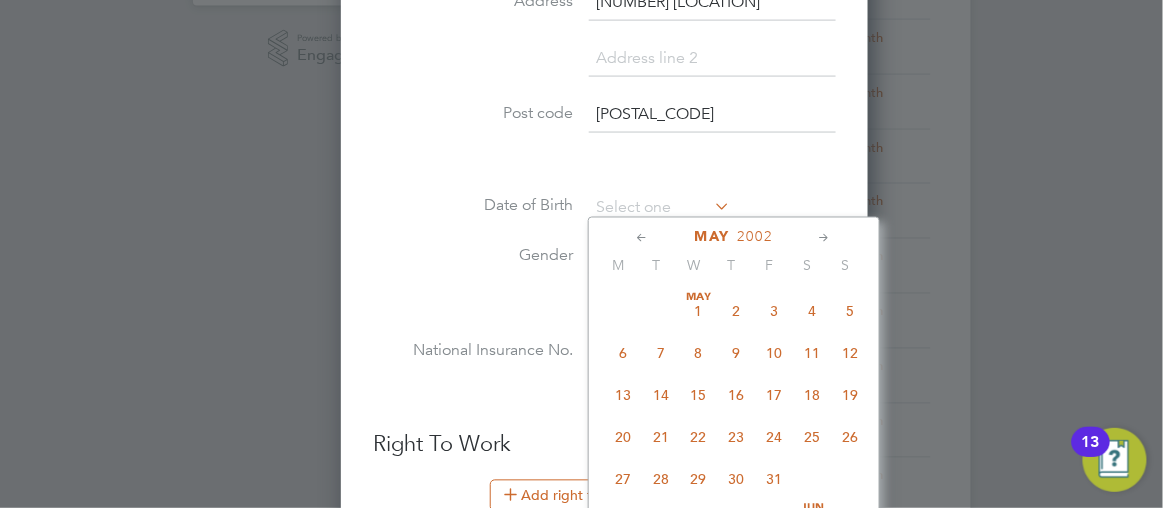 click 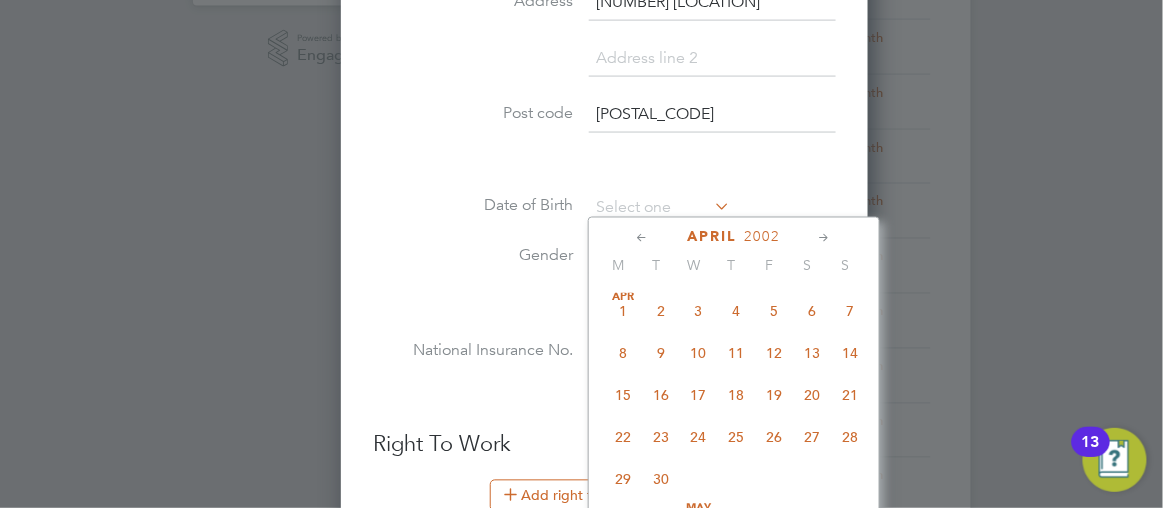 click 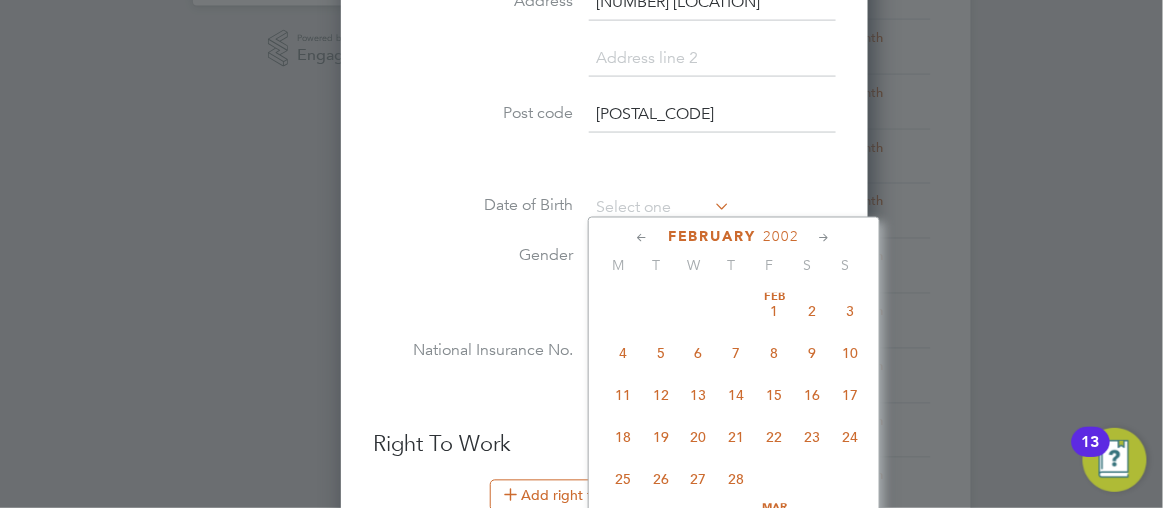 click 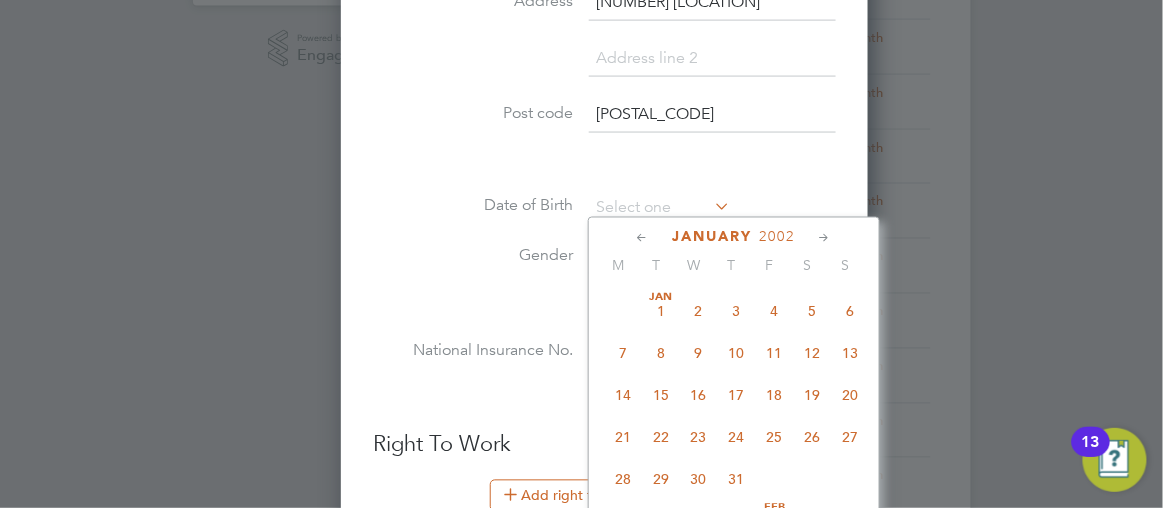 click 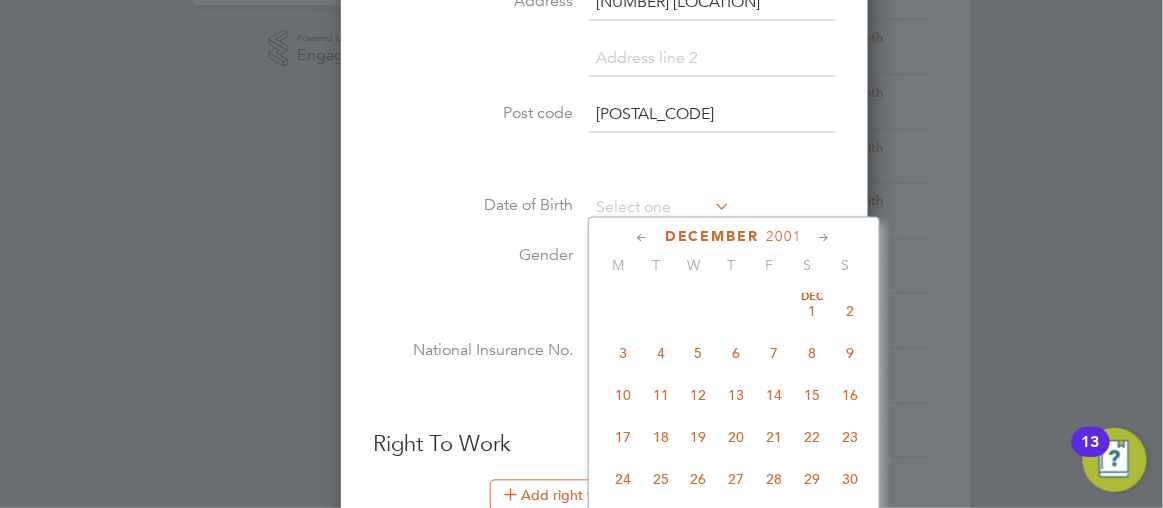 click 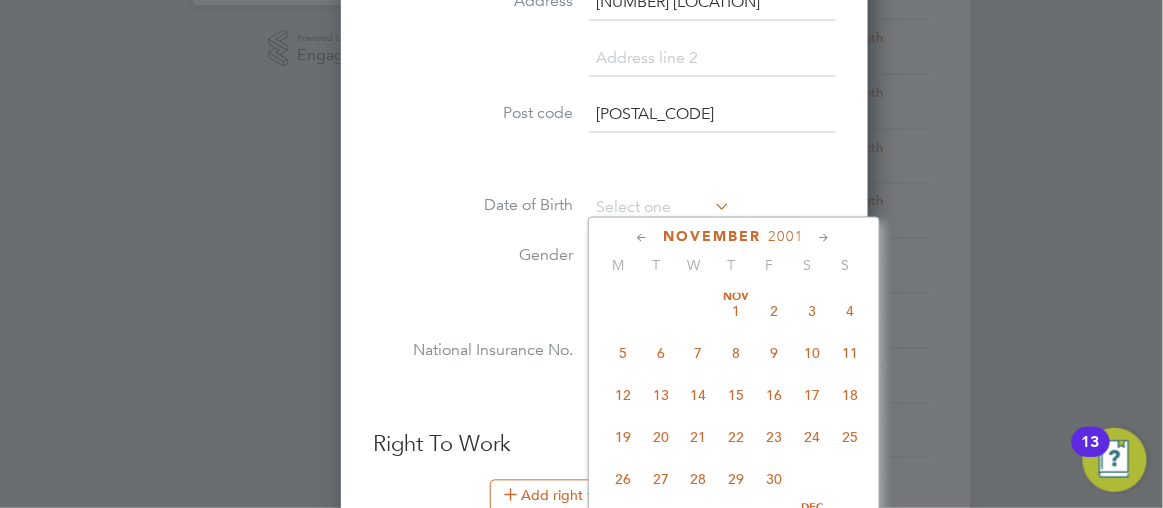 click 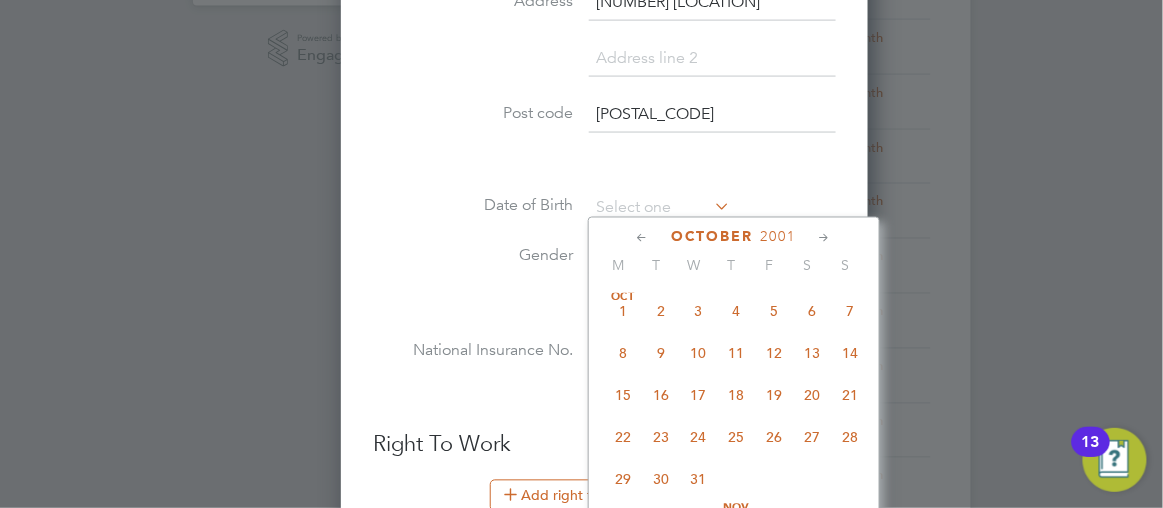 click 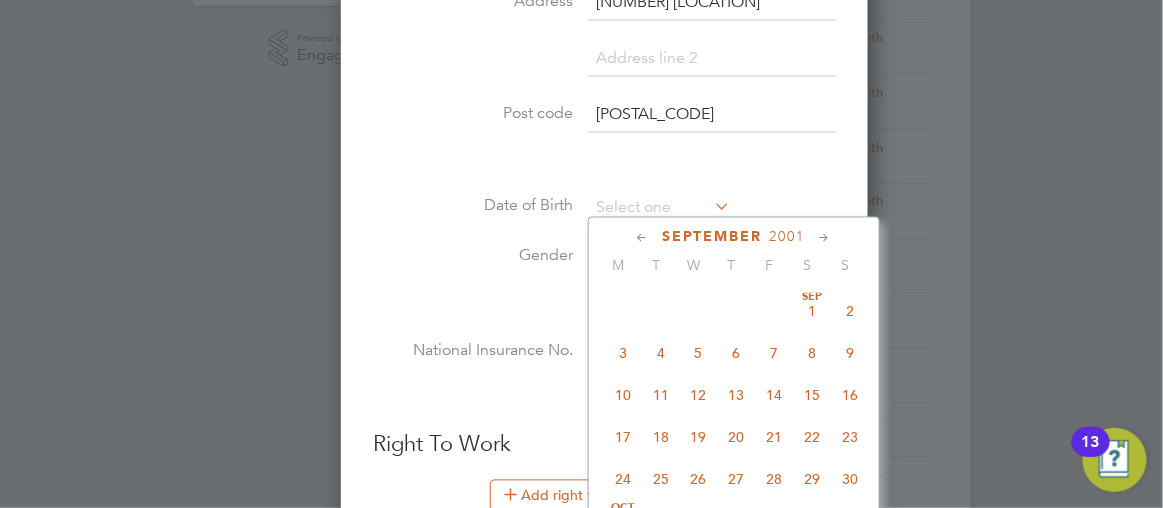 click 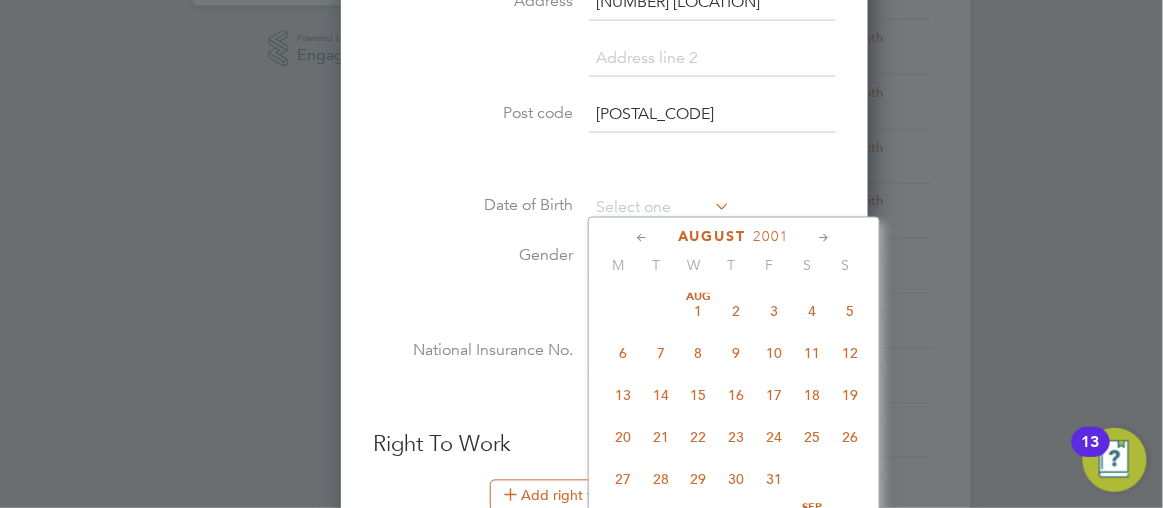 click 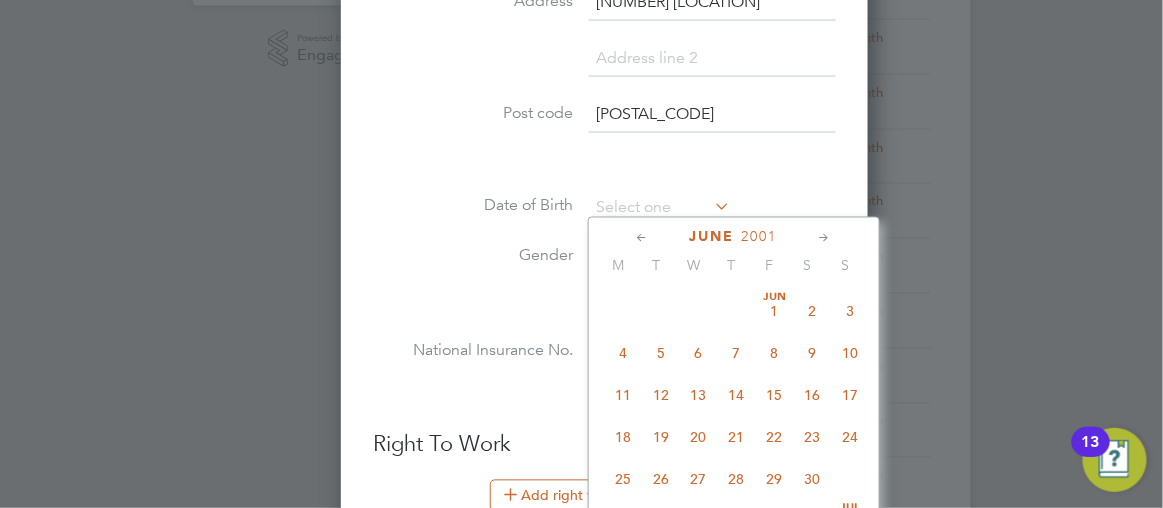 click 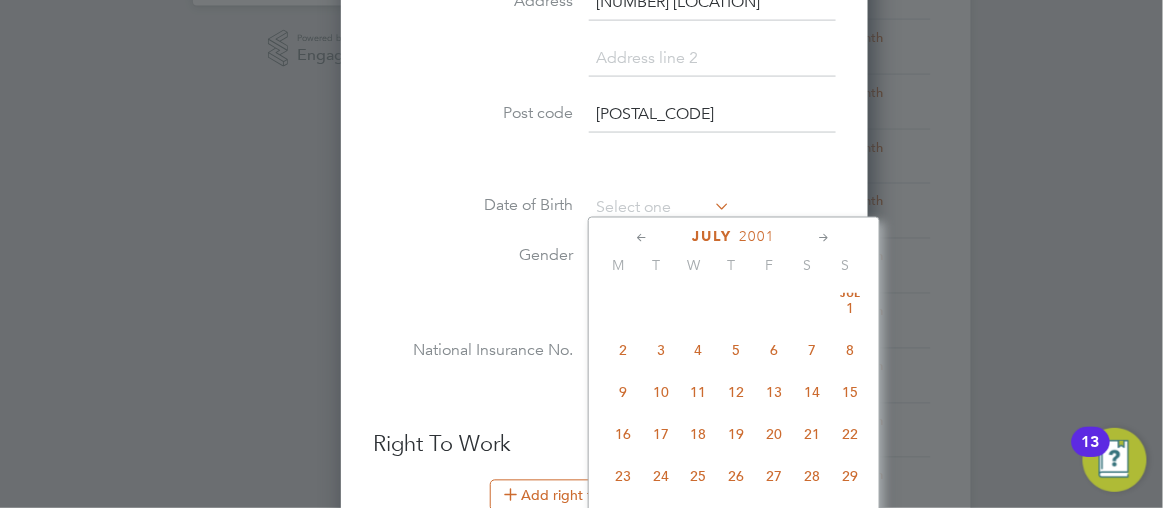 click 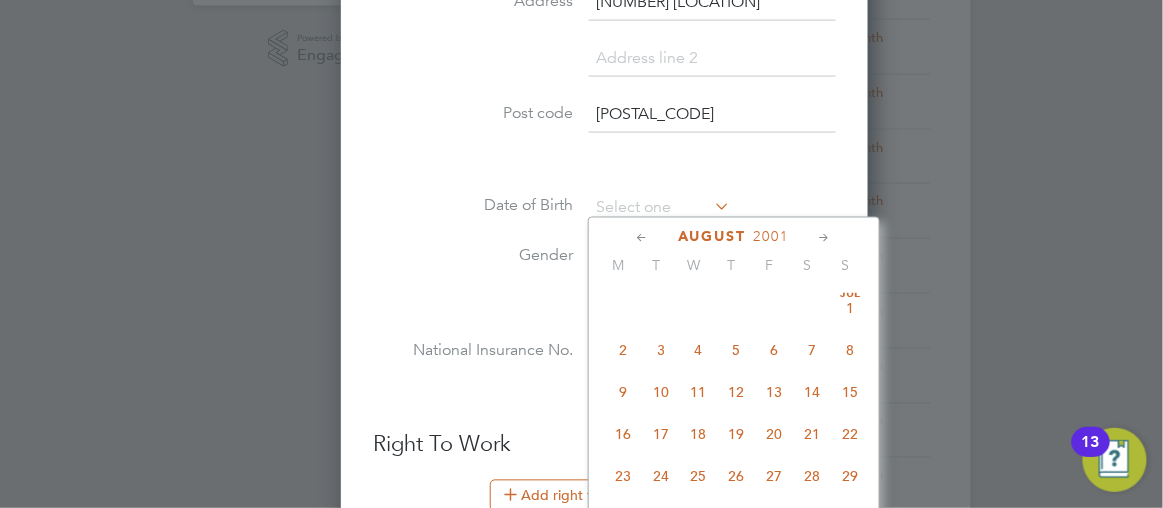 scroll, scrollTop: 471, scrollLeft: 0, axis: vertical 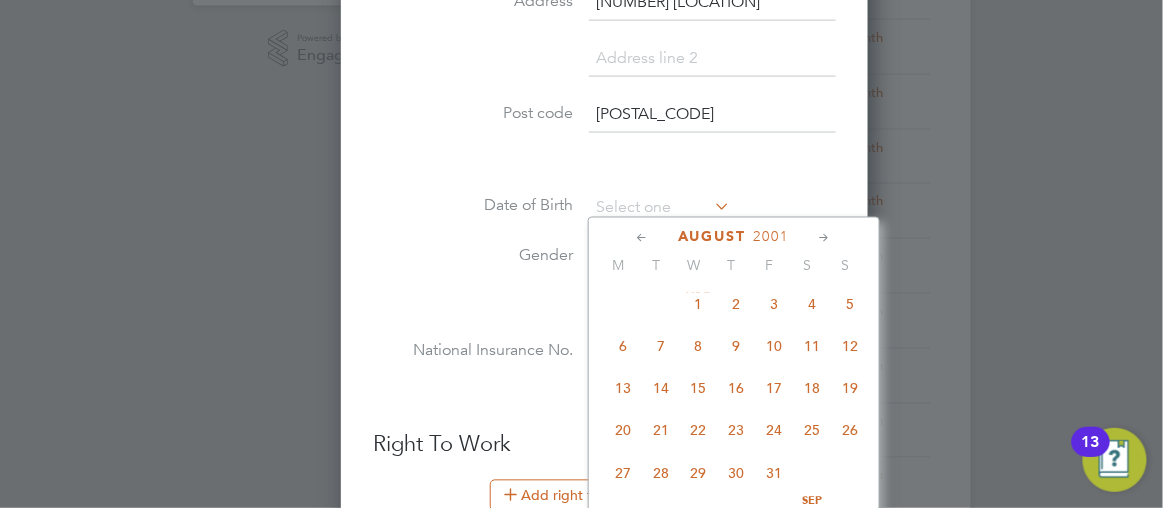 click 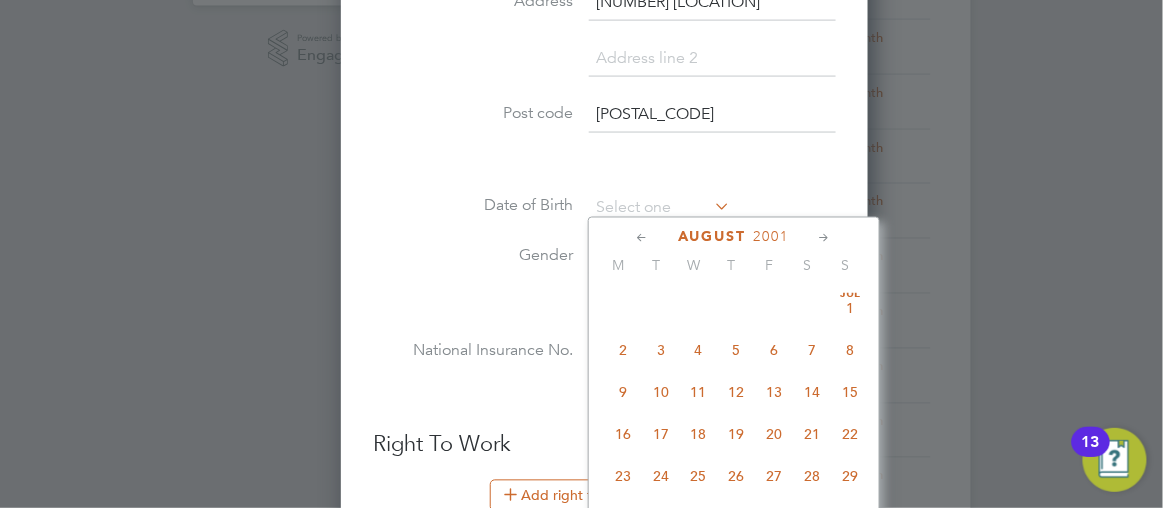 click 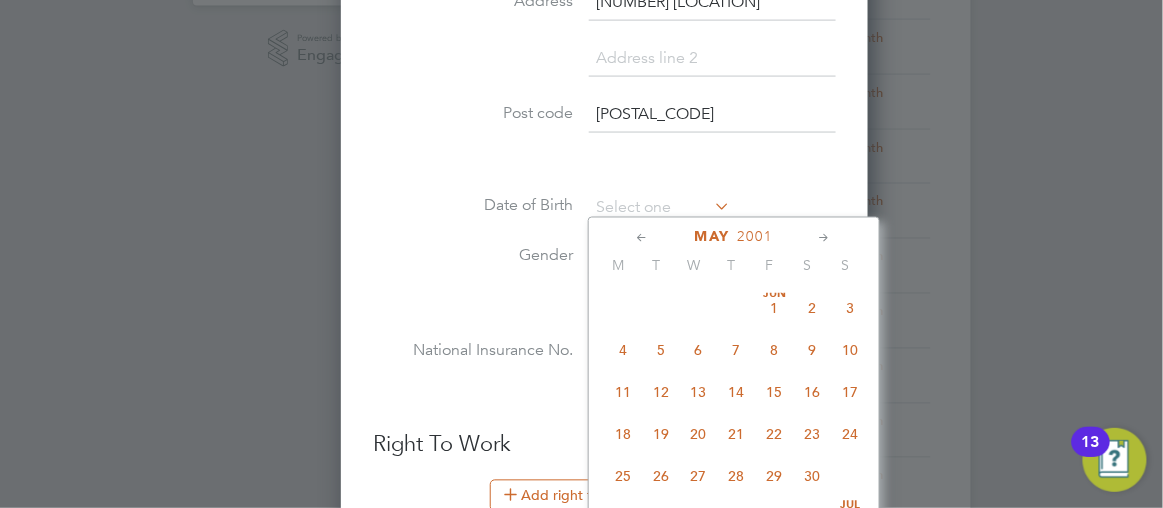 scroll, scrollTop: 0, scrollLeft: 0, axis: both 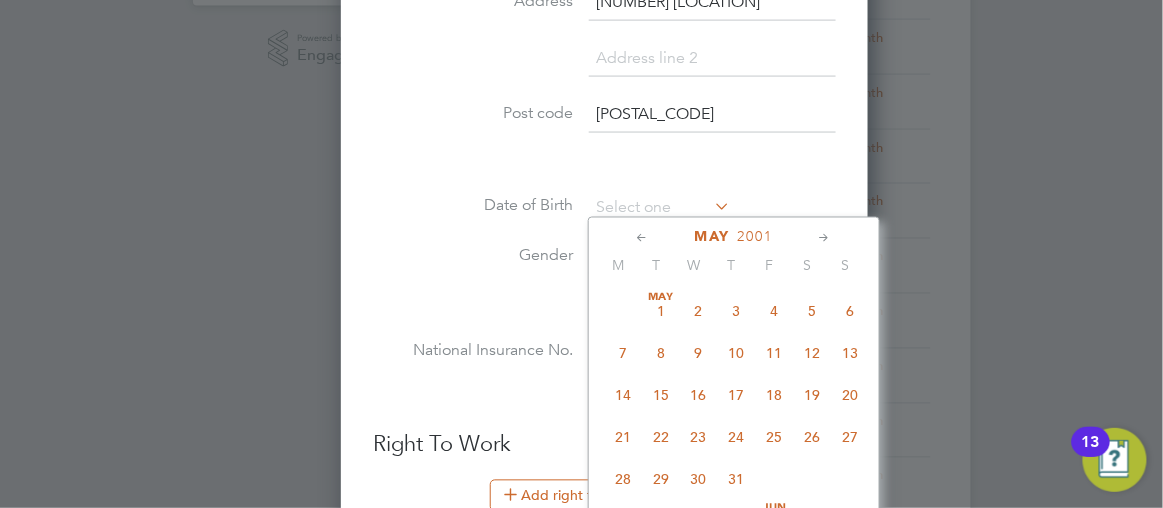 click 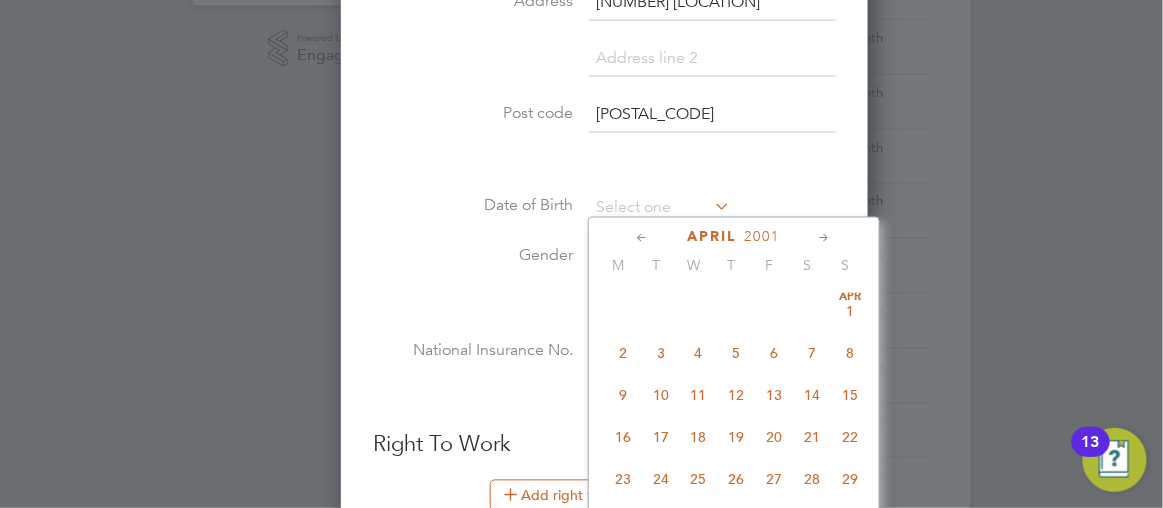click 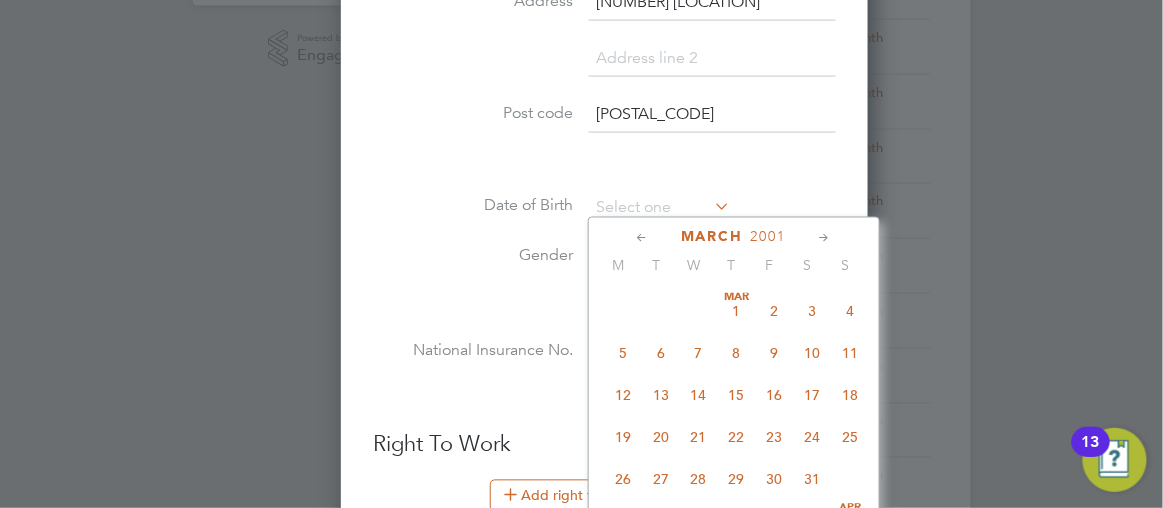 click 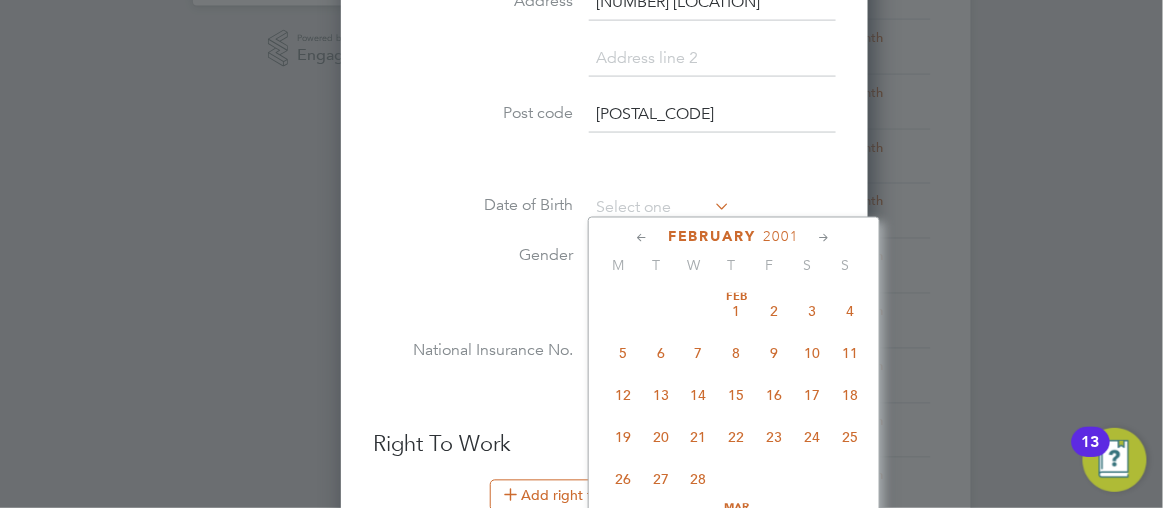click on "2" 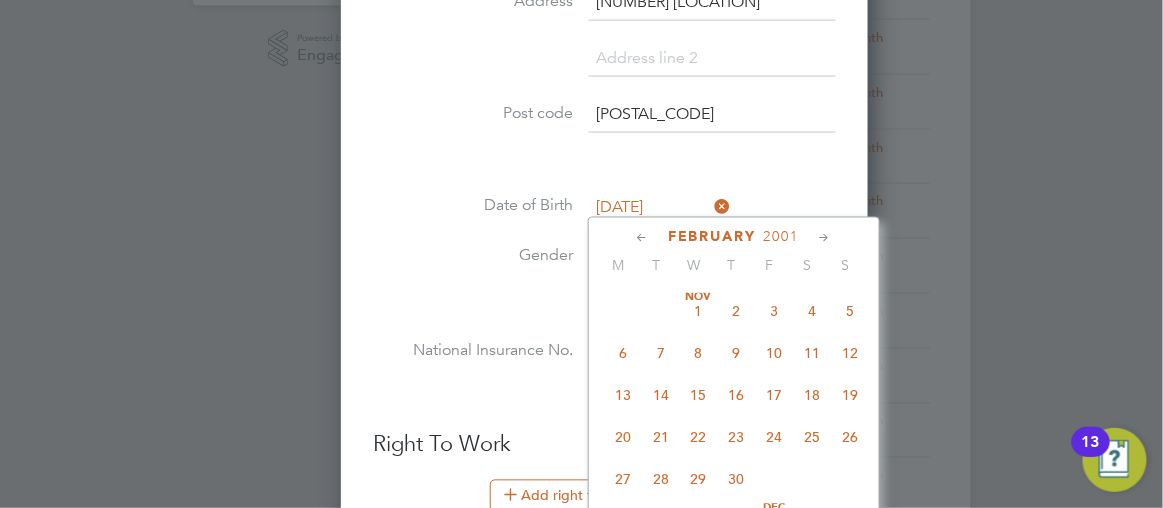 scroll, scrollTop: 557, scrollLeft: 0, axis: vertical 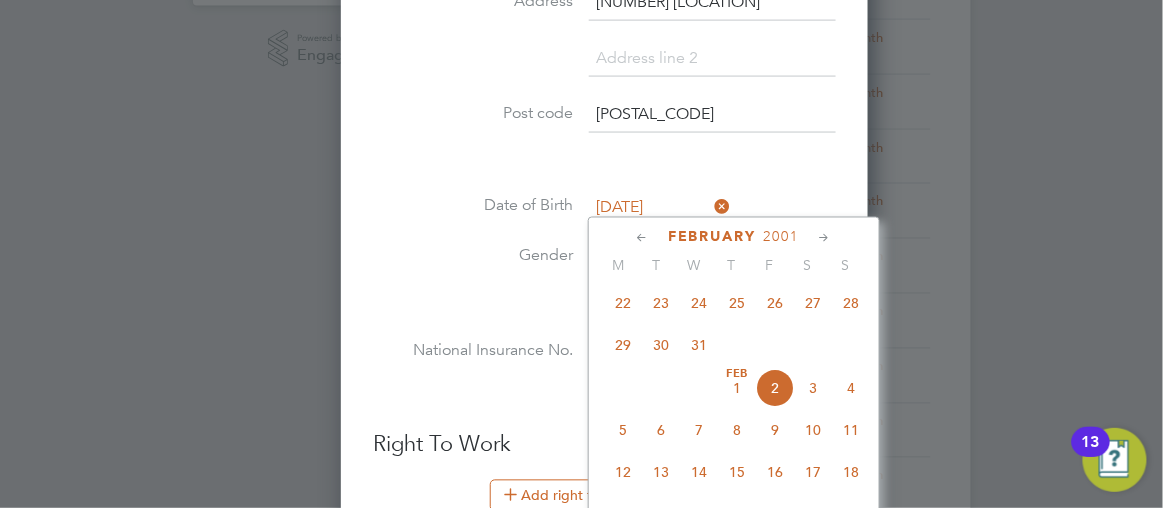 click on "02 Feb 2001" at bounding box center [660, 209] 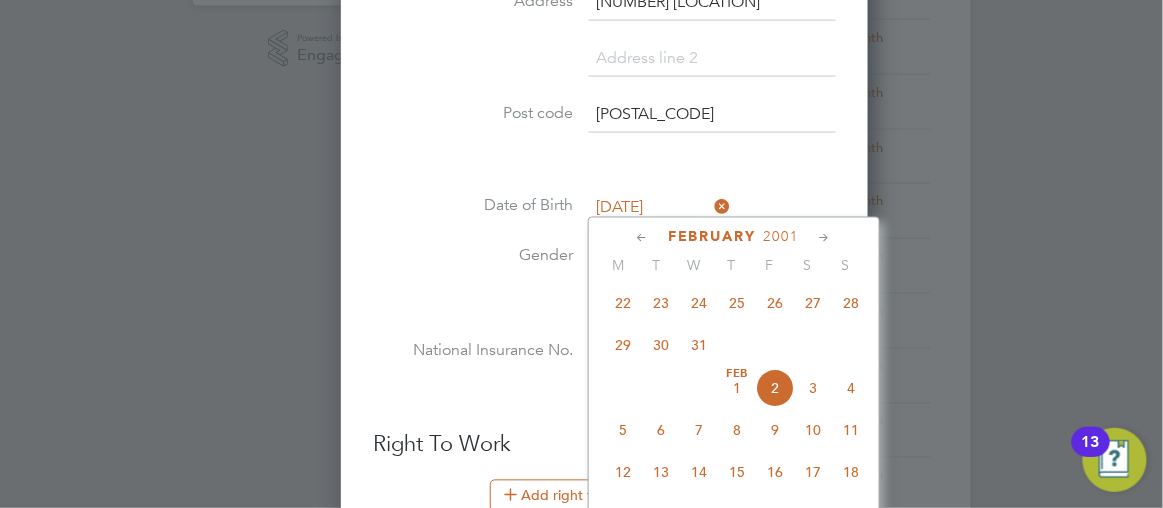 click on "8" 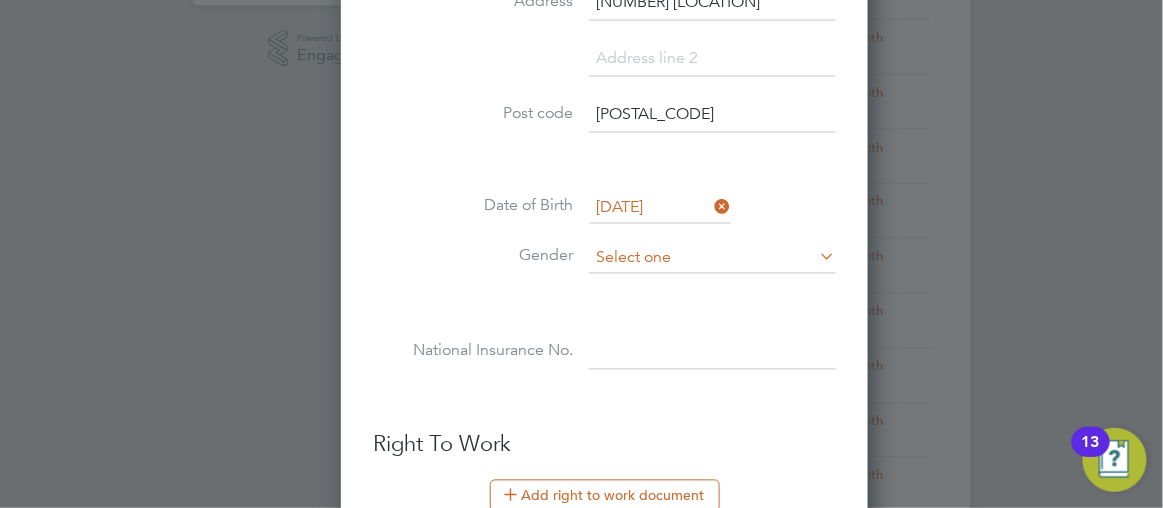 click at bounding box center (712, 259) 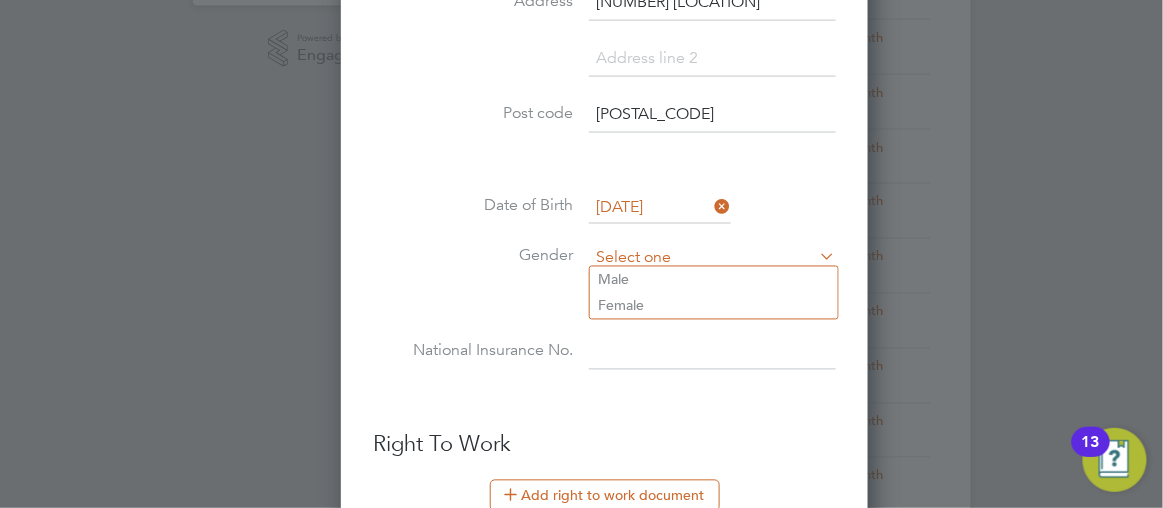 scroll, scrollTop: 747, scrollLeft: 0, axis: vertical 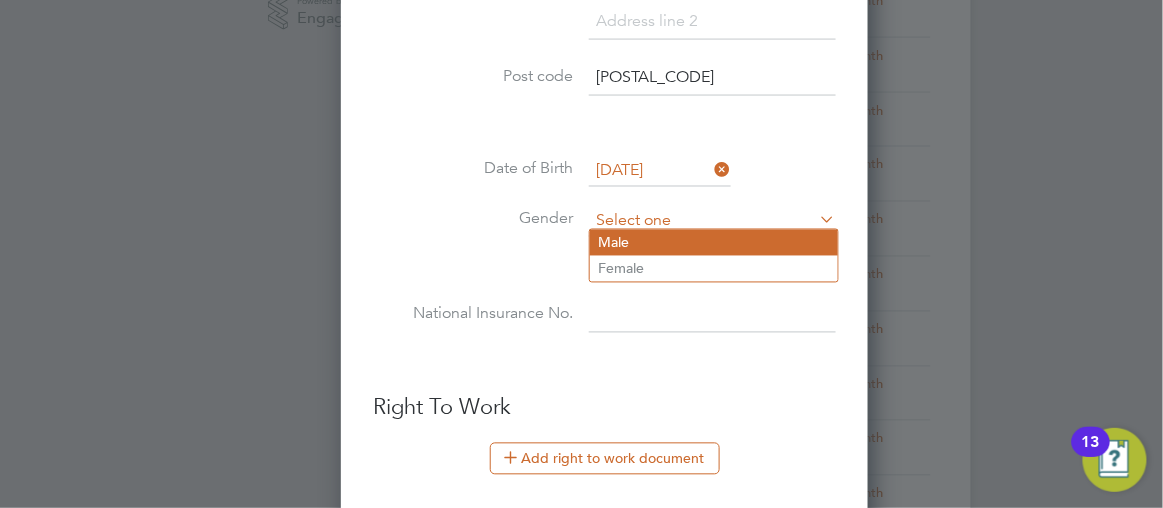 type on "Male" 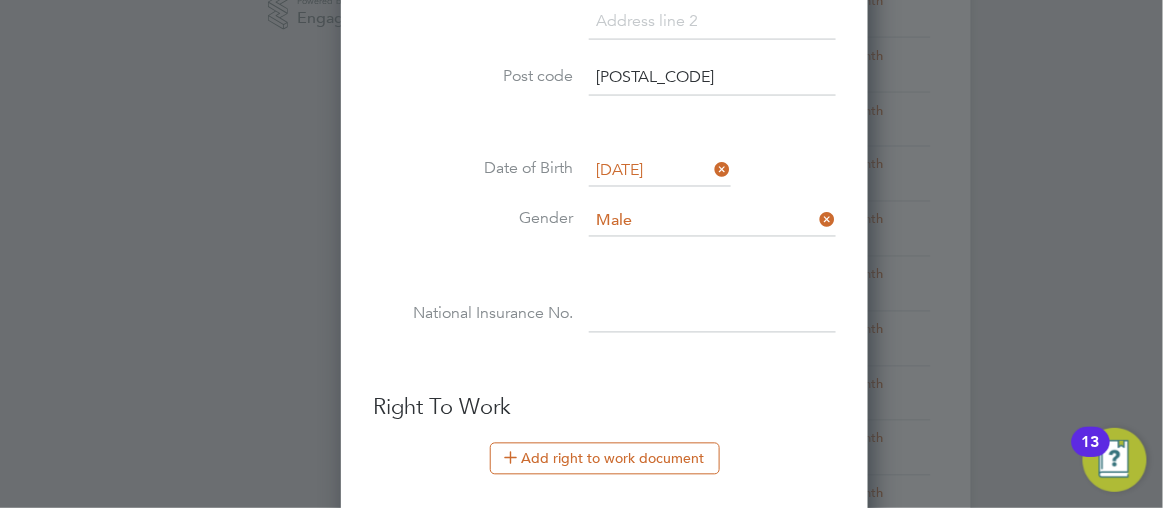 scroll, scrollTop: 1690, scrollLeft: 529, axis: both 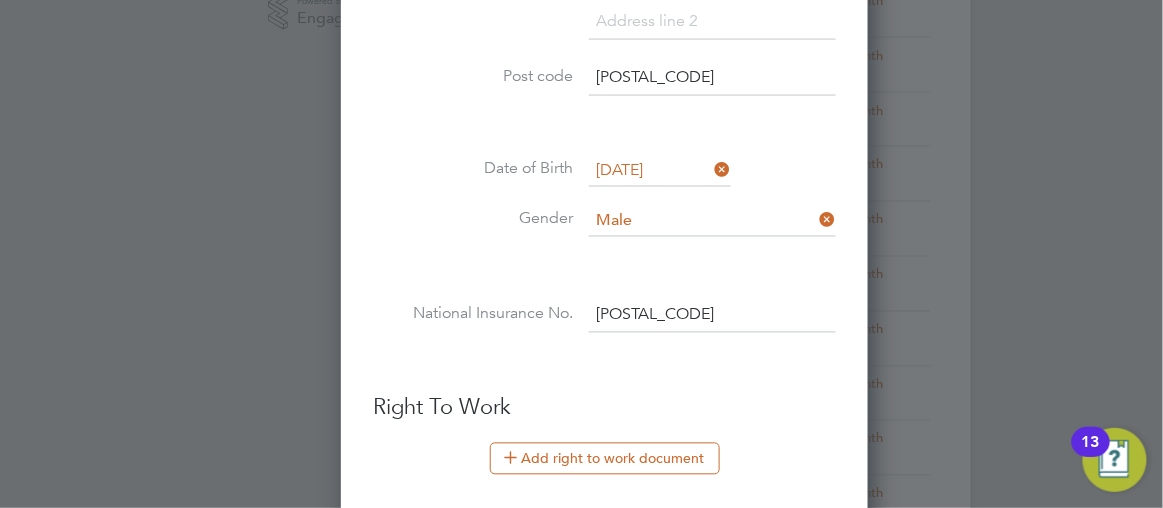 type on "SK 91 24 61 B" 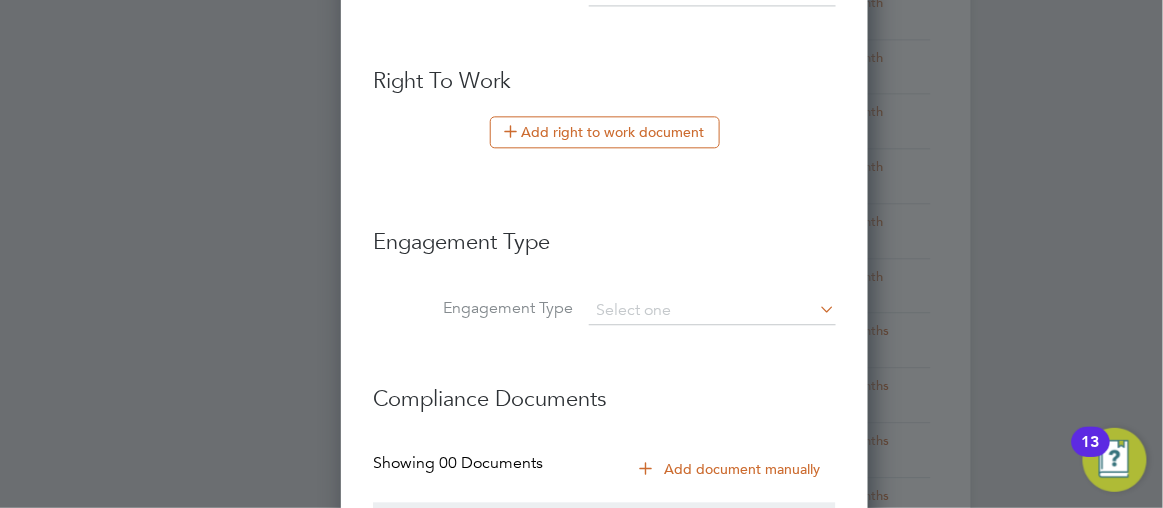 scroll, scrollTop: 1110, scrollLeft: 0, axis: vertical 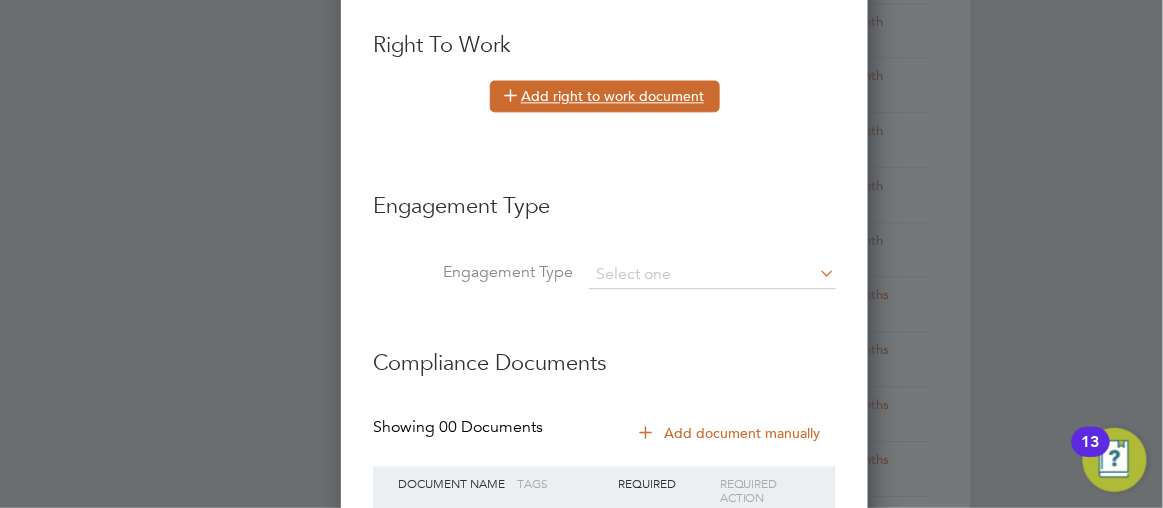 click on "Add right to work document" at bounding box center (605, 96) 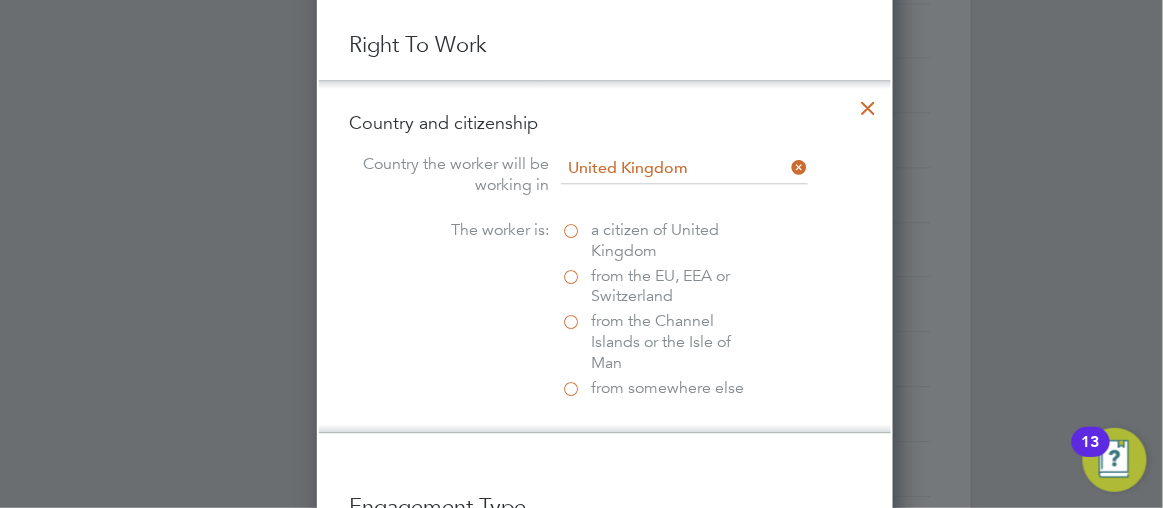 click on "from the EU, EEA or Switzerland" at bounding box center (661, 287) 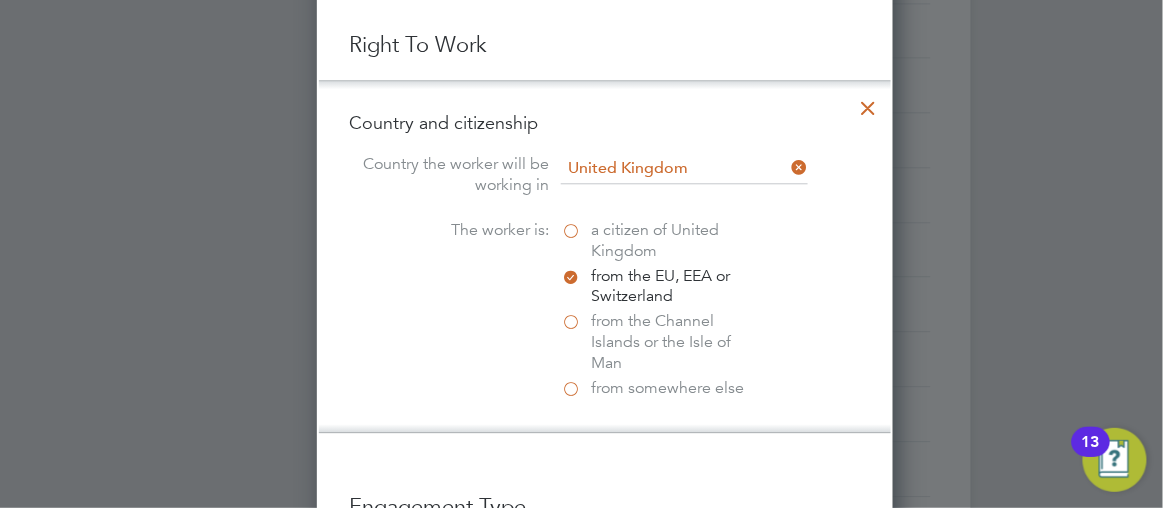 scroll, scrollTop: 10, scrollLeft: 10, axis: both 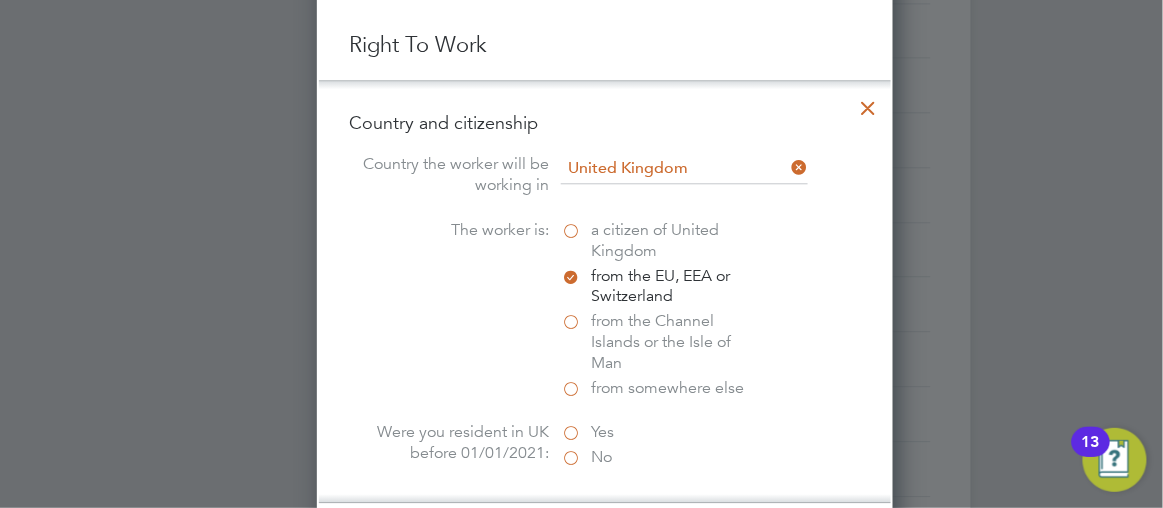 click on "Yes" at bounding box center [661, 432] 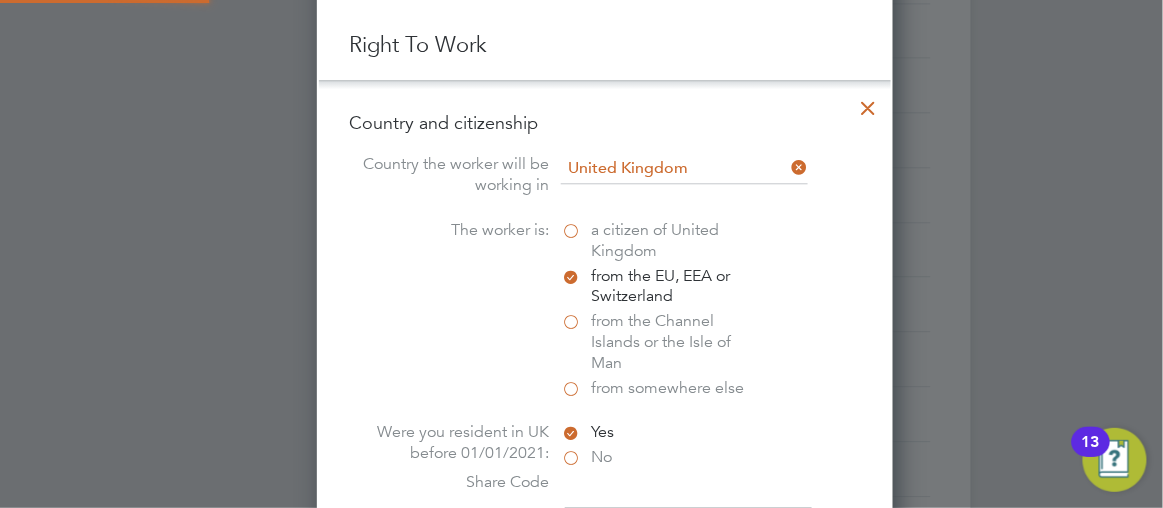 scroll, scrollTop: 10, scrollLeft: 10, axis: both 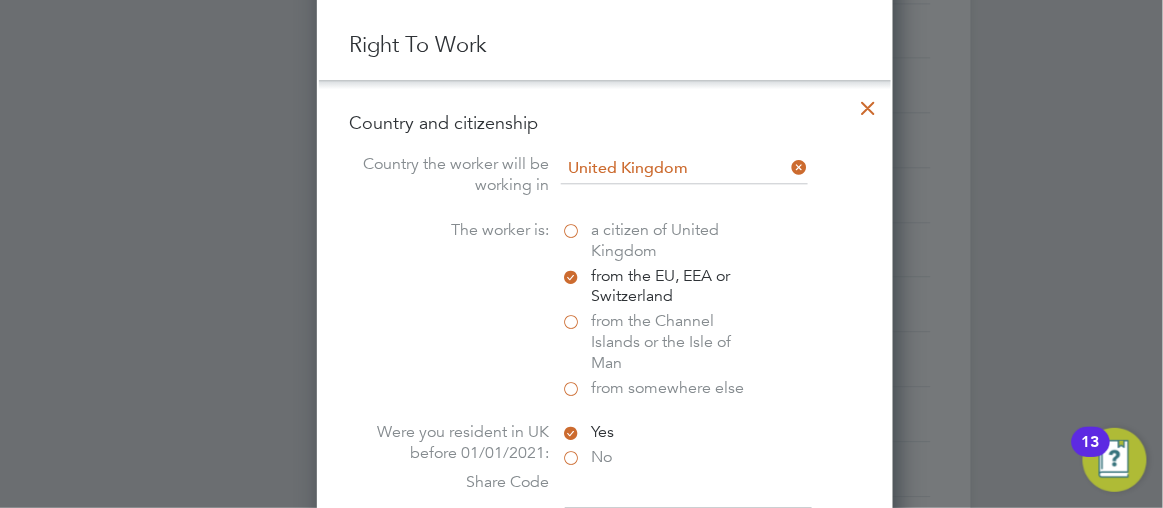 click 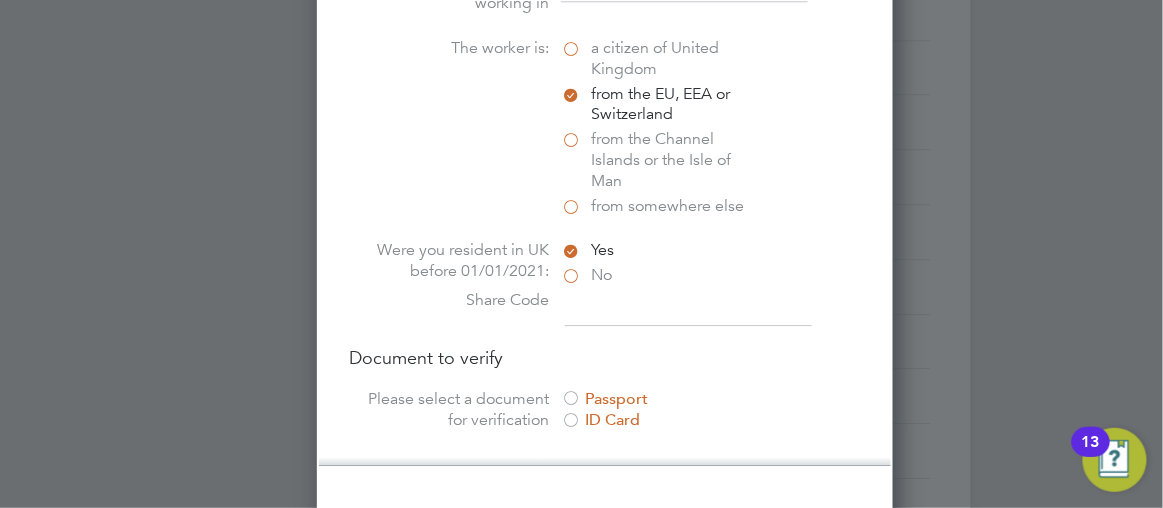scroll, scrollTop: 1329, scrollLeft: 0, axis: vertical 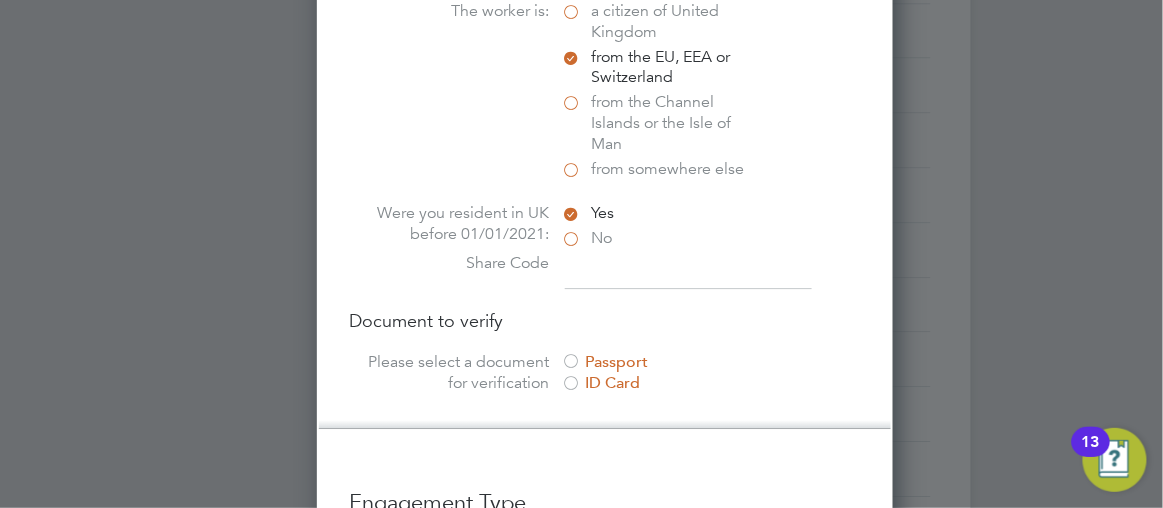 click at bounding box center (688, 271) 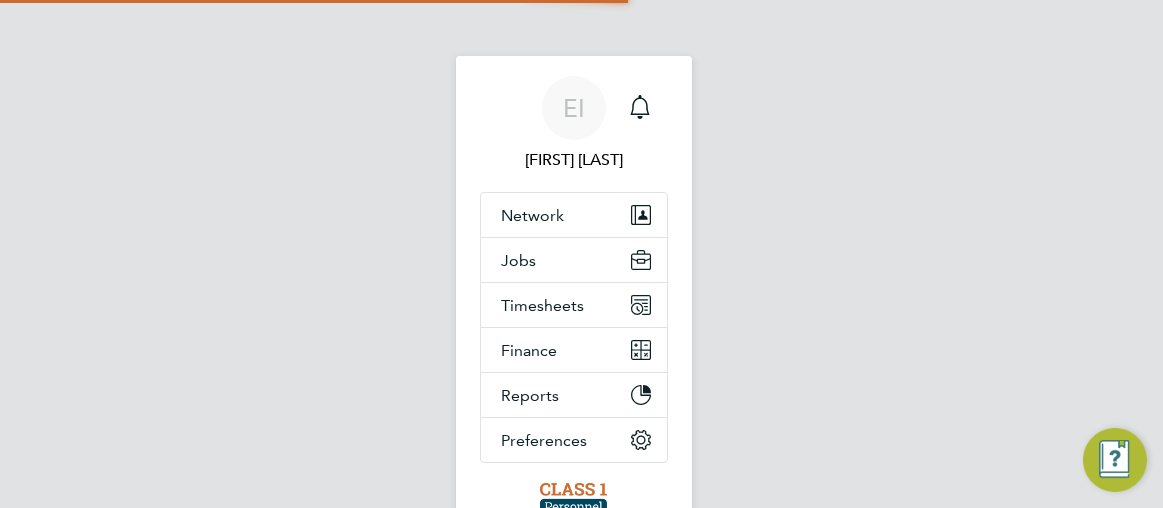 scroll, scrollTop: 0, scrollLeft: 0, axis: both 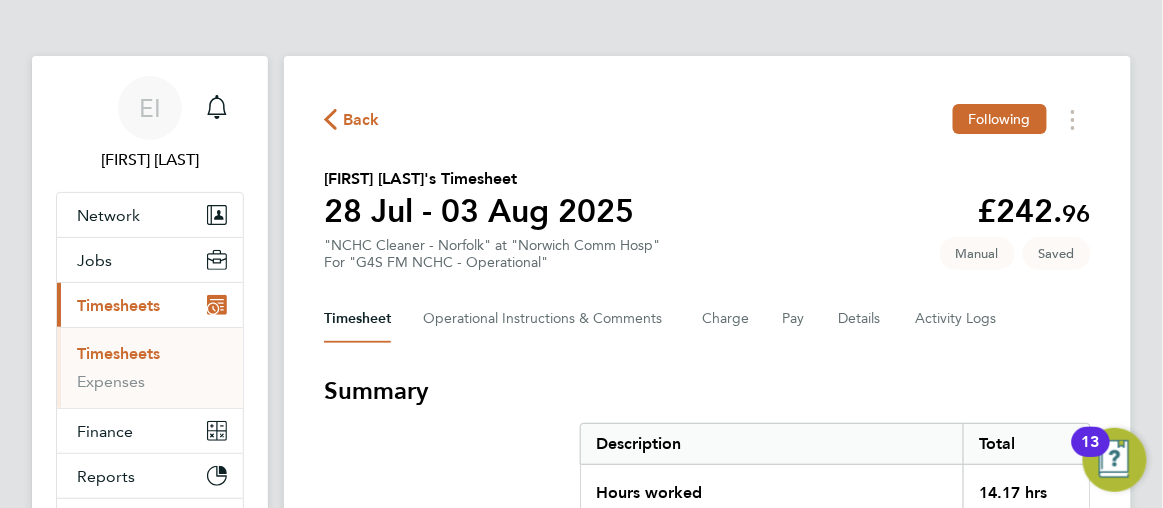 click on "Back  Following
[FIRST] [LAST]'s Timesheet   28 Jul - 03 Aug 2025   £242. 96  "NCHC Cleaner - Norfolk" at "Norwich Comm Hosp"  For "G4S FM NCHC - Operational"  Saved   Manual   Timesheet   Operational Instructions & Comments   Charge   Pay   Details   Activity Logs   Summary   Description   Total   Hours worked   14.17 hrs   Basic 1   14.17 hrs   Time Worked   Mon 28 Jul   16:00 to 20:00   |   0 min   4.00 hrs   |   Basic 1   (£17.15) =   £68.60   Edit   Tue 29 Jul   15:32 to 18:40   |   30 min   2.63 hrs   |   Basic 1   (£17.15) =   £45.16   Edit   Wed 30 Jul   15:30 to 18:18   |   30 min   2.30 hrs   |   Basic 1   (£17.15) =   £39.45   Edit   Thu 31 Jul   15:31 to 18:46   |   30 min   2.75 hrs   |   Basic 1   (£17.15) =   £47.16   Edit   Fri 01 Aug   15:30 to 18:29   |   30 min   2.48 hrs   |   Basic 1   (£17.15) =   £42.59   Edit   Sat 02 Aug   Add time for Sat 02 Aug   Add time for Sat 02 Aug   Sun 03 Aug   Add time for Sun 03 Aug   Add time for Sun 03 Aug   Submit For Approval" 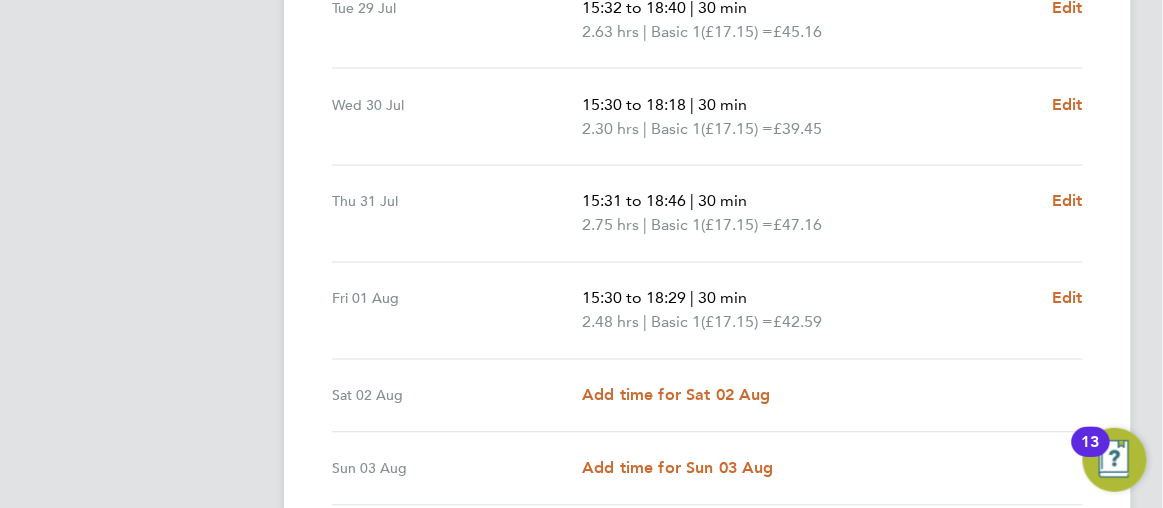scroll, scrollTop: 932, scrollLeft: 0, axis: vertical 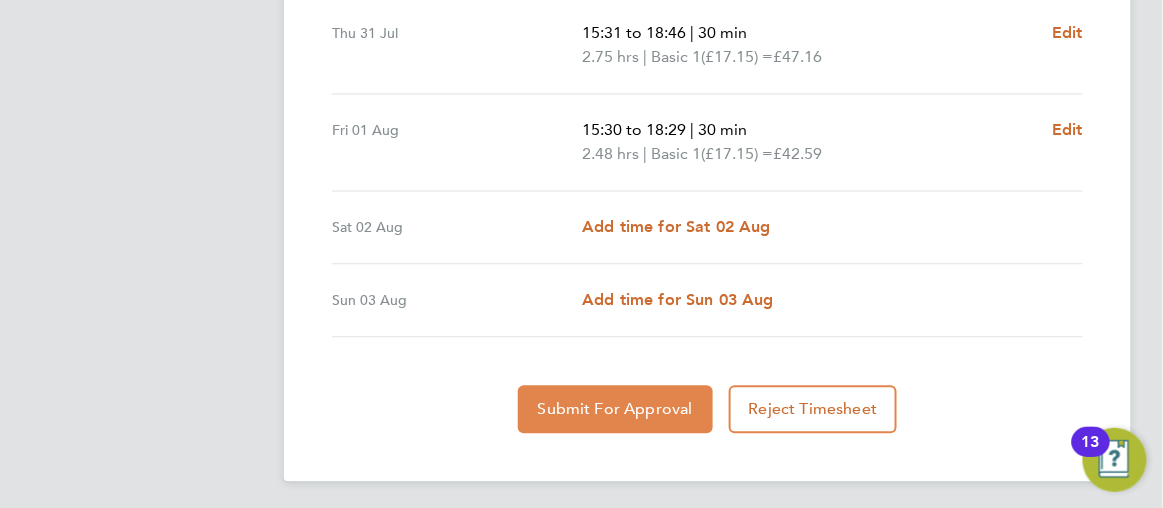 click on "Submit For Approval" 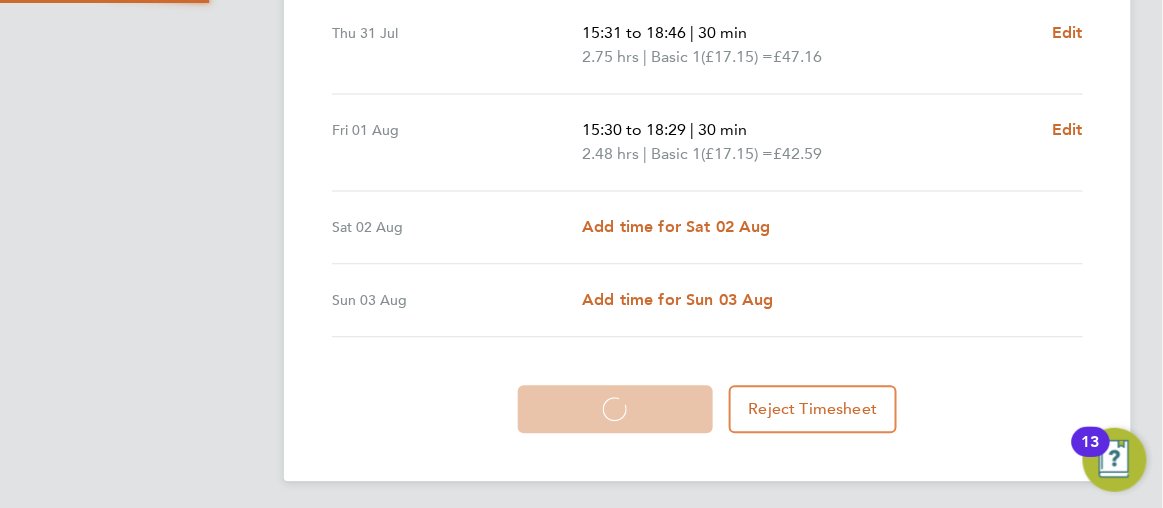 scroll, scrollTop: 931, scrollLeft: 0, axis: vertical 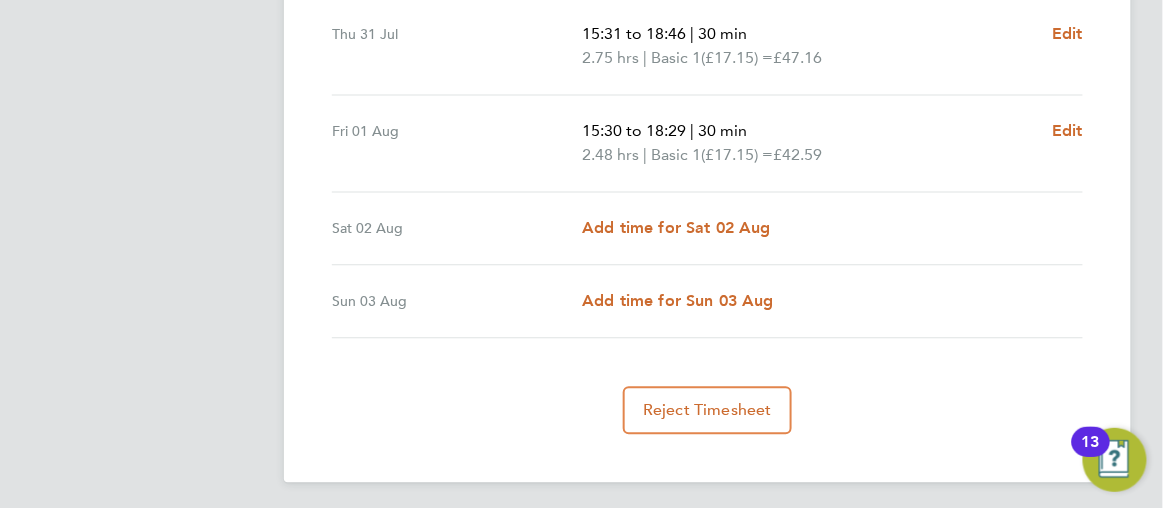 click on "Back  Following
[FIRST] [LAST]'s Timesheet   28 Jul - 03 Aug 2025   £242. 96  "NCHC Cleaner - Norfolk" at "Norwich Comm Hosp"  For "G4S FM NCHC - Operational"  Submitted   Manual   Timesheet   Operational Instructions & Comments   Charge   Pay   Details   Activity Logs   Summary   Description   Total   Hours worked   14.17 hrs   Basic 1   14.17 hrs   Time Worked   Mon 28 Jul   16:00 to 20:00   |   0 min   4.00 hrs   |   Basic 1   (£17.15) =   £68.60   Edit   Tue 29 Jul   15:32 to 18:40   |   30 min   2.63 hrs   |   Basic 1   (£17.15) =   £45.16   Edit   Wed 30 Jul   15:30 to 18:18   |   30 min   2.30 hrs   |   Basic 1   (£17.15) =   £39.45   Edit   Thu 31 Jul   15:31 to 18:46   |   30 min   2.75 hrs   |   Basic 1   (£17.15) =   £47.16   Edit   Fri 01 Aug   15:30 to 18:29   |   30 min   2.48 hrs   |   Basic 1   (£17.15) =   £42.59   Edit   Sat 02 Aug   Add time for Sat 02 Aug   Add time for Sat 02 Aug   Sun 03 Aug   Add time for Sun 03 Aug   Add time for Sun 03 Aug" 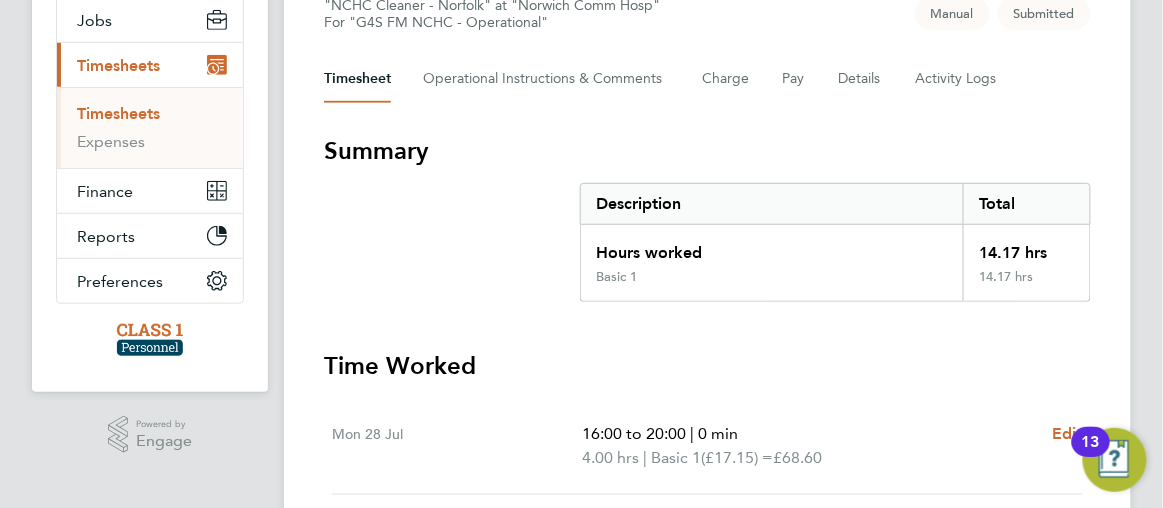 scroll, scrollTop: 0, scrollLeft: 0, axis: both 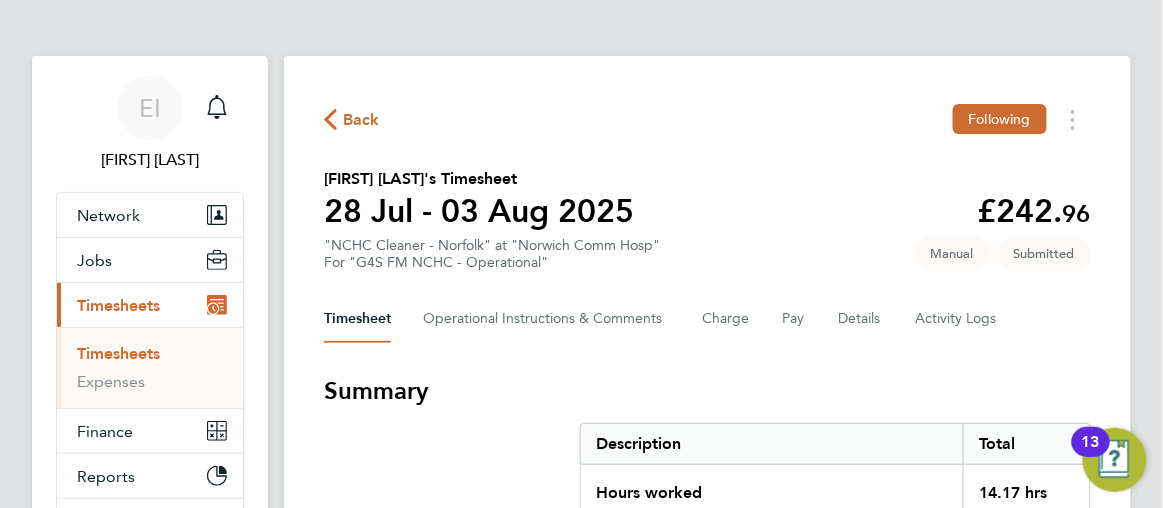 click 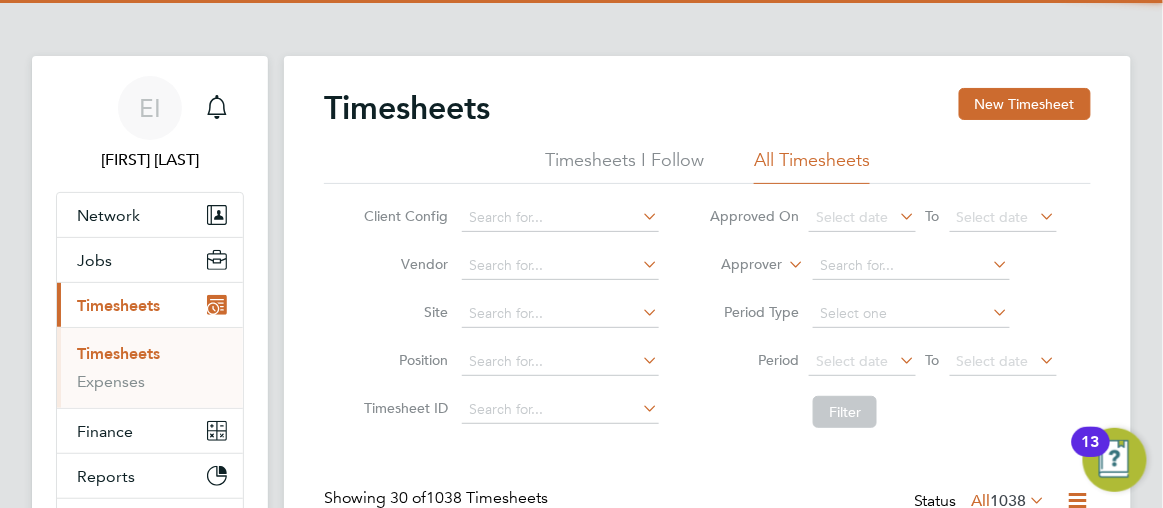 scroll, scrollTop: 10, scrollLeft: 9, axis: both 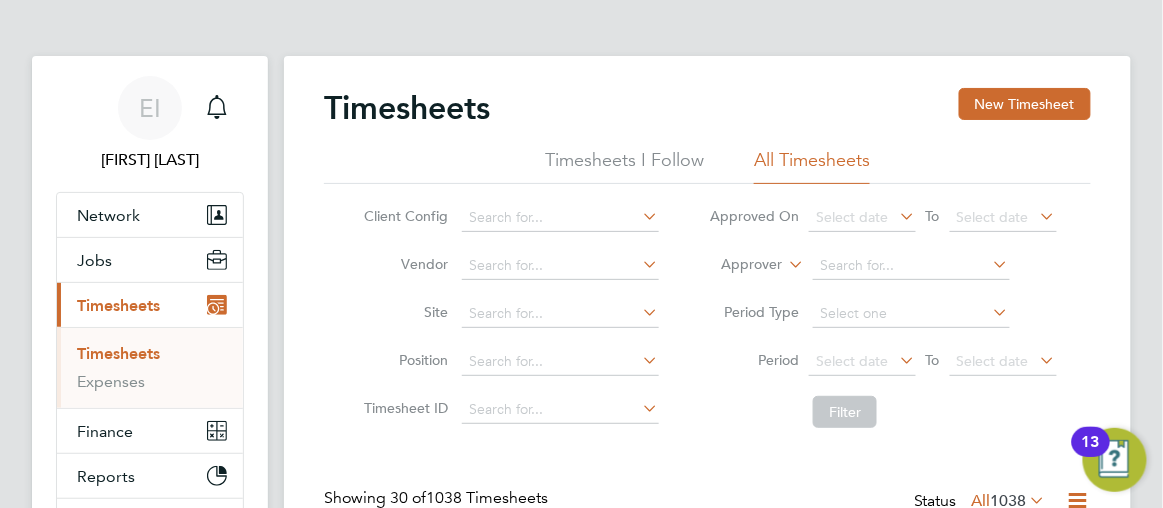 click on "Timesheets New Timesheet Timesheets I Follow All Timesheets Client Config   Vendor   Site   Position   Timesheet ID   Approved On
Select date
To
Select date
Approver     Period Type   Period
Select date
To
Select date
Filter Showing   30 of  1038 Timesheets Status  All  1038  WORKER  / ROLE WORKER  / PERIOD PERIOD  / TYPE SITE  / VENDOR TOTAL   TOTAL  / STATUS STATUS APPROVER [FIRST] [LAST] Cleaner   28 Jul - 3 Aug 2025 28 Jul - 3 Aug 2025 Manual [INSTITUTION] Class 1 Personnel Li… £343.00 Approved Approved [FIRST] [LAST] [FIRST] [LAST] Cleaner   28 Jul - 3 Aug 2025 28 Jul - 3 Aug 2025 Manual [INSTITUTION] Class 1 Personnel Li… £137.20 Approved Approved [FIRST] [LAST] [FIRST] [LAST] NCHC Cleaner - Norfolk   28 Jul - 3 Aug 2025 28 Jul - 3 Aug 2025 Manual [INSTITUTION] Class 1 Personnel Li… £242.96 Submitted Submitted [FIRST] [LAST] [FIRST] [LAST] Cleaning Supervisor   28 Jul - 3 Aug 2025 28 Jul - 3 Aug 2025 Manual [INSTITUTION] Cleaner" 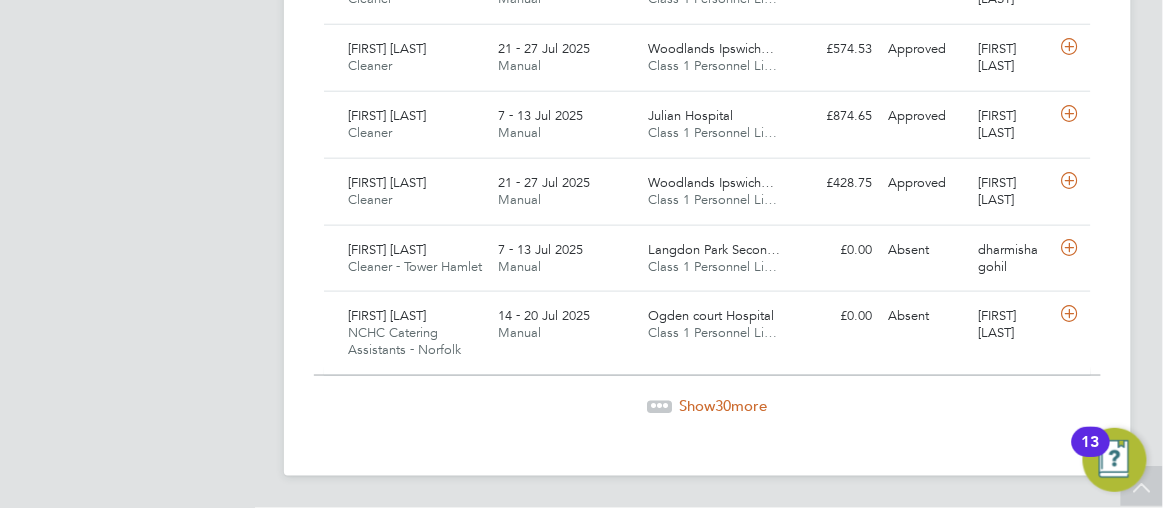 click on "Show  30  more" 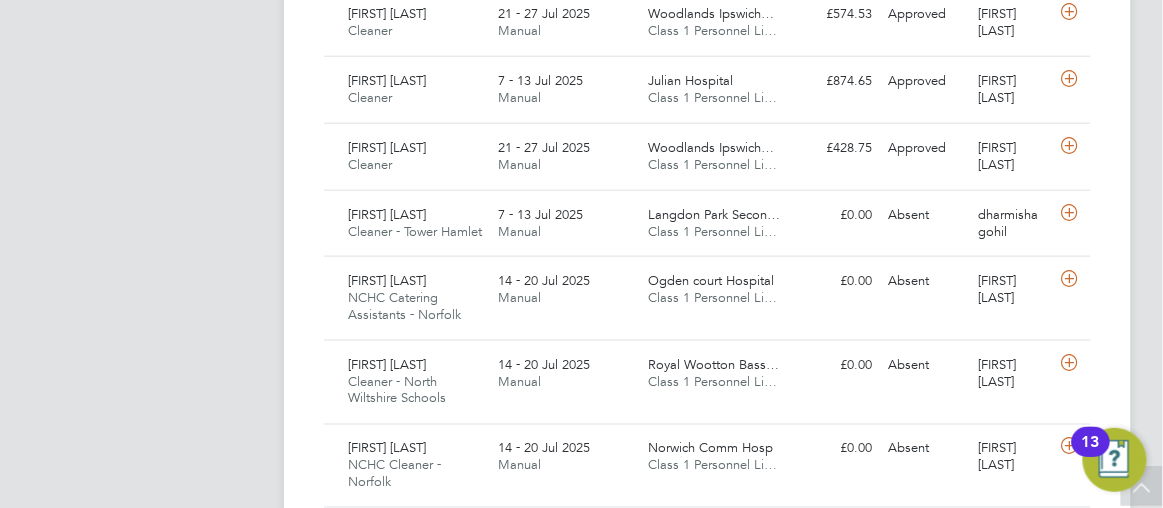 click on "Timesheets New Timesheet Timesheets I Follow All Timesheets Client Config   Vendor   Site   Position   Timesheet ID   Approved On
Select date
To
Select date
Approver     Period Type   Period
Select date
To
Select date
Filter Showing   60 of  1038 Timesheets Status  All  1038  WORKER  / ROLE WORKER  / PERIOD PERIOD  / TYPE SITE  / VENDOR TOTAL   TOTAL  / STATUS STATUS APPROVER [FIRST] [LAST] Cleaner   28 Jul - 3 Aug 2025 28 Jul - 3 Aug 2025 Manual [INSTITUTION] Class 1 Personnel Li… £343.00 Approved Approved [FIRST] [LAST] [FIRST] [LAST] Cleaner   28 Jul - 3 Aug 2025 28 Jul - 3 Aug 2025 Manual [INSTITUTION] Class 1 Personnel Li… £137.20 Approved Approved [FIRST] [LAST] [FIRST] [LAST] NCHC Cleaner - Norfolk   28 Jul - 3 Aug 2025 28 Jul - 3 Aug 2025 Manual [INSTITUTION] Class 1 Personnel Li… £242.96 Submitted Submitted [FIRST] [LAST] [FIRST] [LAST] Cleaning Supervisor   28 Jul - 3 Aug 2025 28 Jul - 3 Aug 2025 Manual [INSTITUTION] Cleaner" 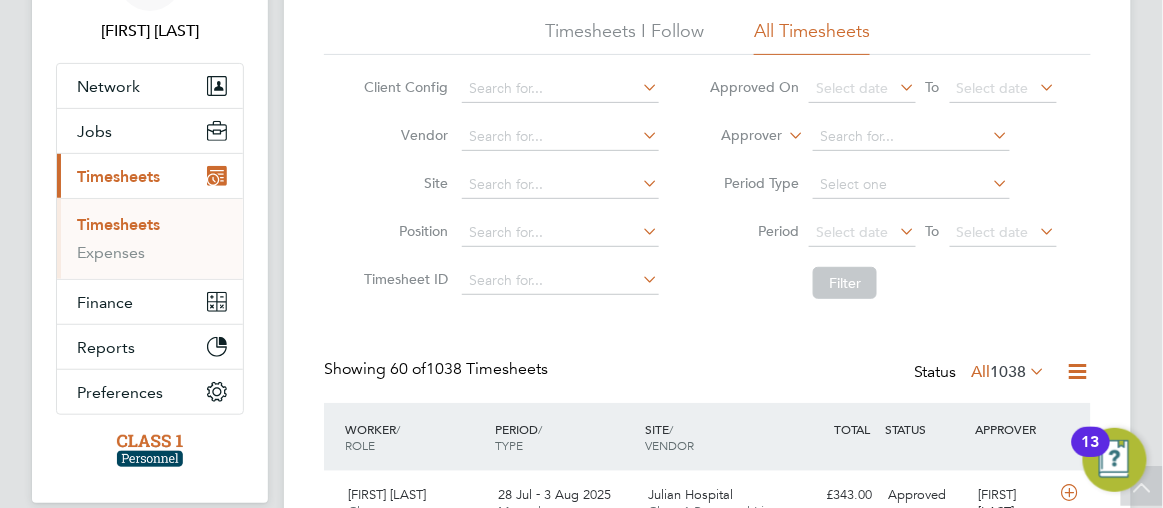 scroll, scrollTop: 0, scrollLeft: 0, axis: both 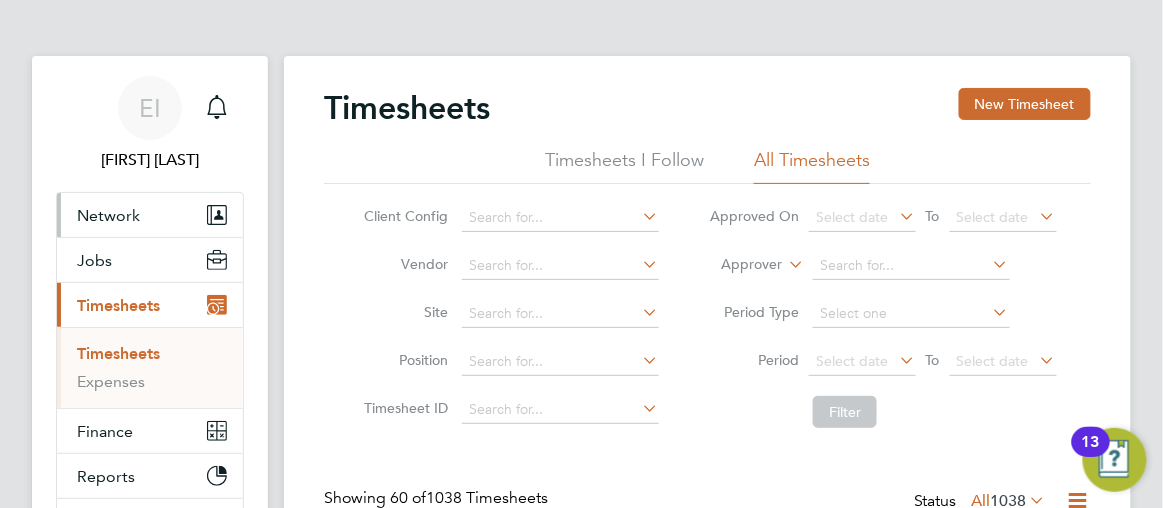 click on "Network" at bounding box center [108, 215] 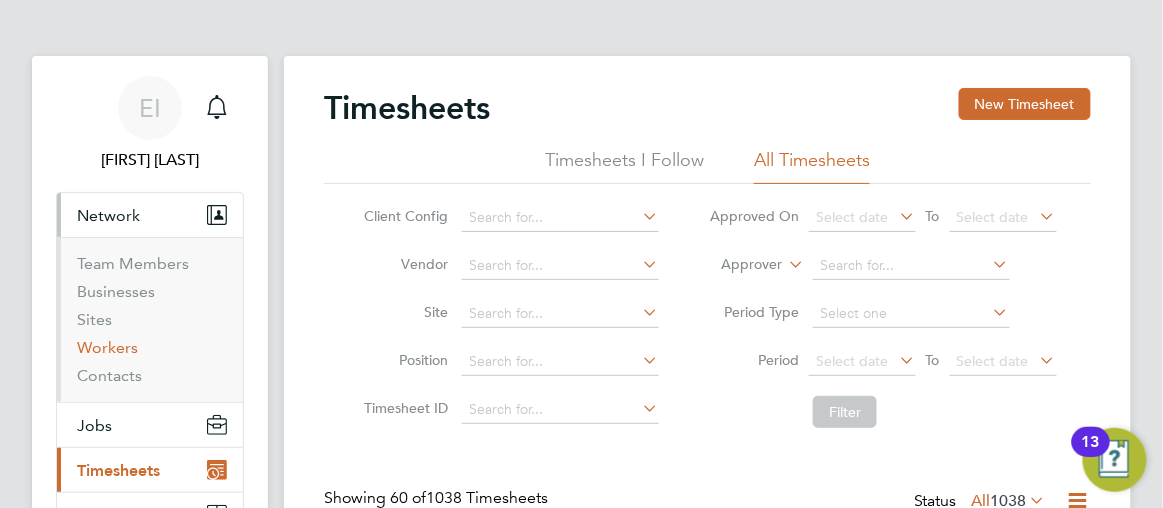 click on "Workers" at bounding box center (107, 347) 